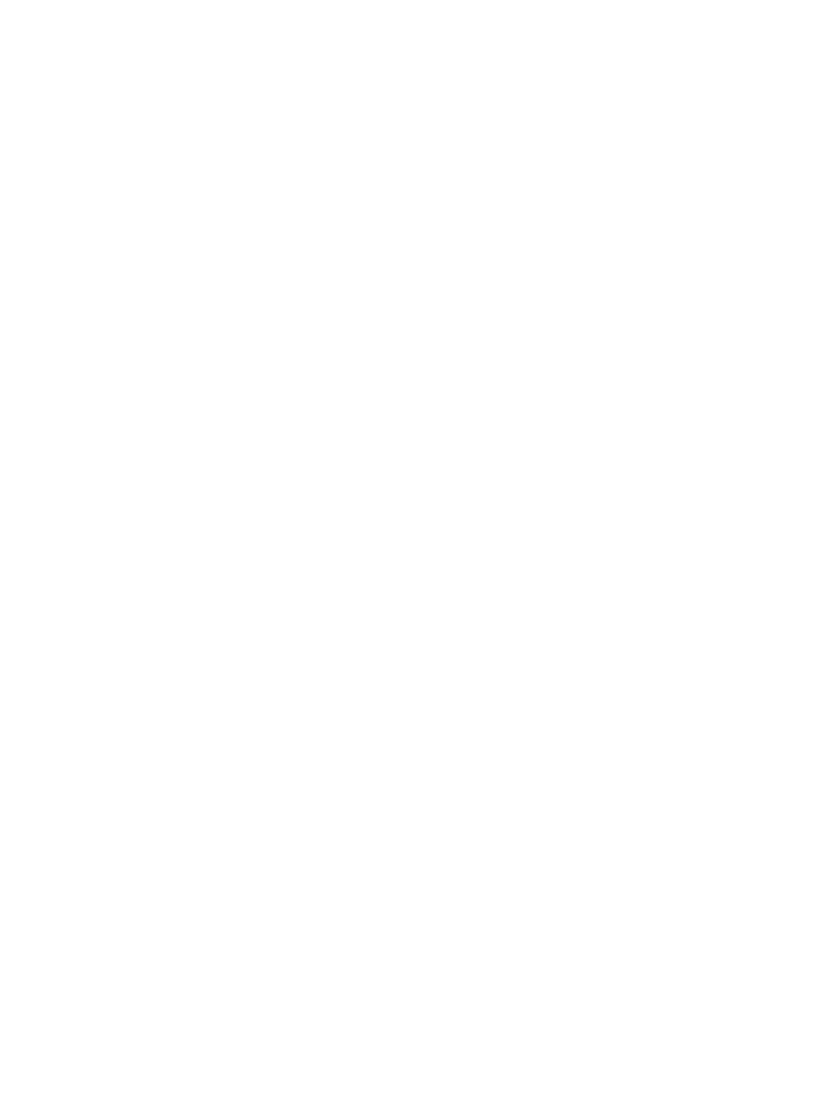 scroll, scrollTop: 0, scrollLeft: 0, axis: both 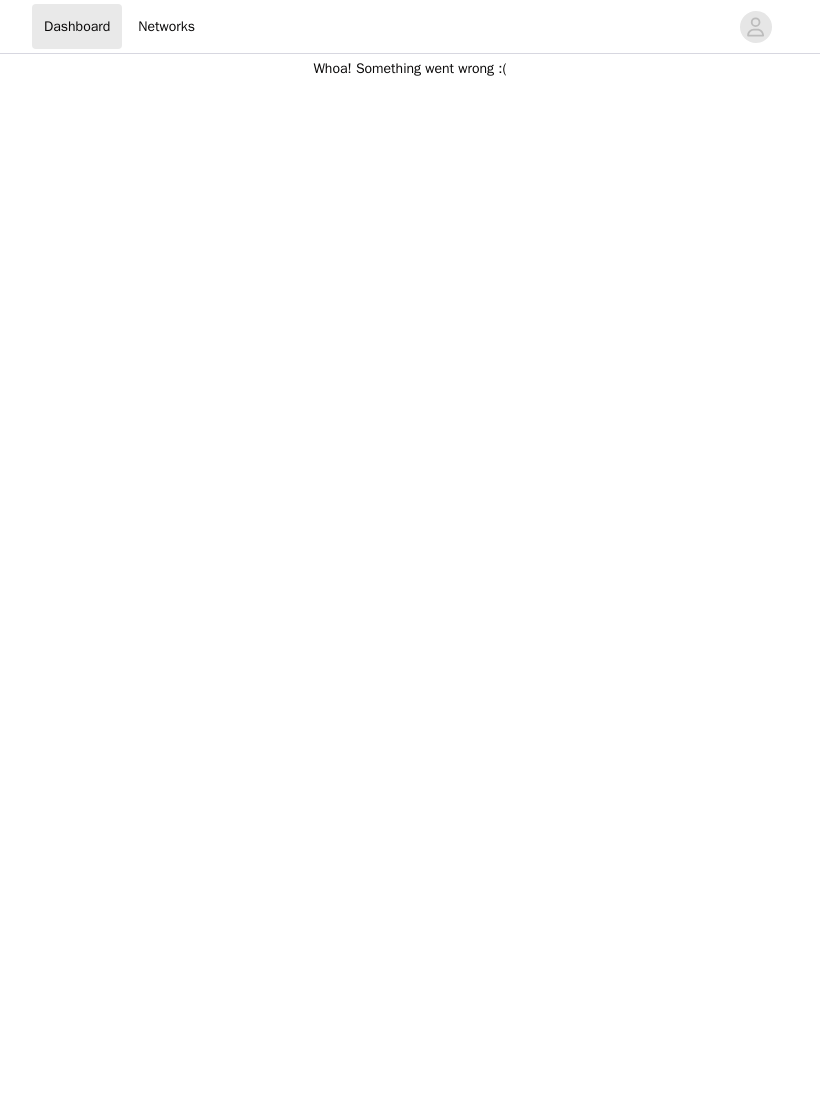 click on "Networks" at bounding box center (166, 26) 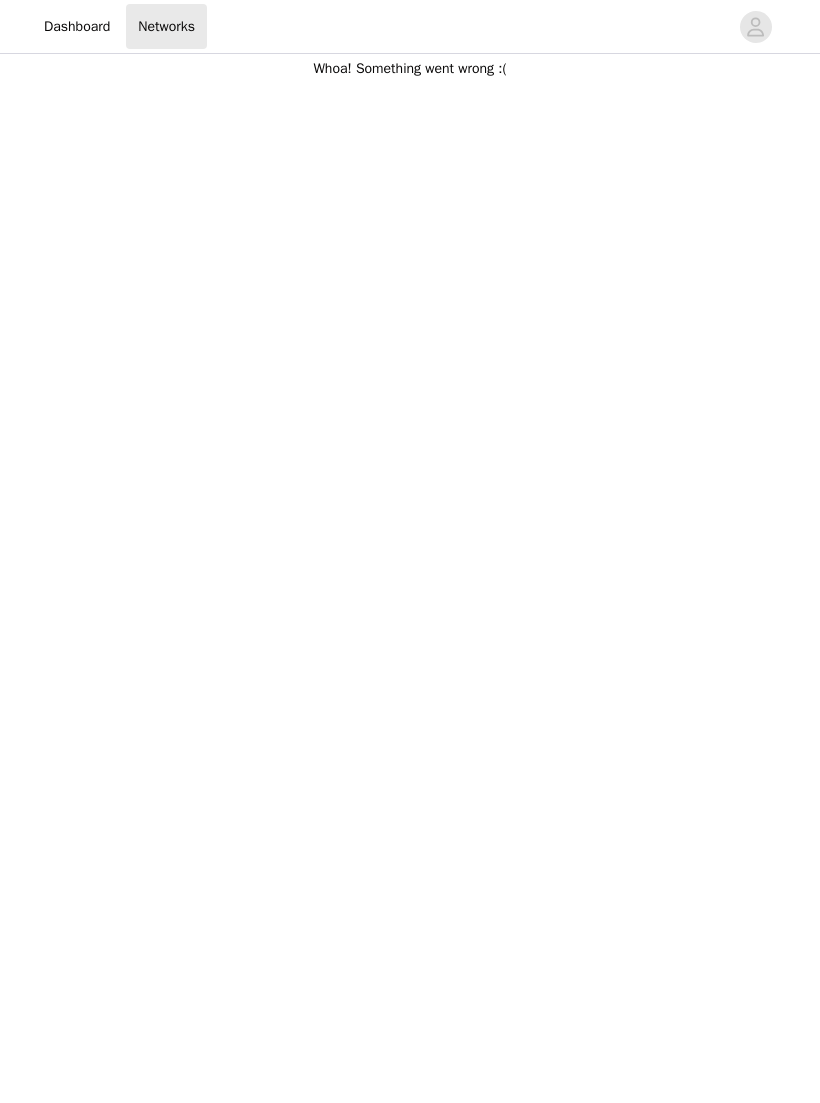 click on "Dashboard" at bounding box center [77, 26] 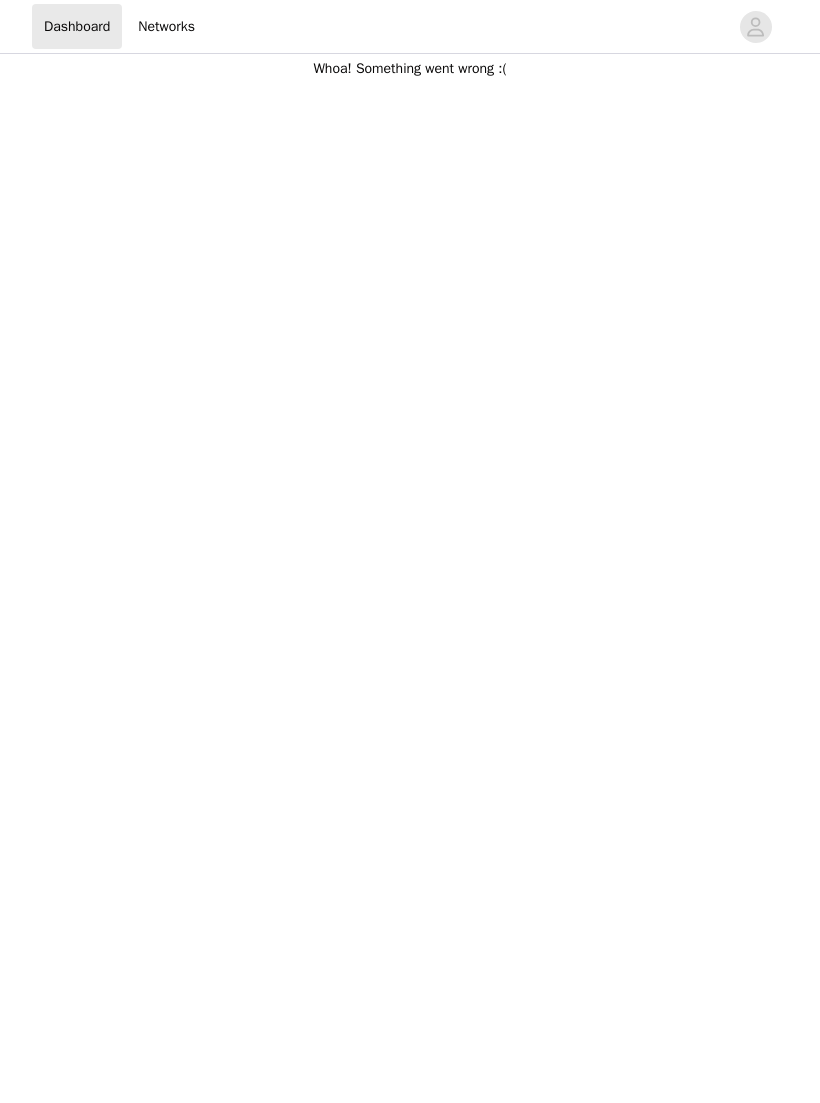 scroll, scrollTop: 0, scrollLeft: 0, axis: both 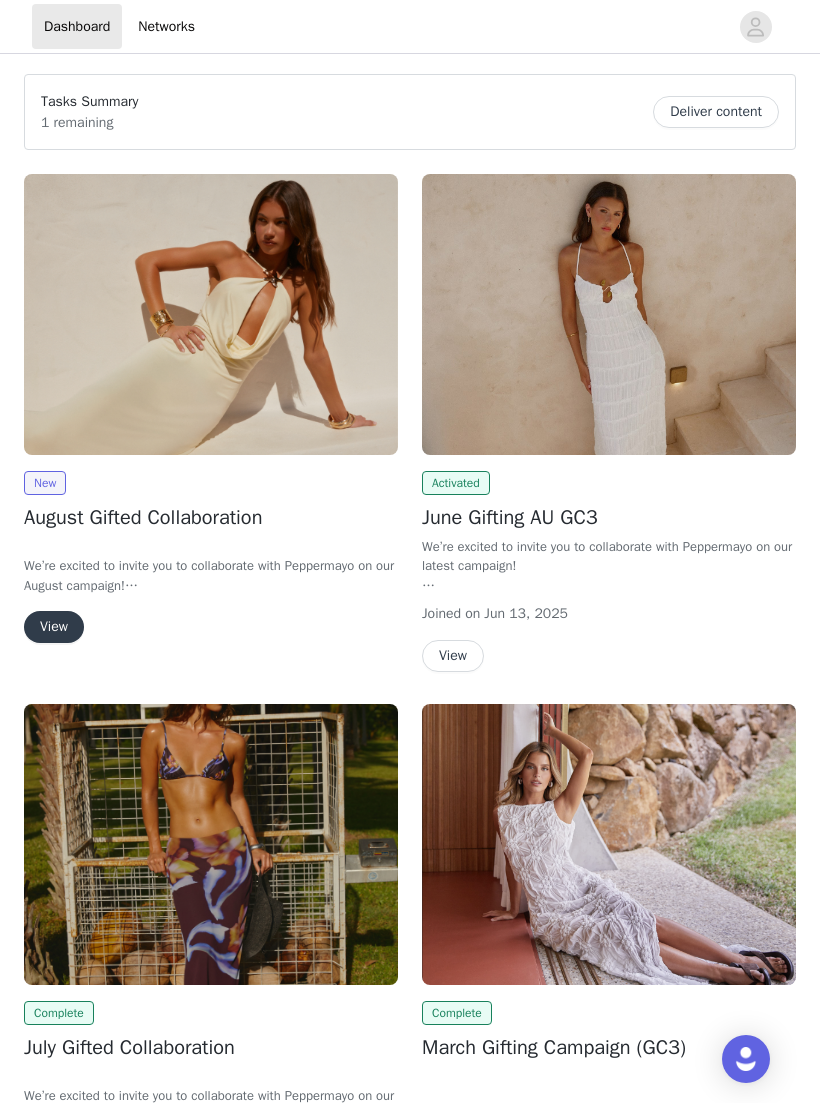 click on "View" at bounding box center [54, 627] 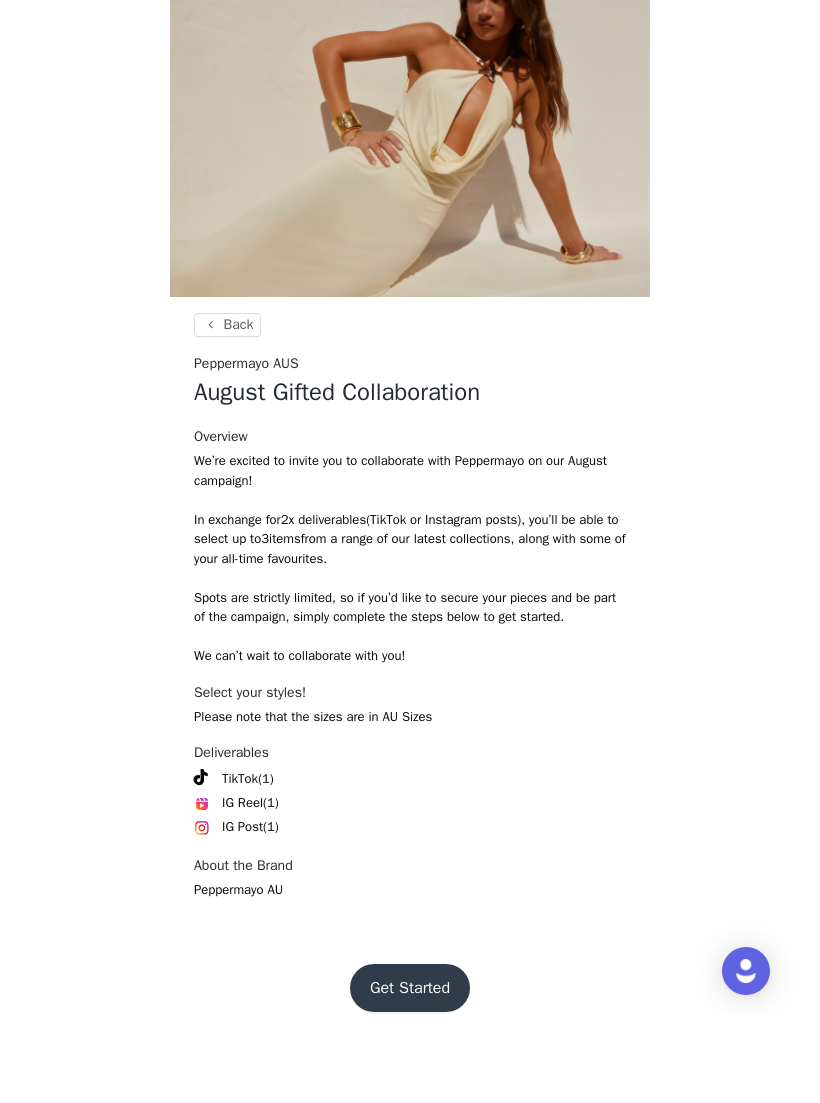 scroll, scrollTop: 33, scrollLeft: 0, axis: vertical 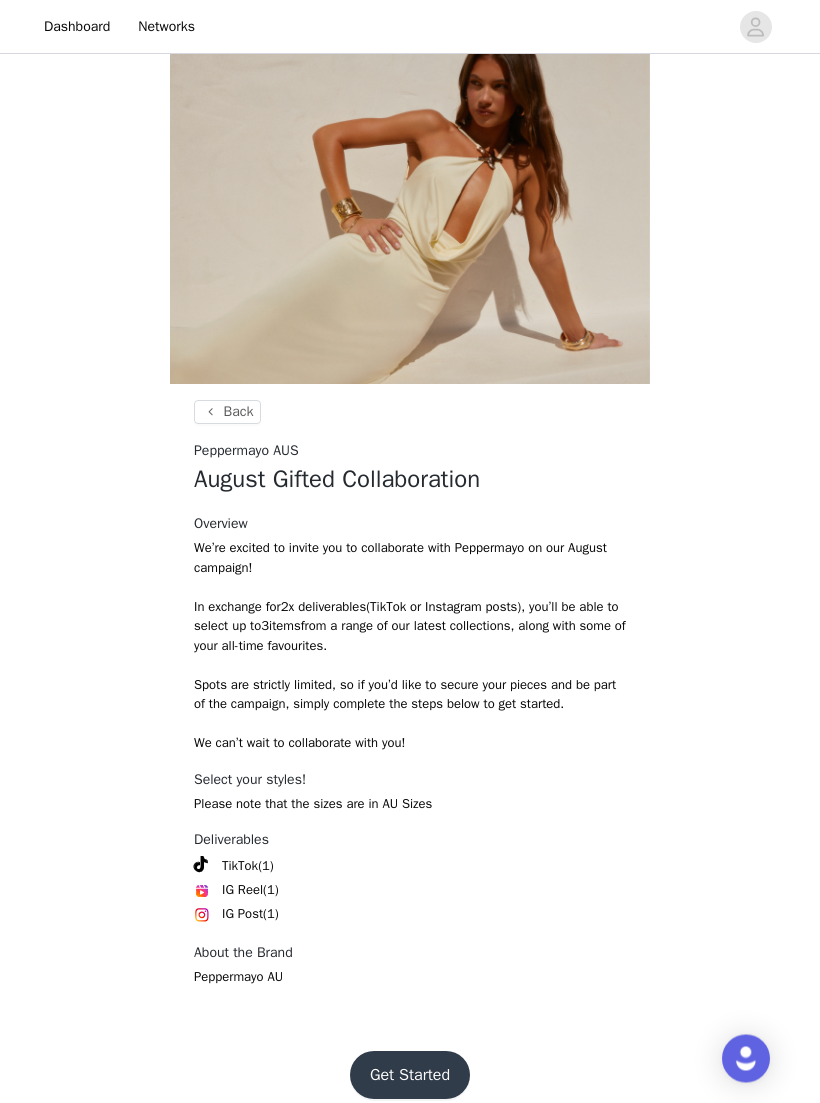click on "Get Started" at bounding box center [410, 1076] 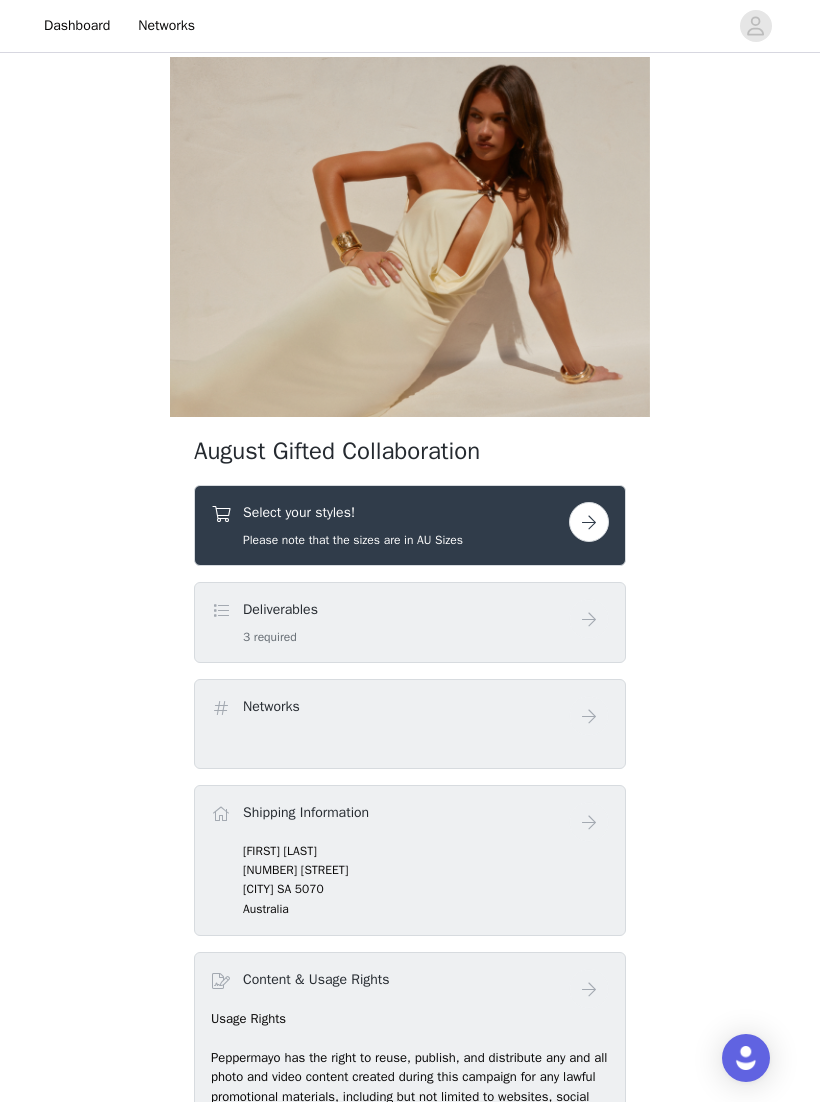 scroll, scrollTop: 1, scrollLeft: 0, axis: vertical 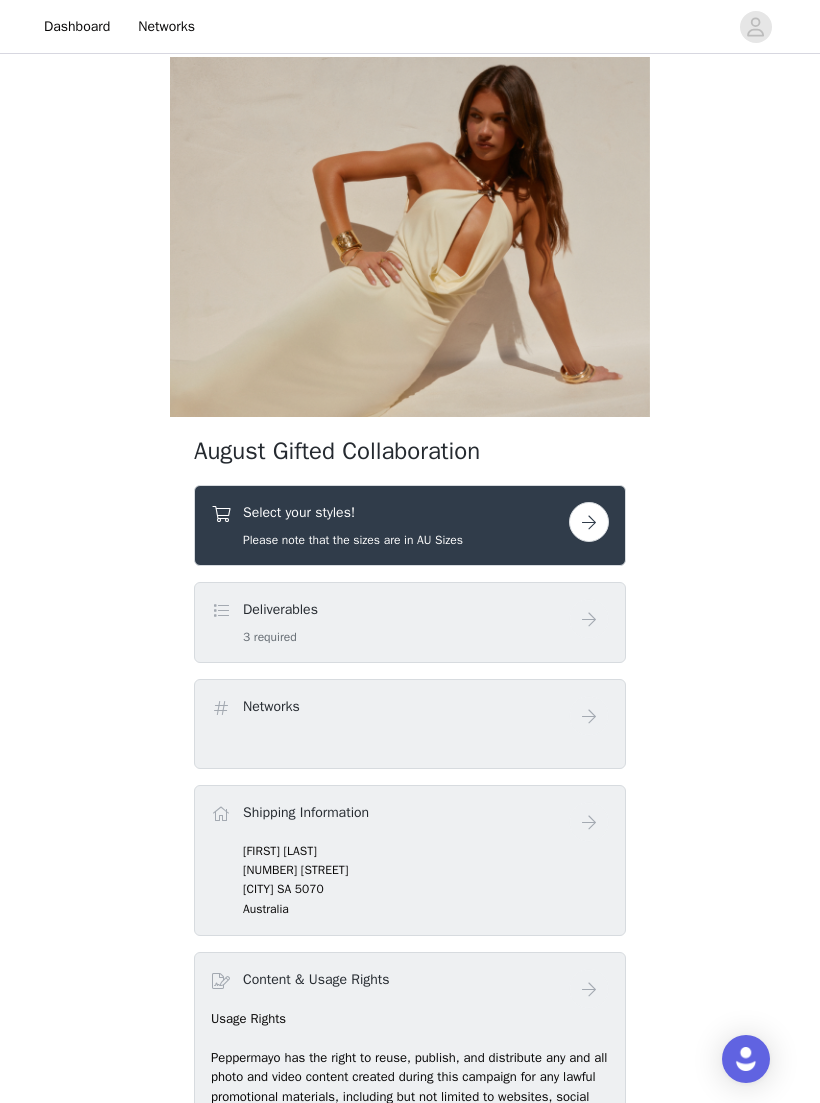 click at bounding box center (589, 522) 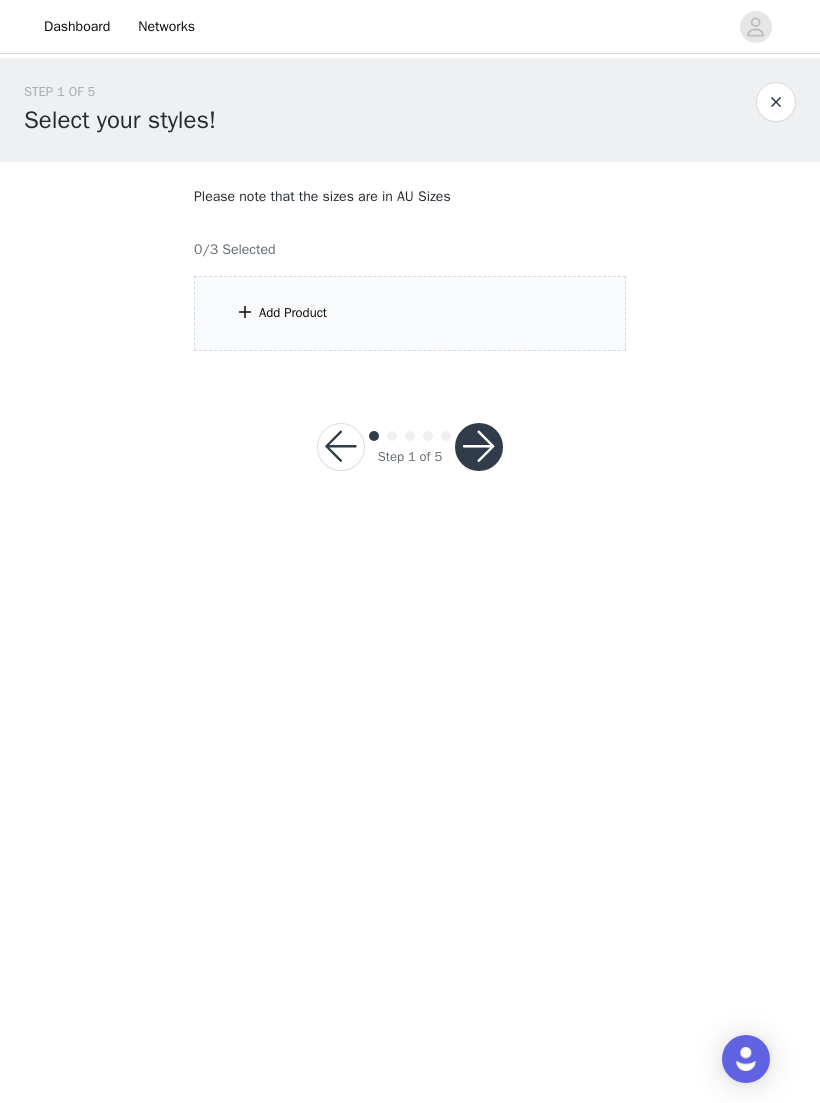 click on "Add Product" at bounding box center [410, 313] 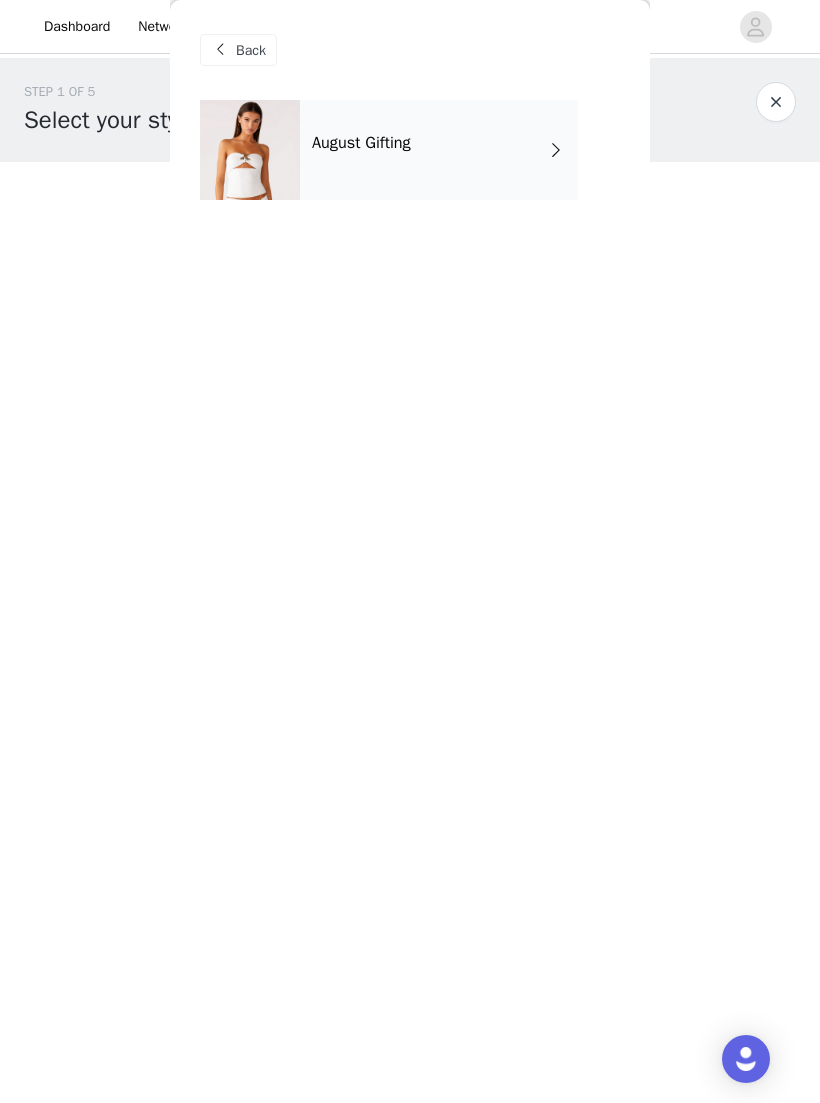 click on "August Gifting" at bounding box center (439, 150) 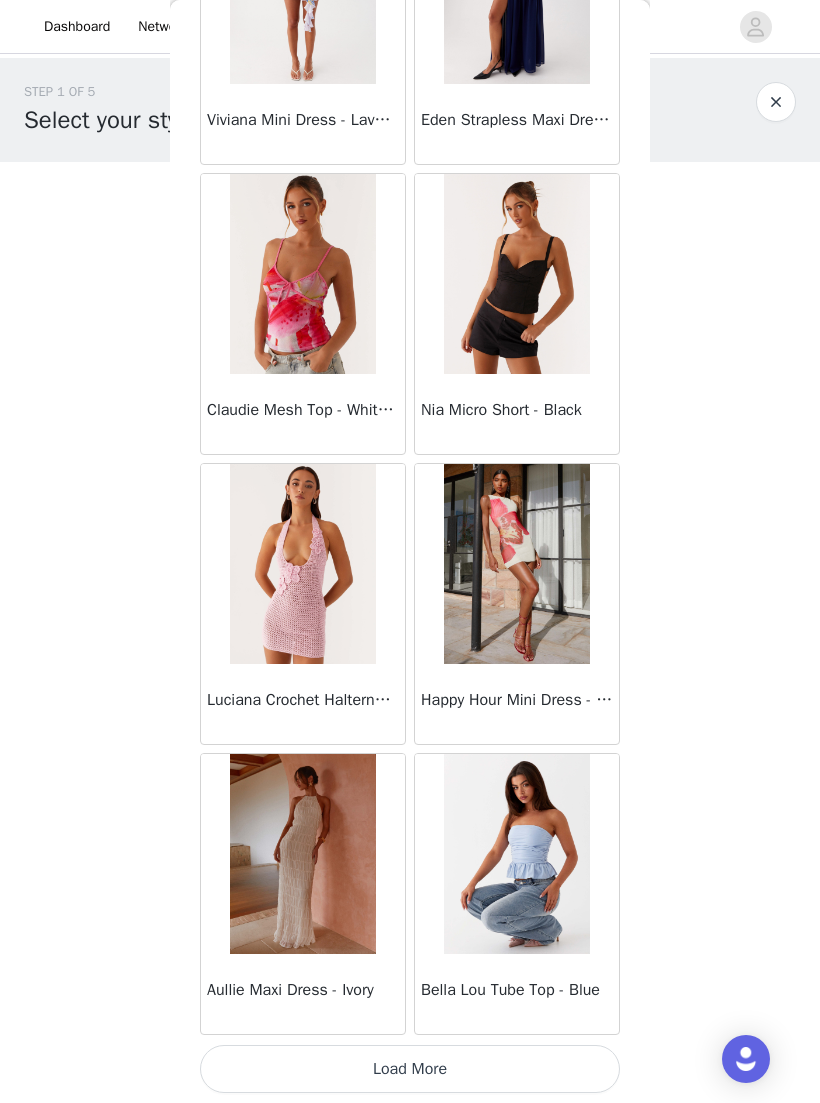 click on "Load More" at bounding box center [410, 1069] 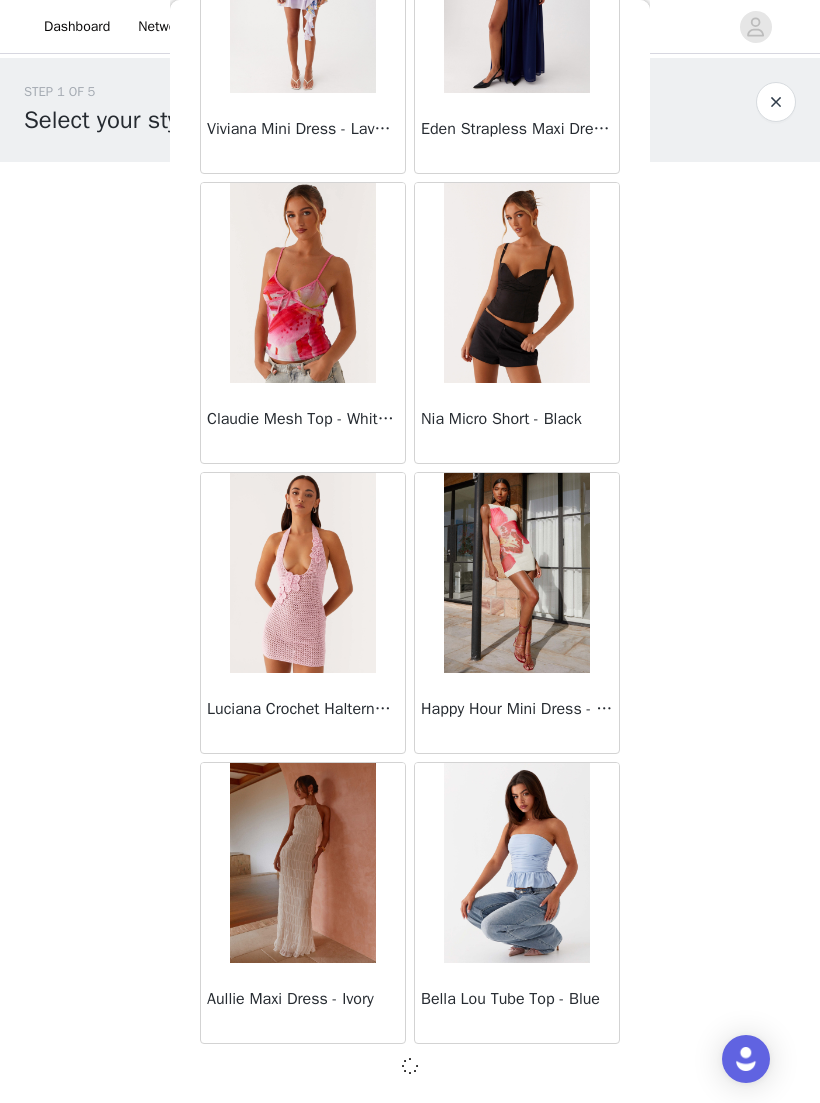 scroll, scrollTop: 1948, scrollLeft: 0, axis: vertical 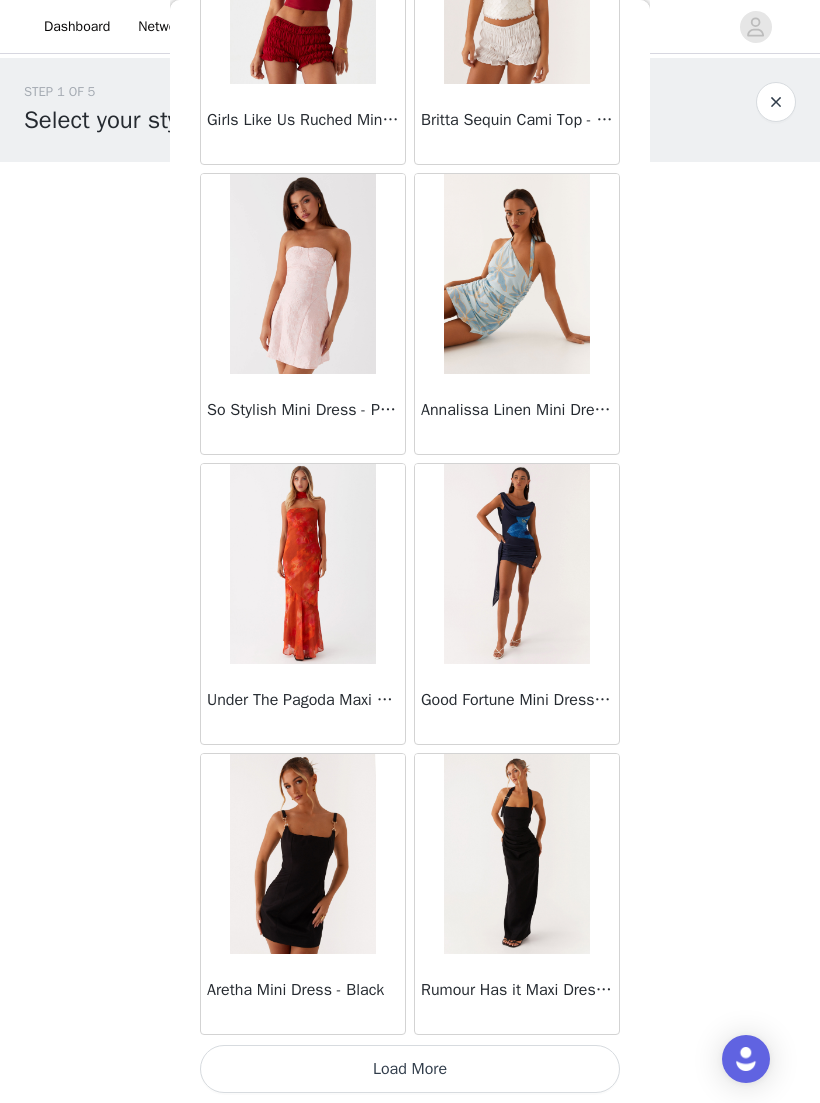 click on "Load More" at bounding box center (410, 1069) 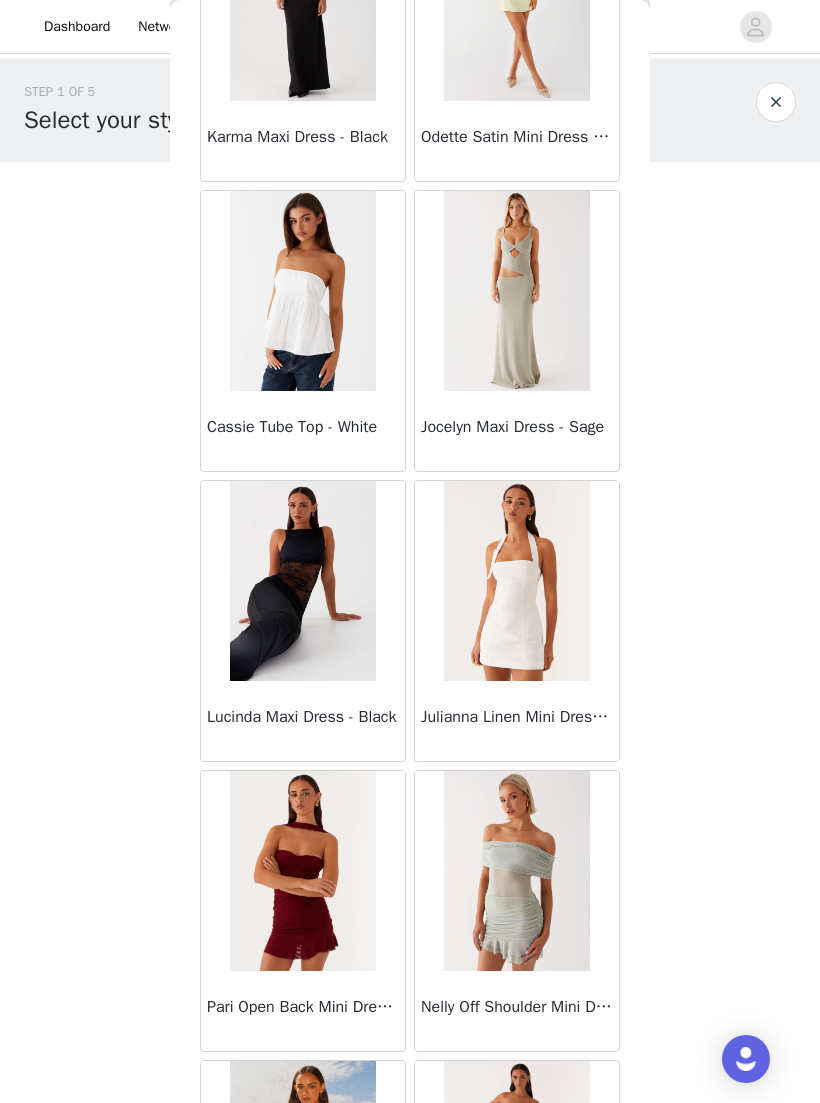 scroll, scrollTop: 6308, scrollLeft: 0, axis: vertical 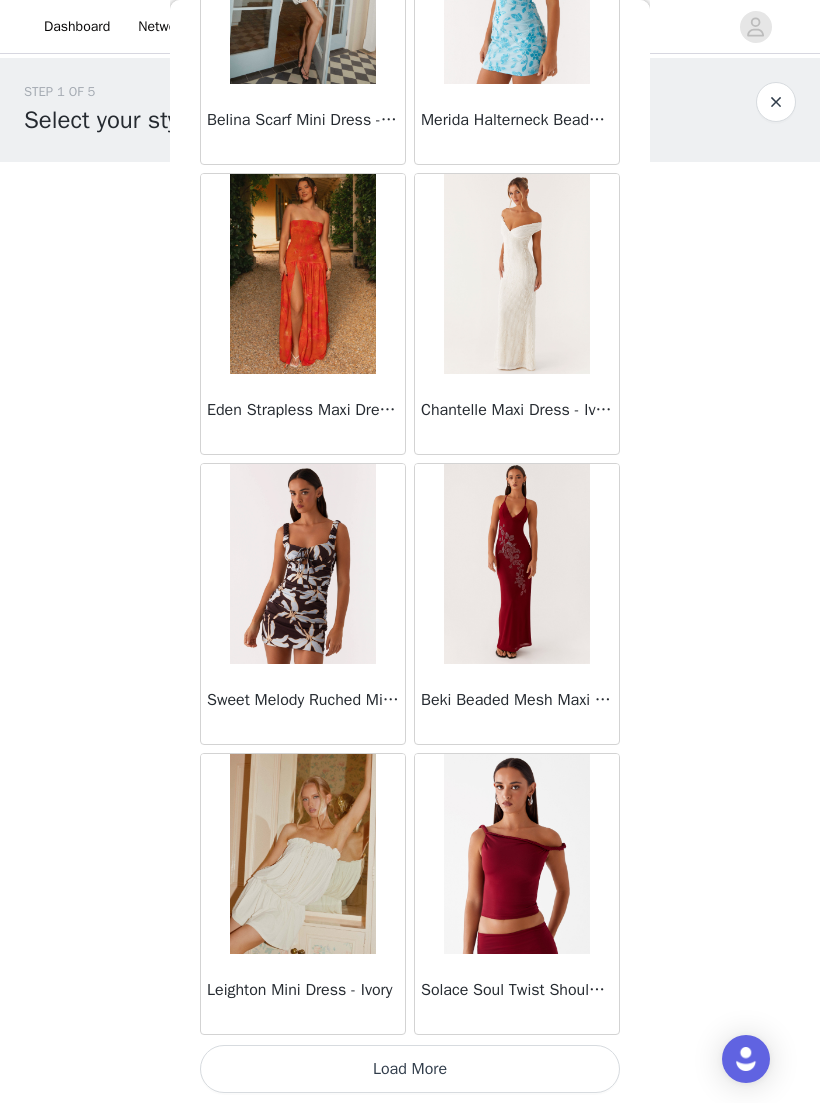 click on "Load More" at bounding box center [410, 1069] 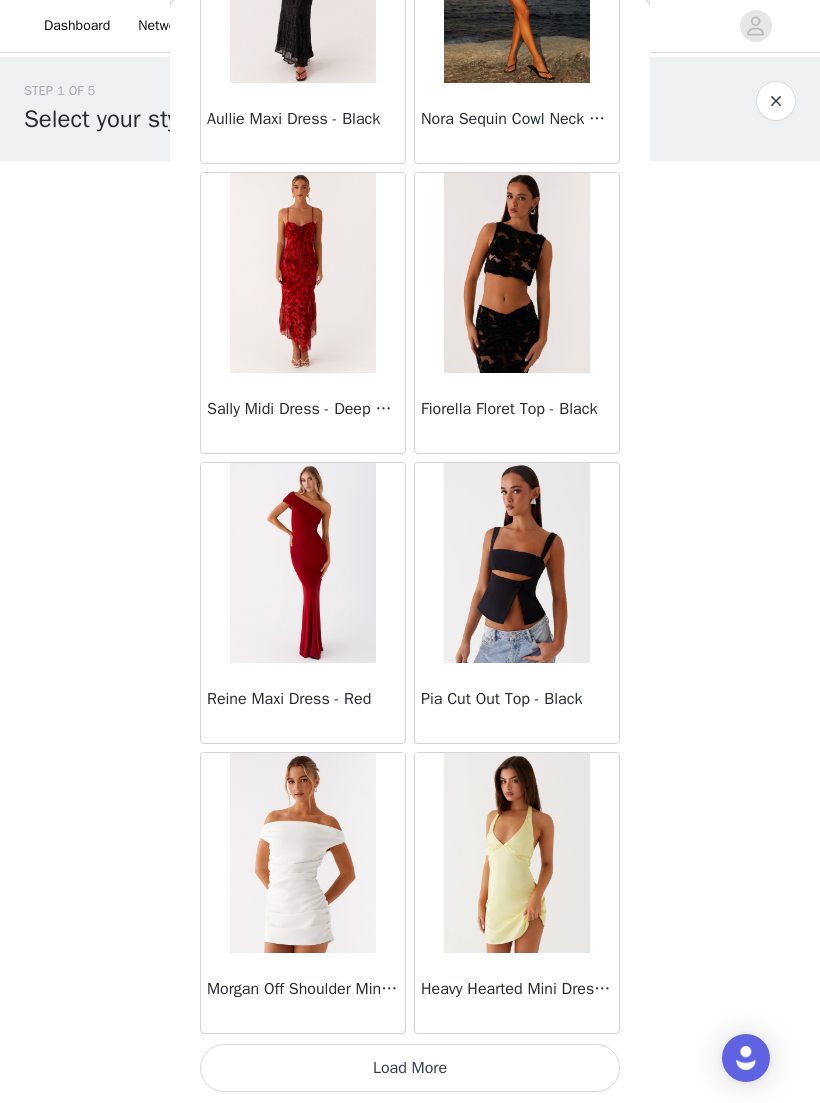click on "Load More" at bounding box center (410, 1069) 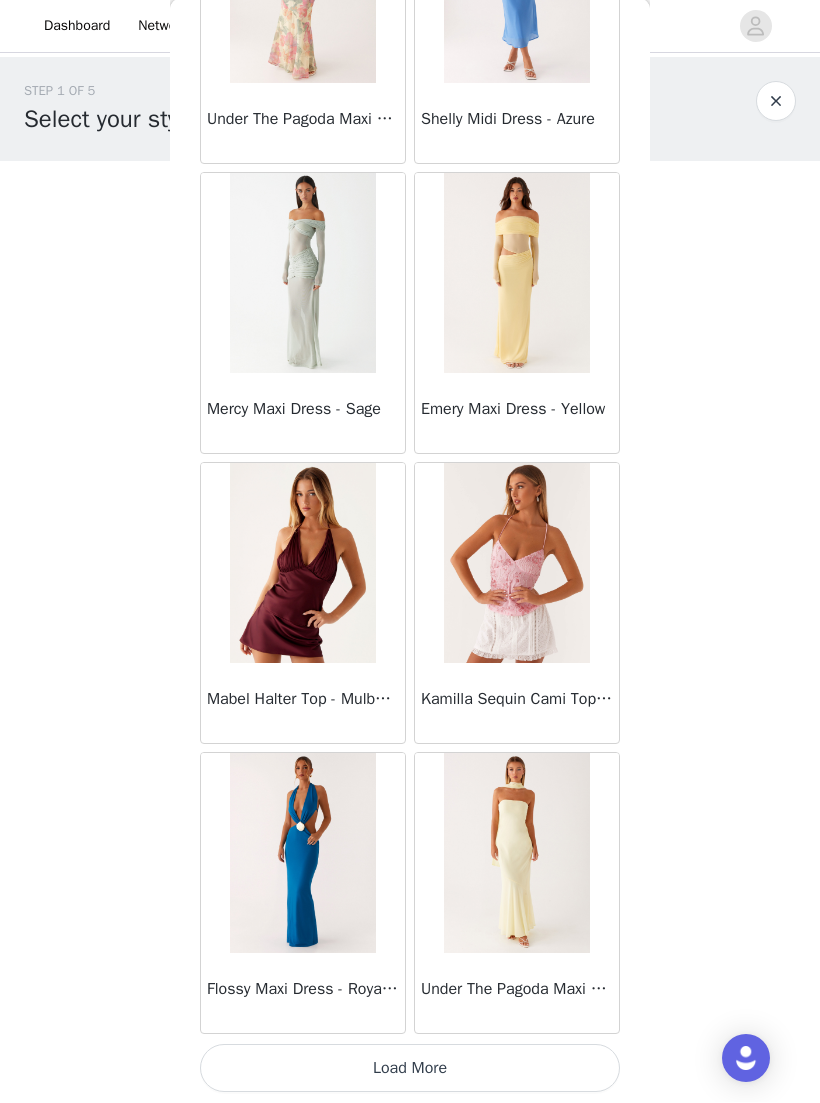 scroll, scrollTop: 13557, scrollLeft: 0, axis: vertical 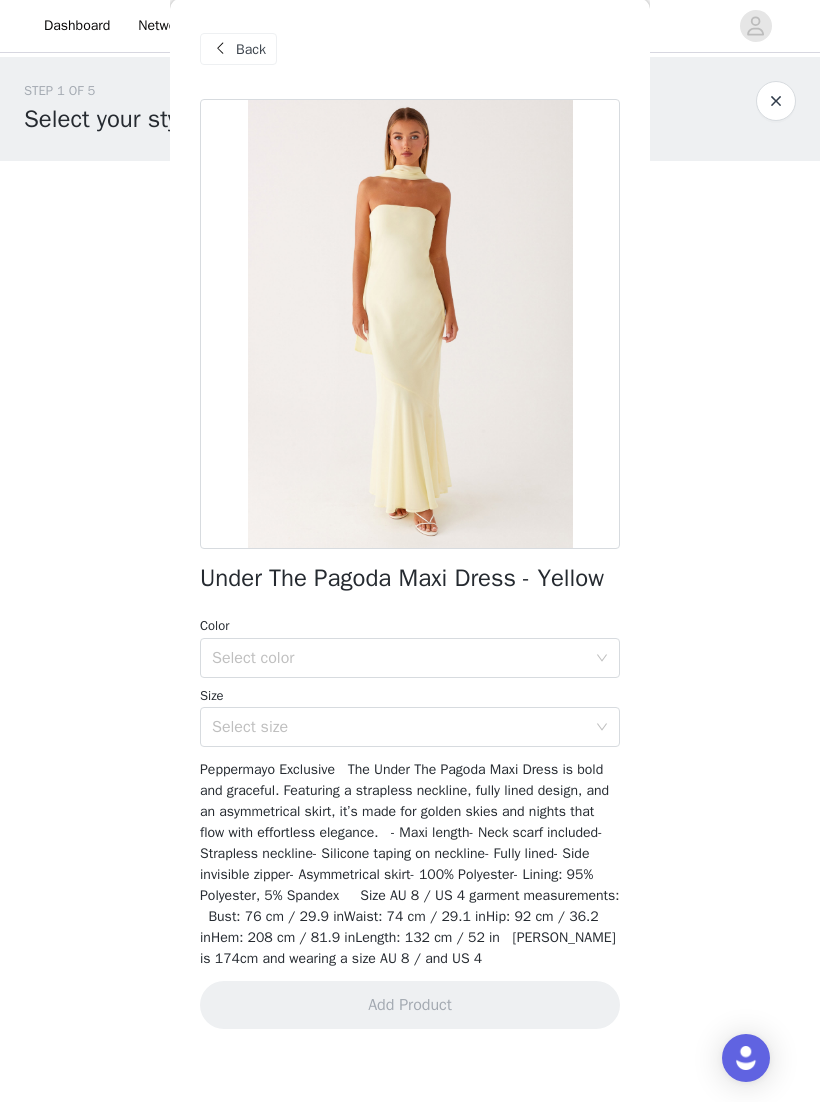 click at bounding box center (220, 50) 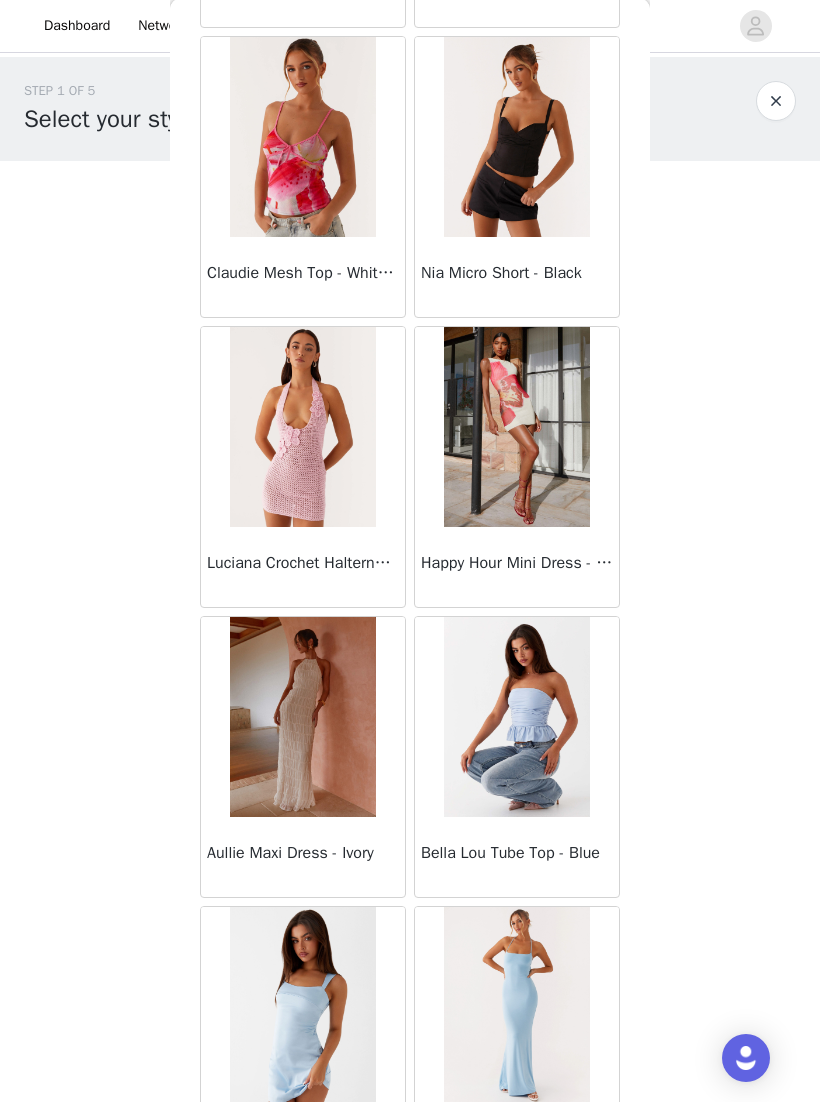 scroll, scrollTop: 2436, scrollLeft: 0, axis: vertical 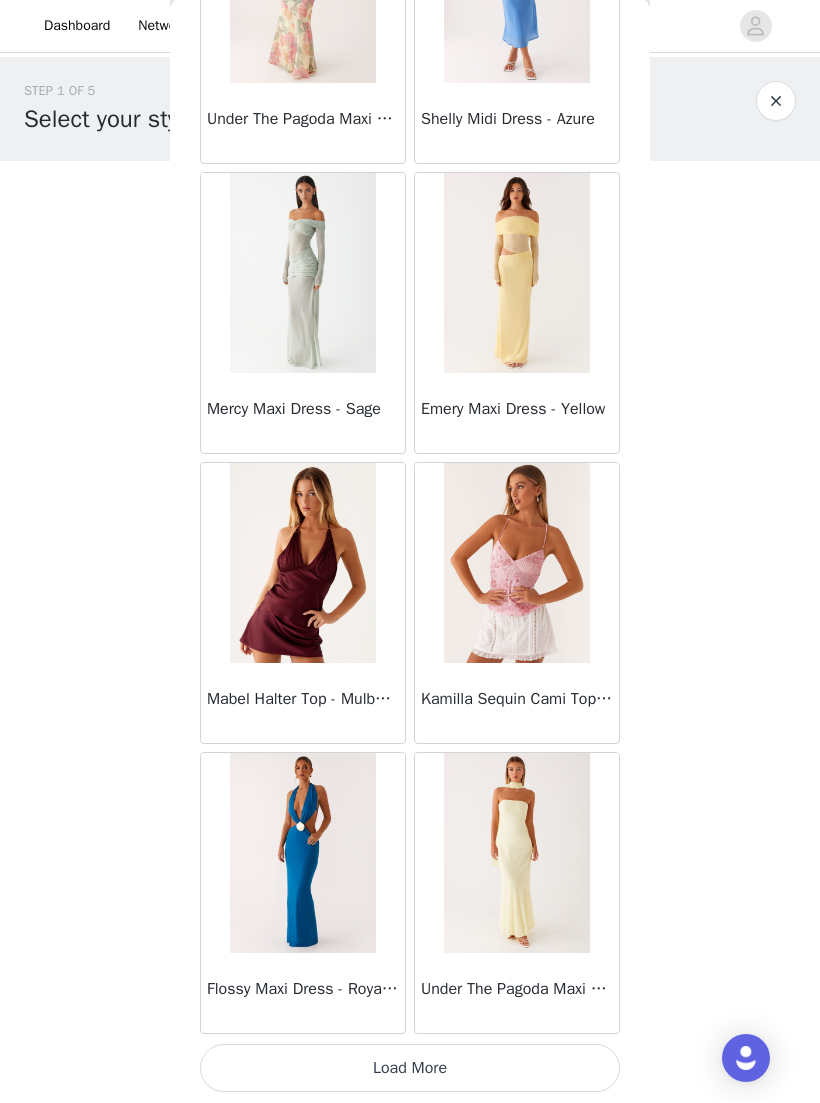 click on "Load More" at bounding box center [410, 1069] 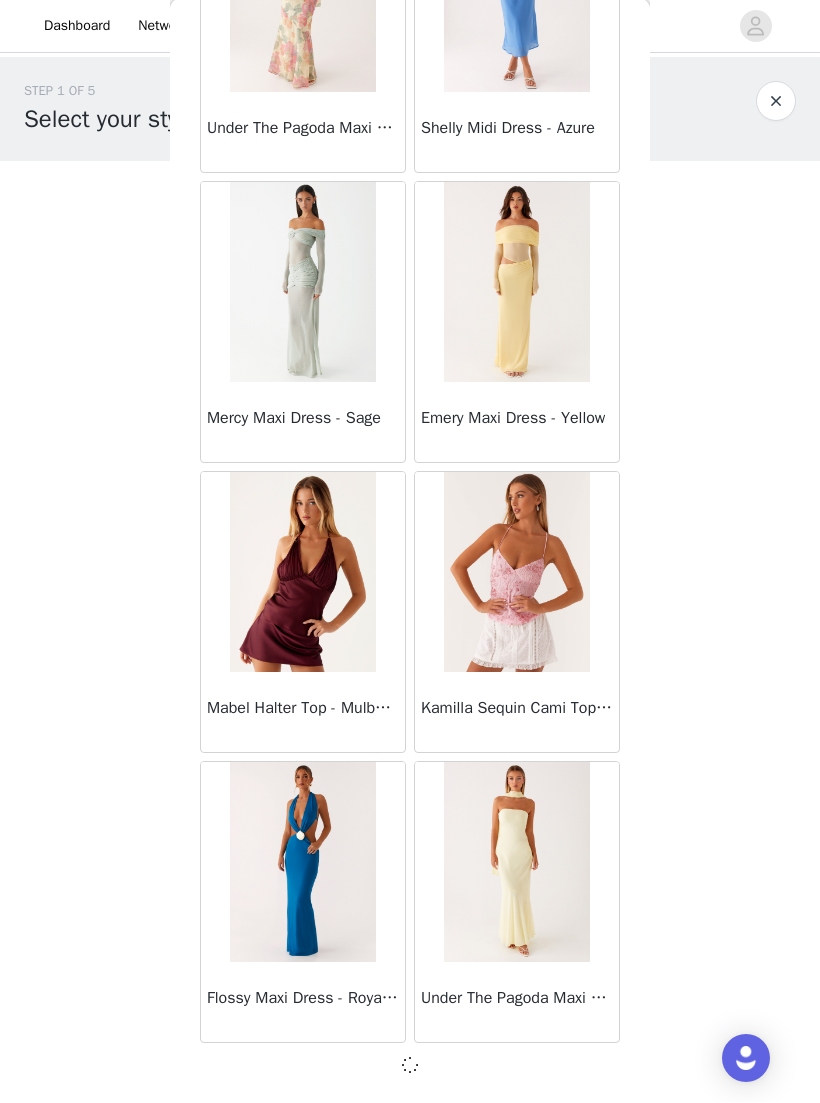 scroll, scrollTop: 13548, scrollLeft: 0, axis: vertical 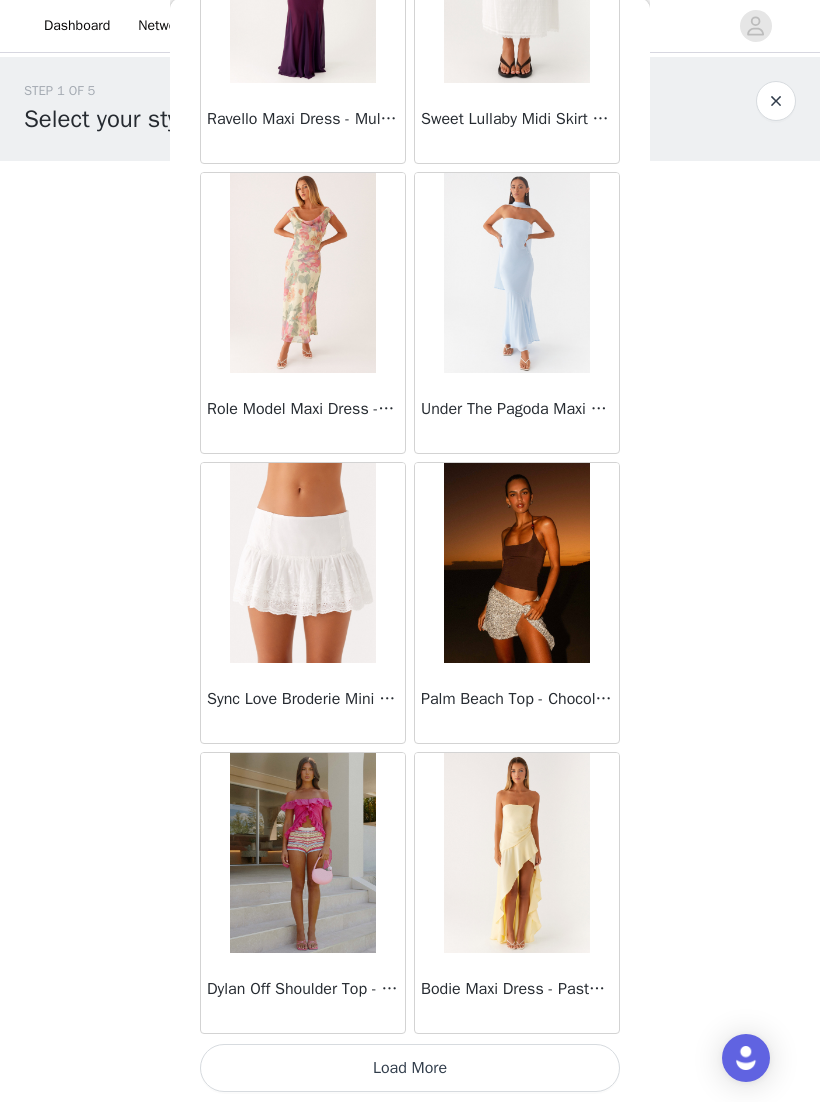 click on "Load More" at bounding box center (410, 1069) 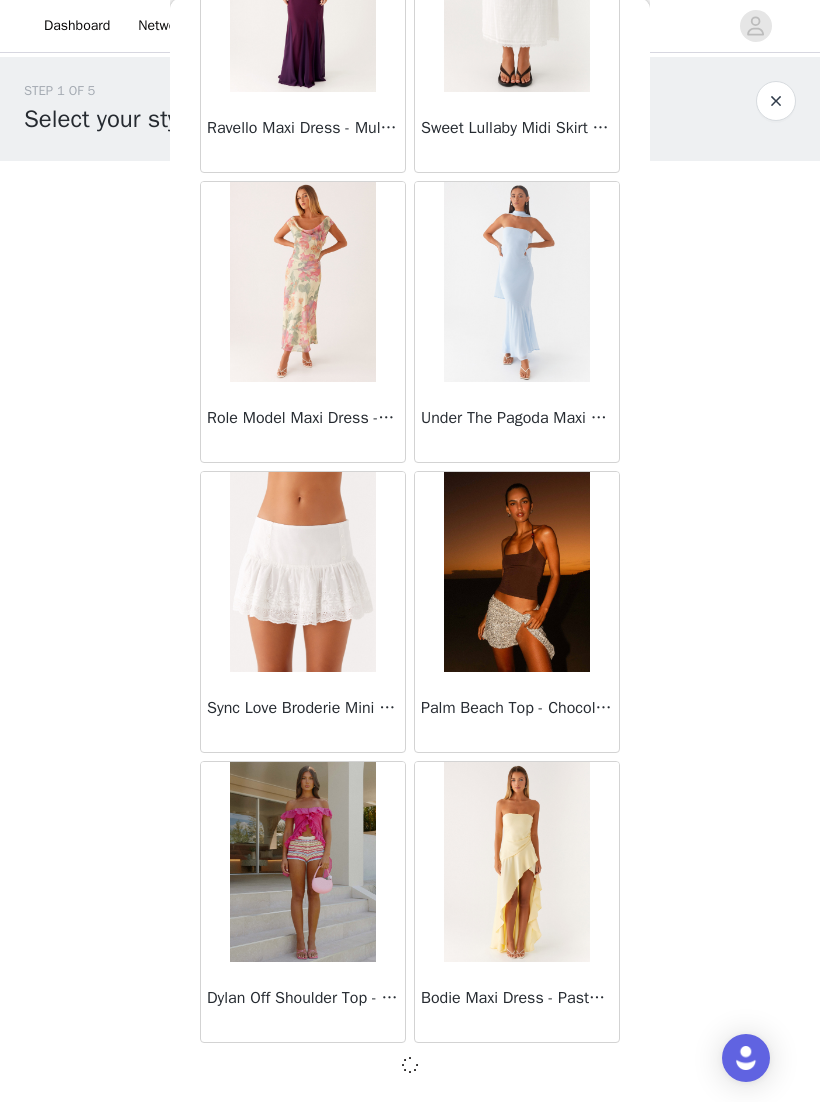 scroll, scrollTop: 16448, scrollLeft: 0, axis: vertical 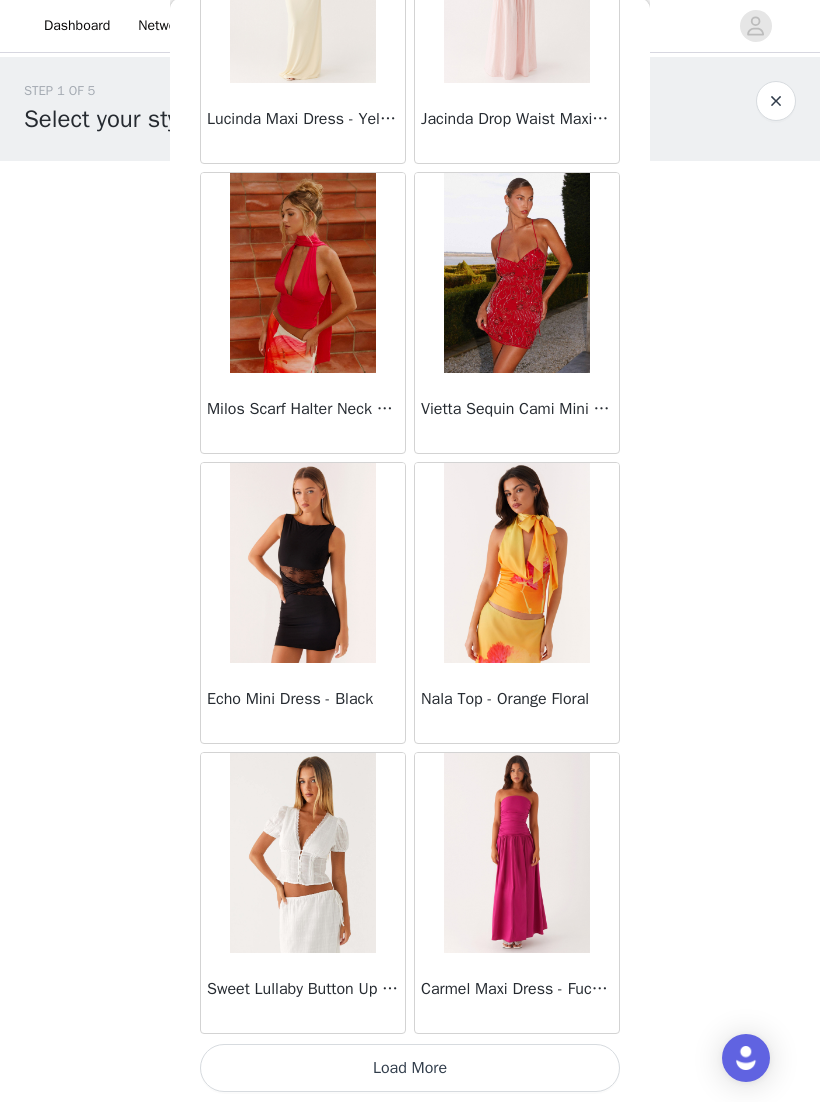 click on "Load More" at bounding box center [410, 1069] 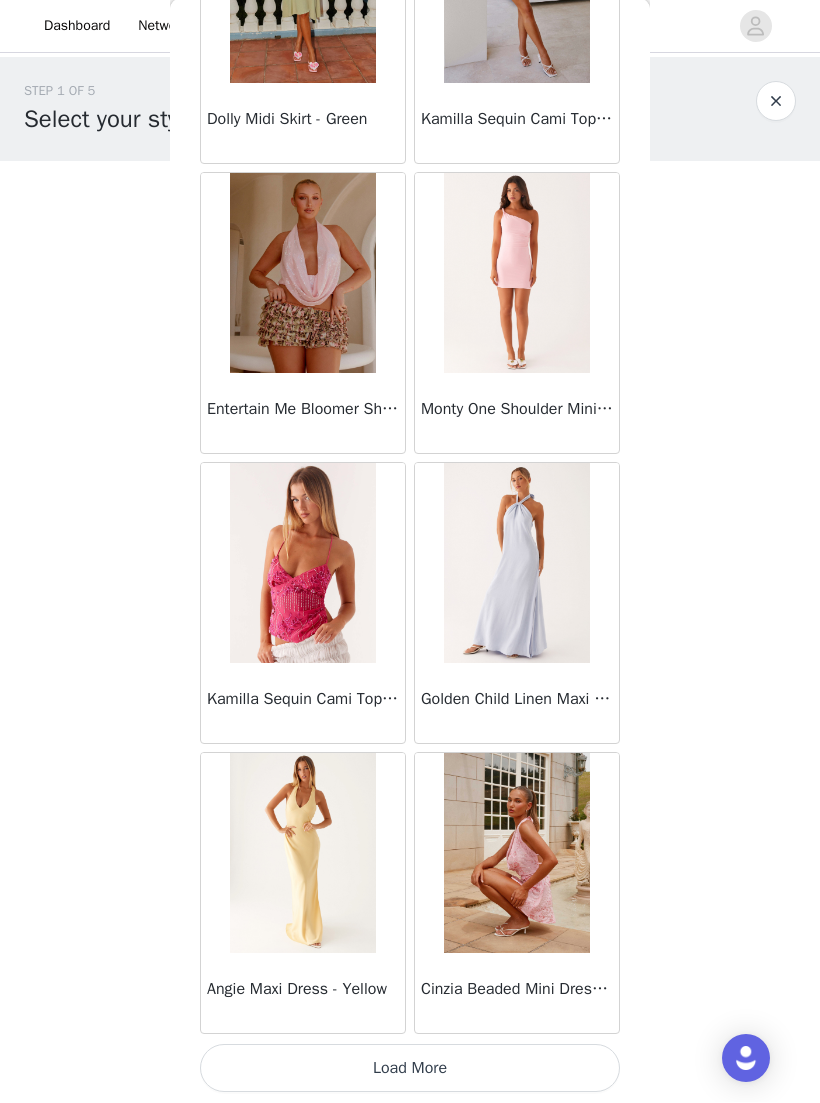 click on "Load More" at bounding box center [410, 1069] 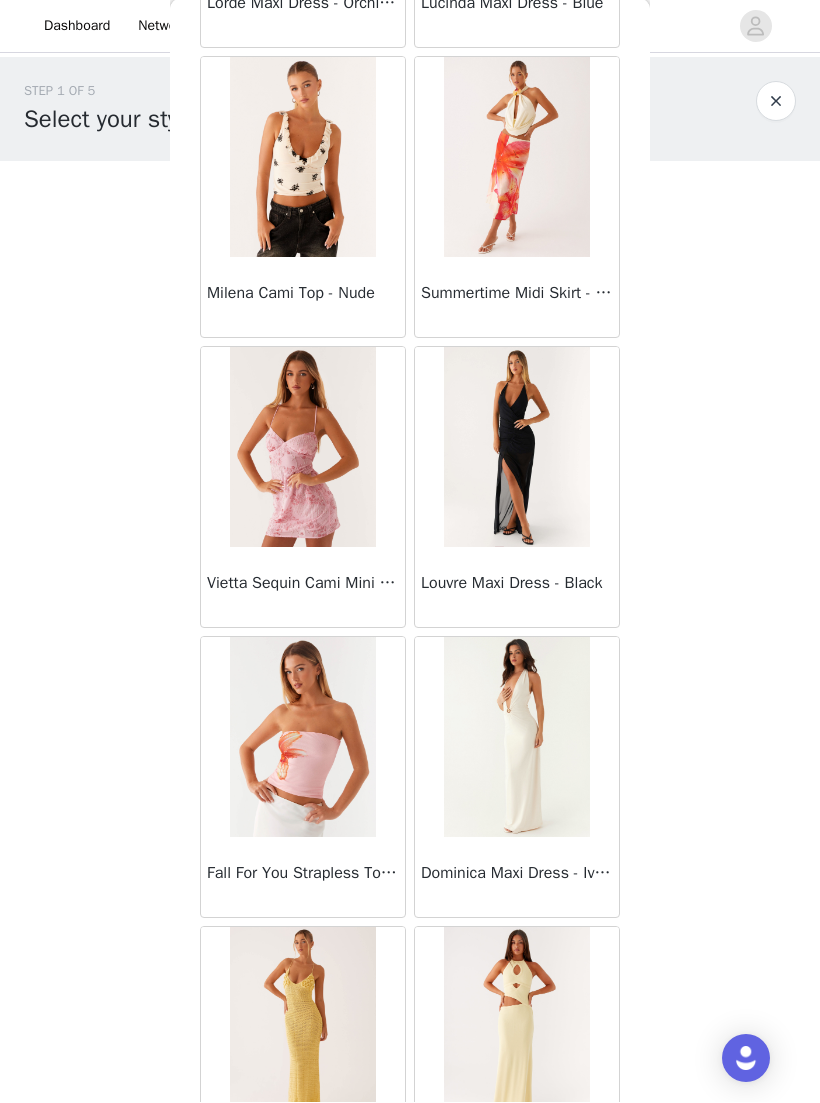 scroll, scrollTop: 24197, scrollLeft: 0, axis: vertical 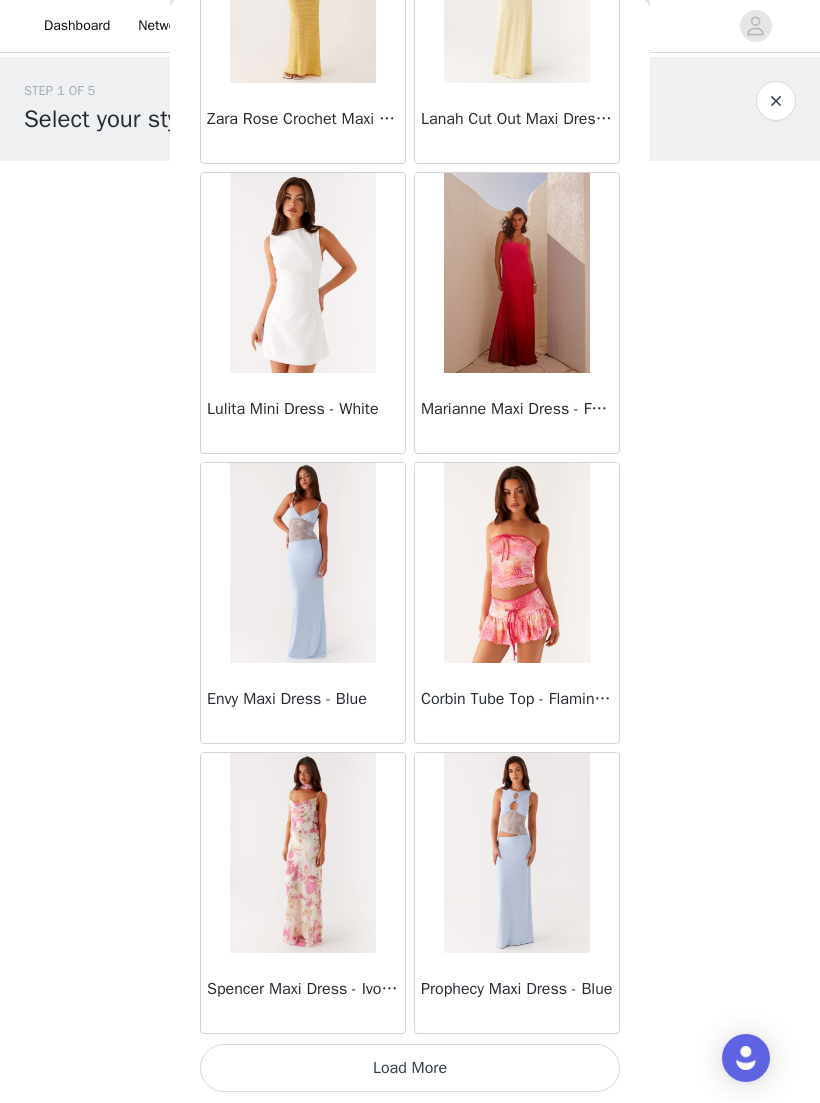 click on "Load More" at bounding box center [410, 1069] 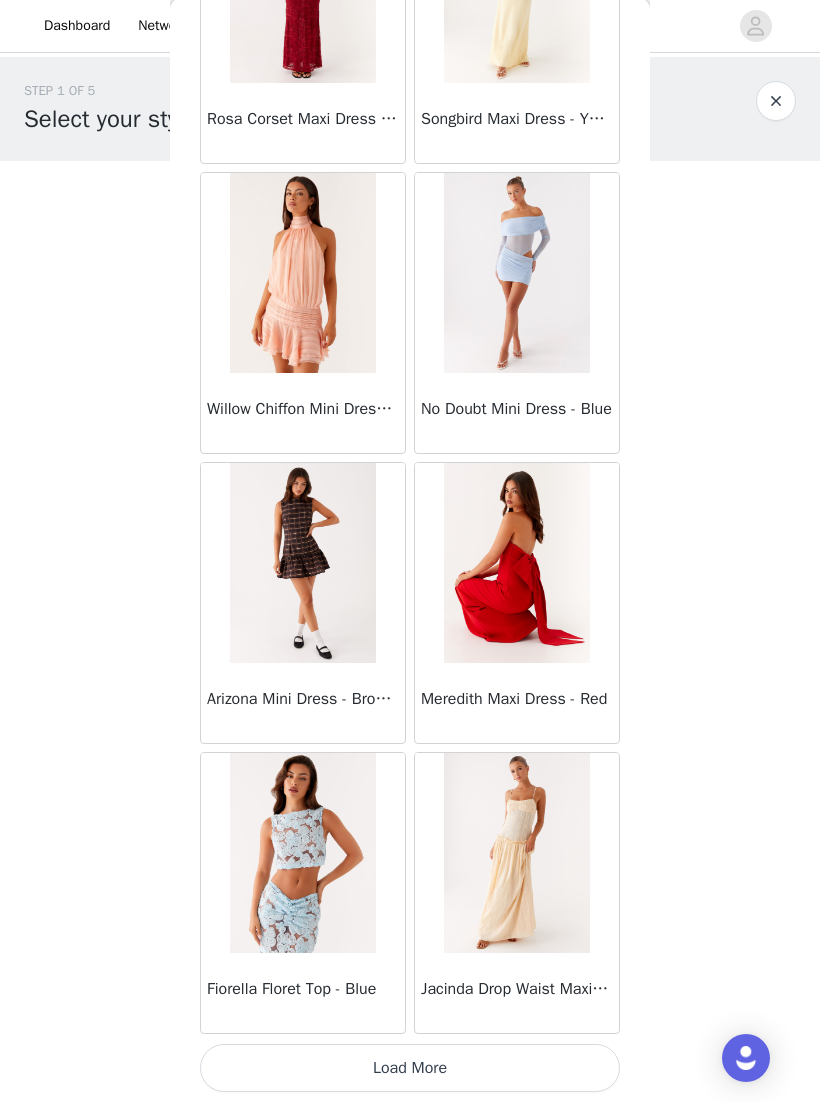click on "Load More" at bounding box center (410, 1069) 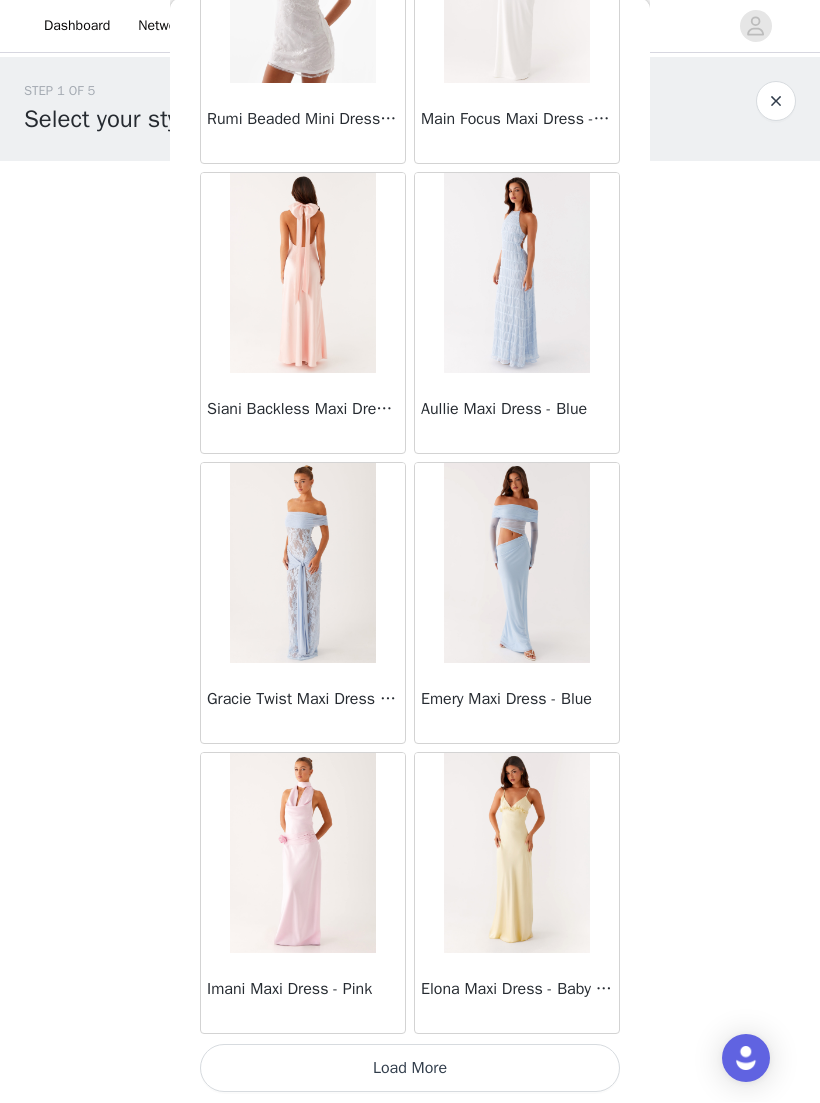 scroll, scrollTop: 30957, scrollLeft: 0, axis: vertical 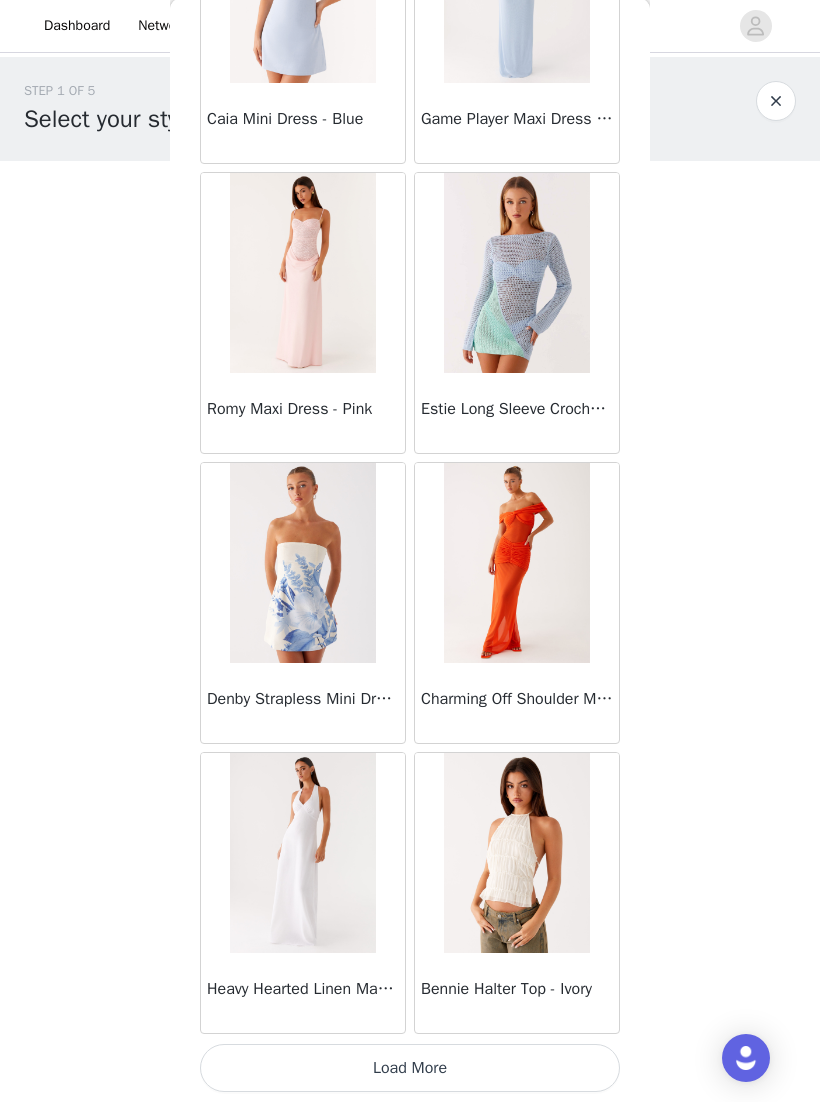 click on "Bennie Halter Top - Ivory" at bounding box center [517, 994] 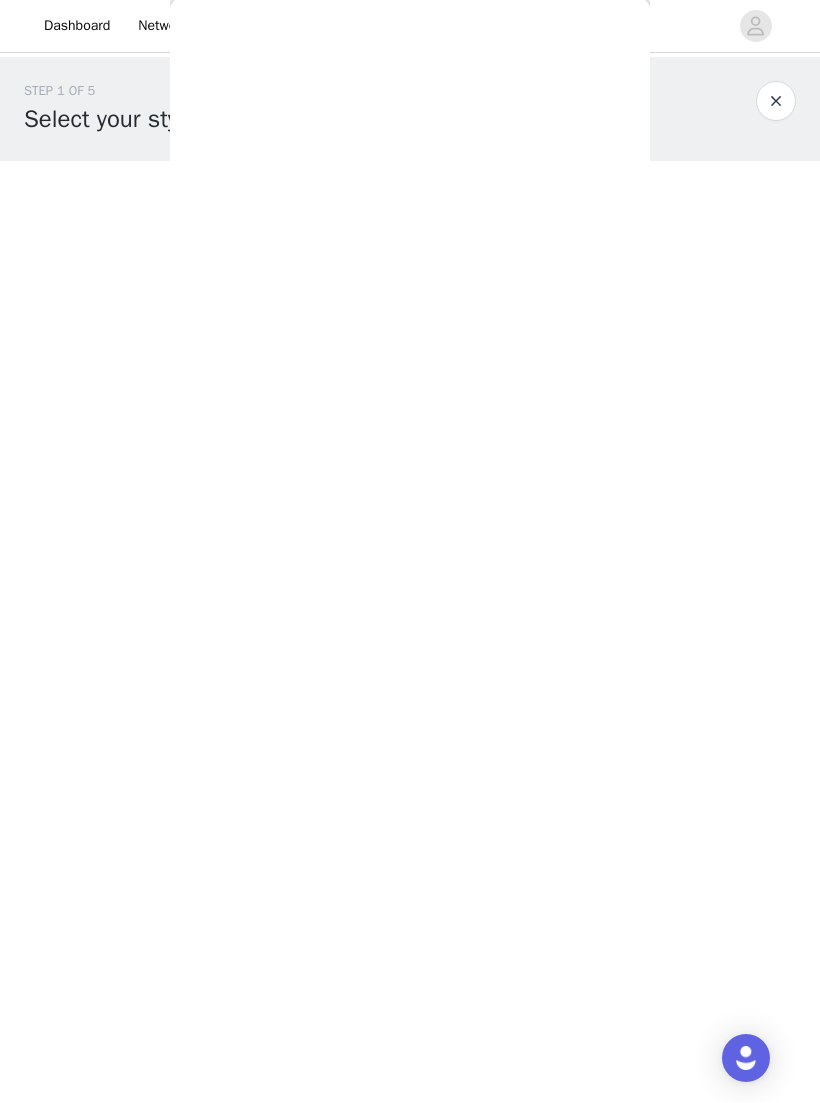 scroll, scrollTop: 0, scrollLeft: 0, axis: both 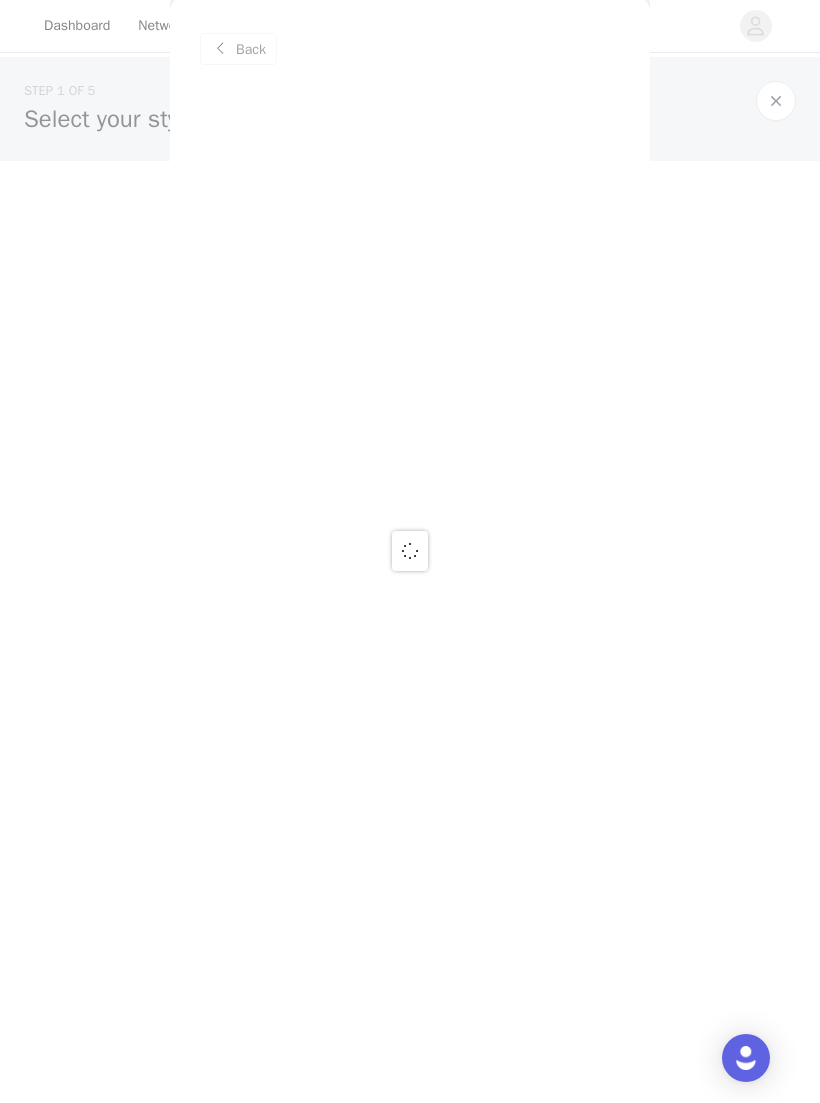 click at bounding box center (410, 551) 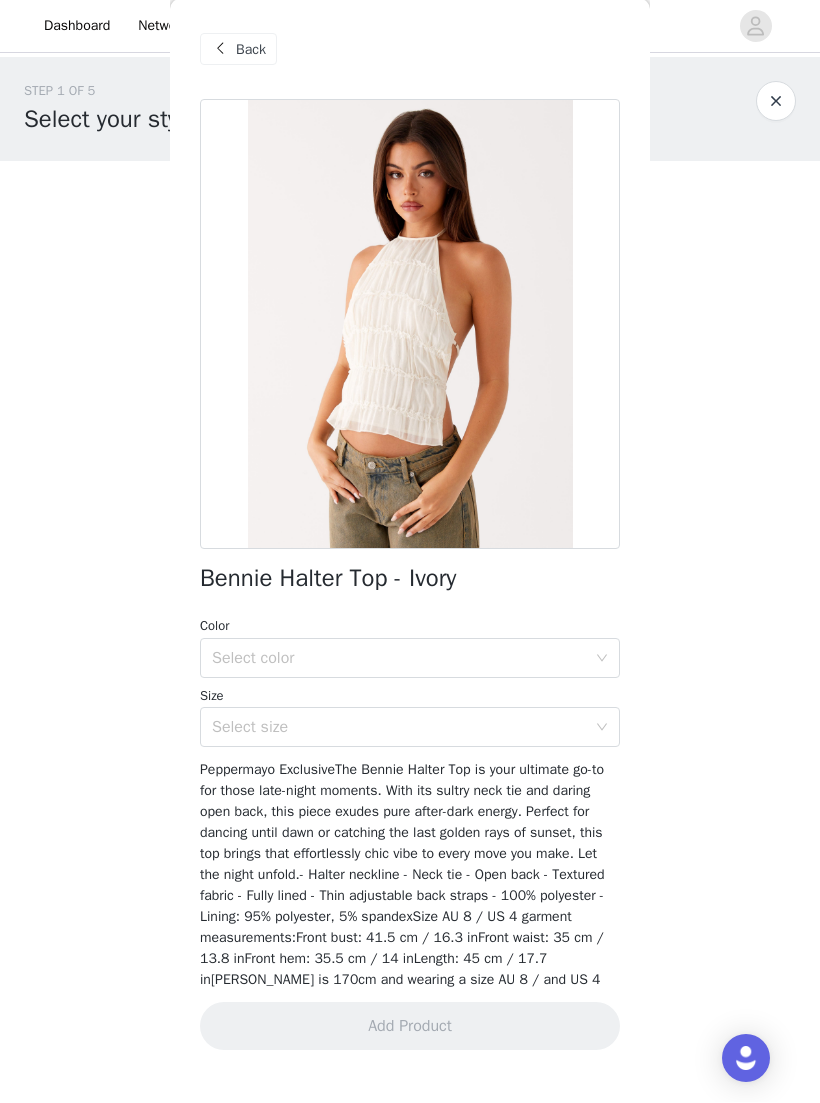 click at bounding box center [220, 50] 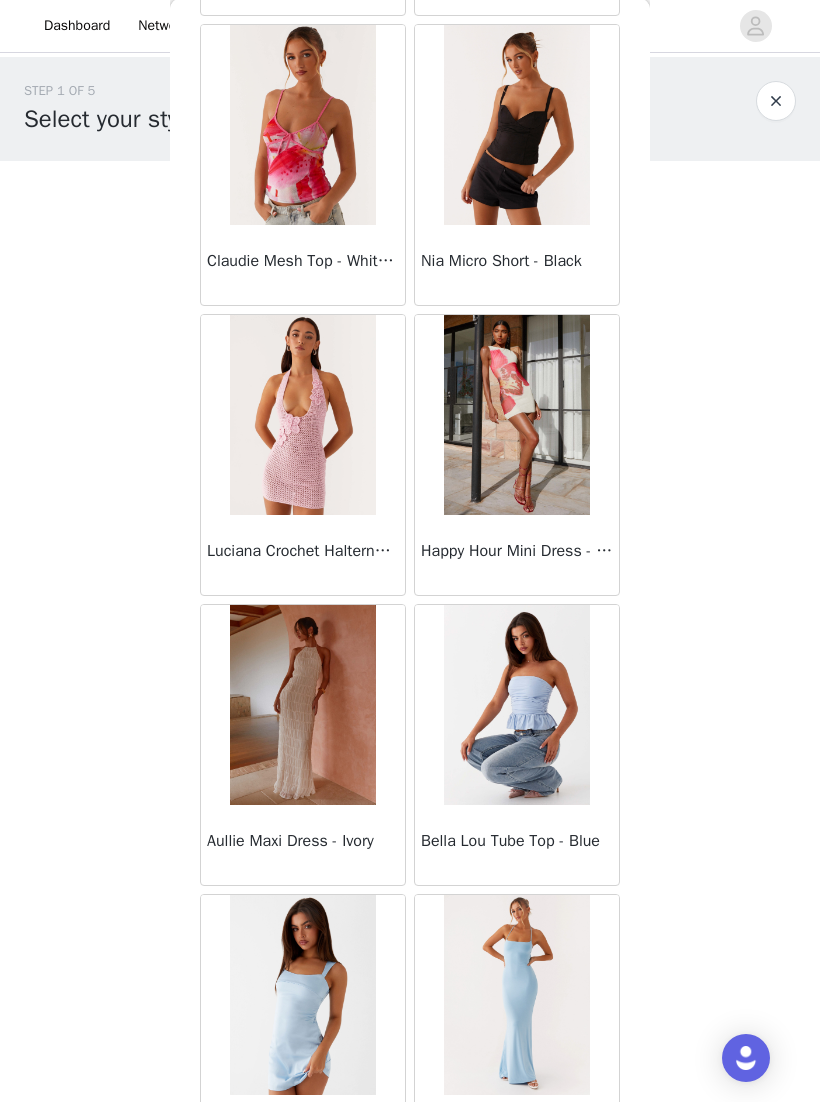 scroll, scrollTop: 2102, scrollLeft: 0, axis: vertical 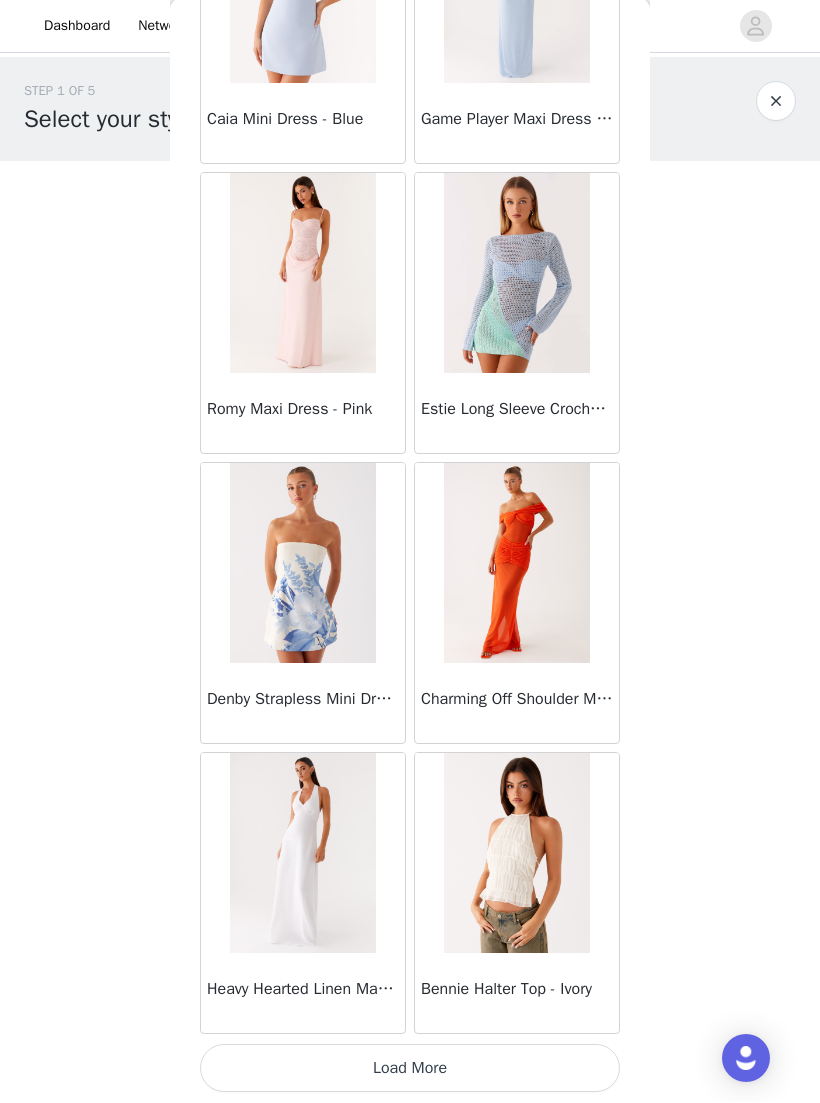 click on "Load More" at bounding box center [410, 1069] 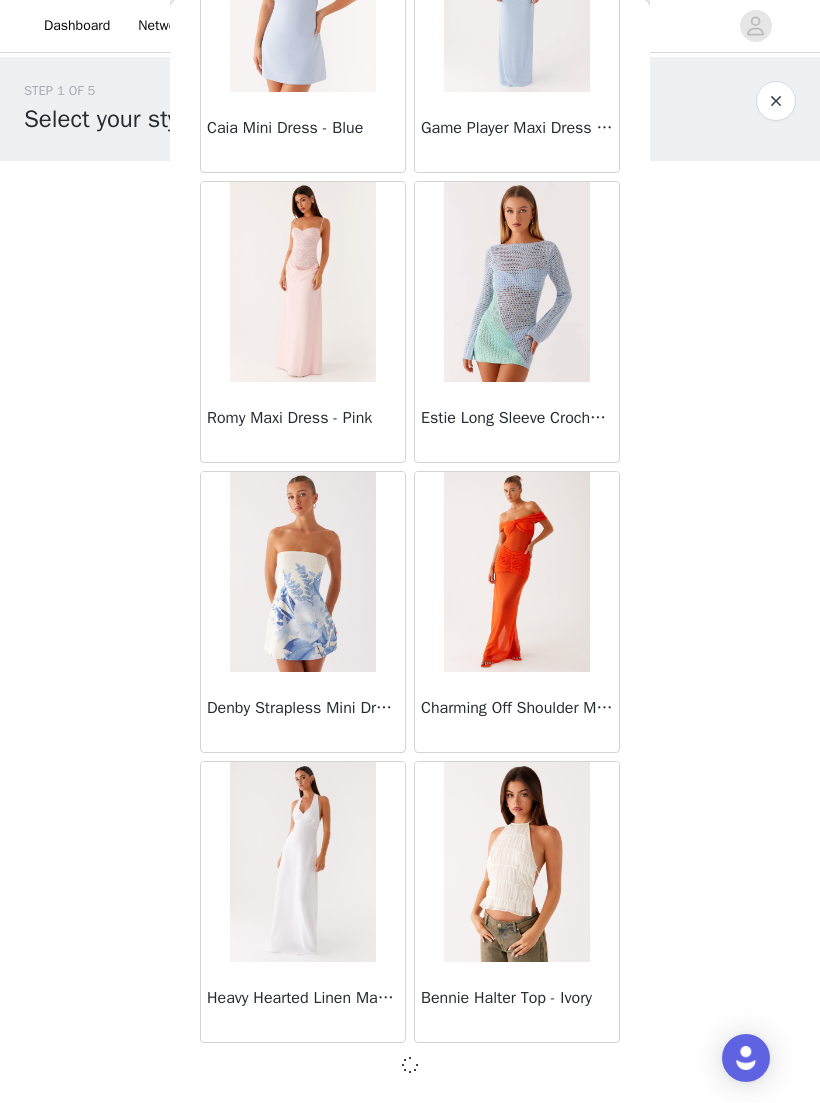 scroll, scrollTop: 33848, scrollLeft: 0, axis: vertical 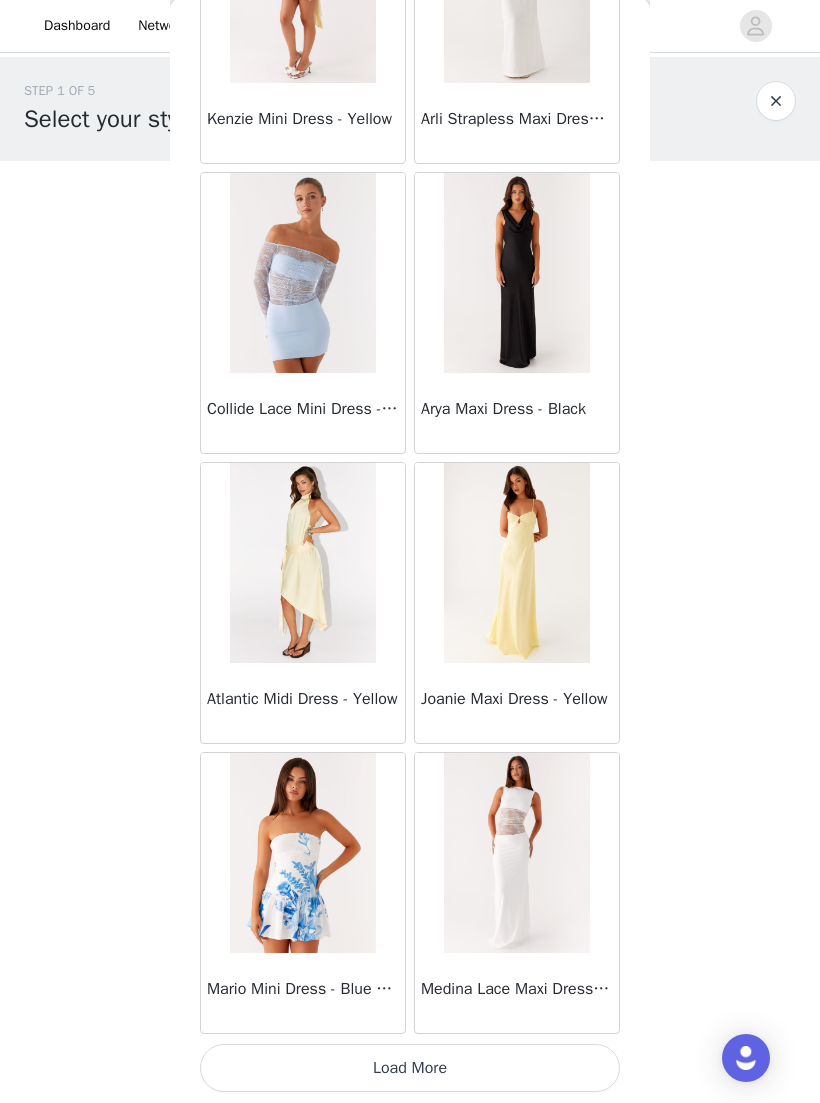 click on "Load More" at bounding box center [410, 1069] 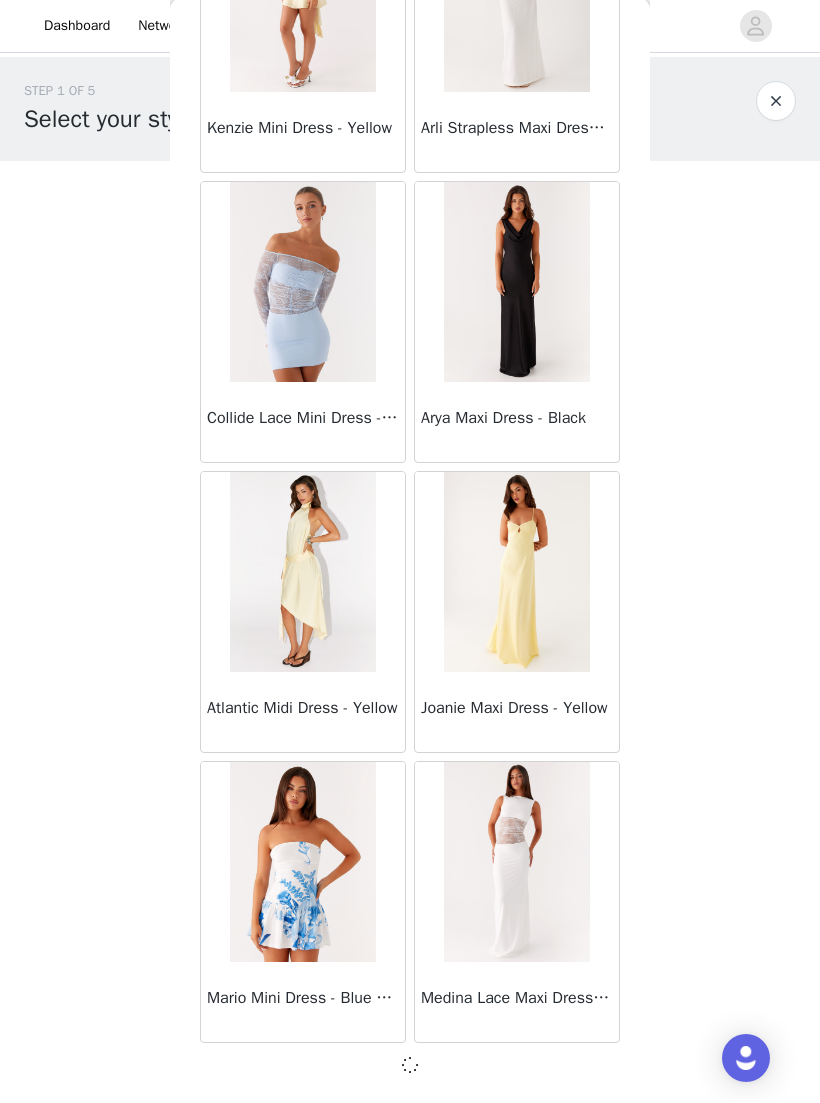 scroll, scrollTop: 36748, scrollLeft: 0, axis: vertical 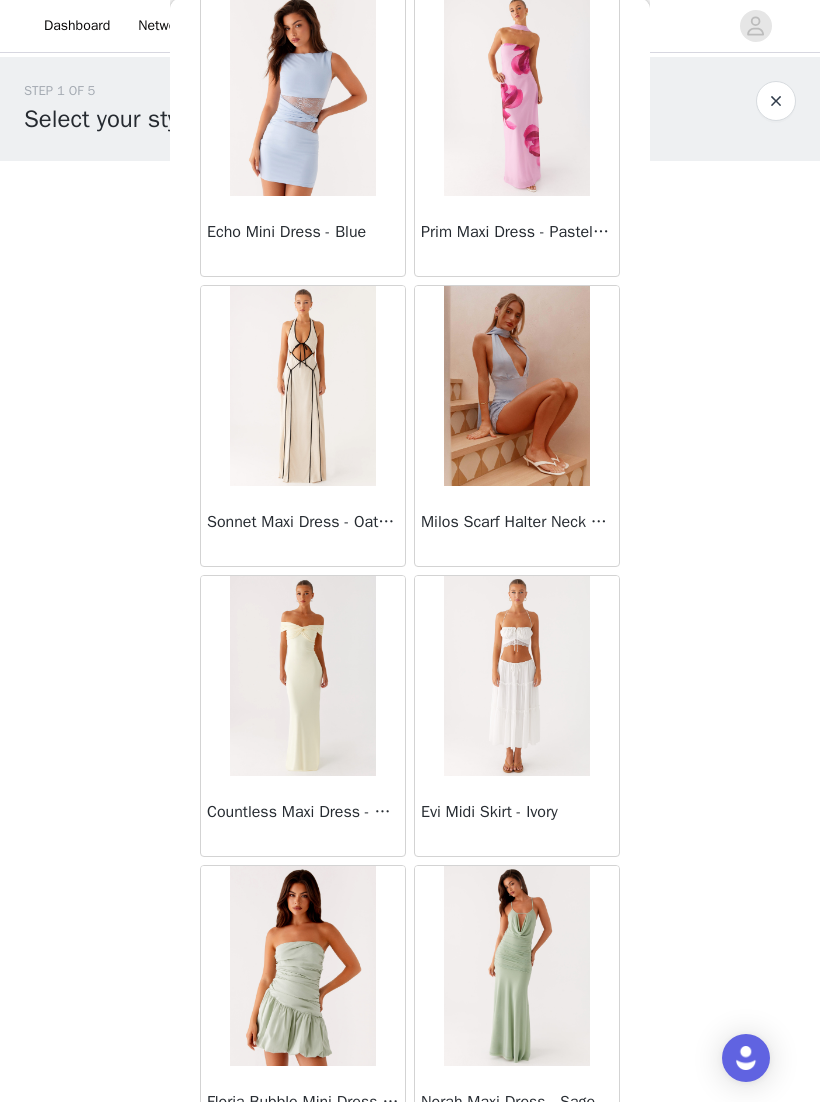 click on "Back       Sweetpea Mini Dress - Yellow       Manifest Mini Dress - Amber       Raquel Off Shoulder Long Sleeve Top - Pink       Julianna Linen Mini Dress - Black       Radiate Halterneck Top - Pink       Arden Mesh Mini Dress - White       Cheryl Bustier Halter Top - Cherry Red       Under The Pagoda Maxi Dress - Deep Red Floral       Sweetest Pie T-Shirt - Black Gingham       That Girl Maxi Dress - Pink       Peppermayo Exclusive Heavy Hearted Mini - Black       Songbird Maxi Dress - Blue Black Floral       Viviana Mini Dress - Lavender       Eden Strapless Maxi Dress - Navy       Claudie Mesh Top - White Pink Lilly       Nia Micro Short - Black       Luciana Crochet Halterneck Mini Dress - Pink       Happy Hour Mini Dress - Yellow       Aullie Maxi Dress - Ivory       Bella Lou Tube Top - Blue       Odette Satin Mini Dress - Blue       Talk About Us Maxi Dress - Blue       Odette Satin Mini Dress - Lilac       Bellamy Top - Red Gingham       Field Of Dreams Maxi Dress - Blue Black Floral" at bounding box center (410, 551) 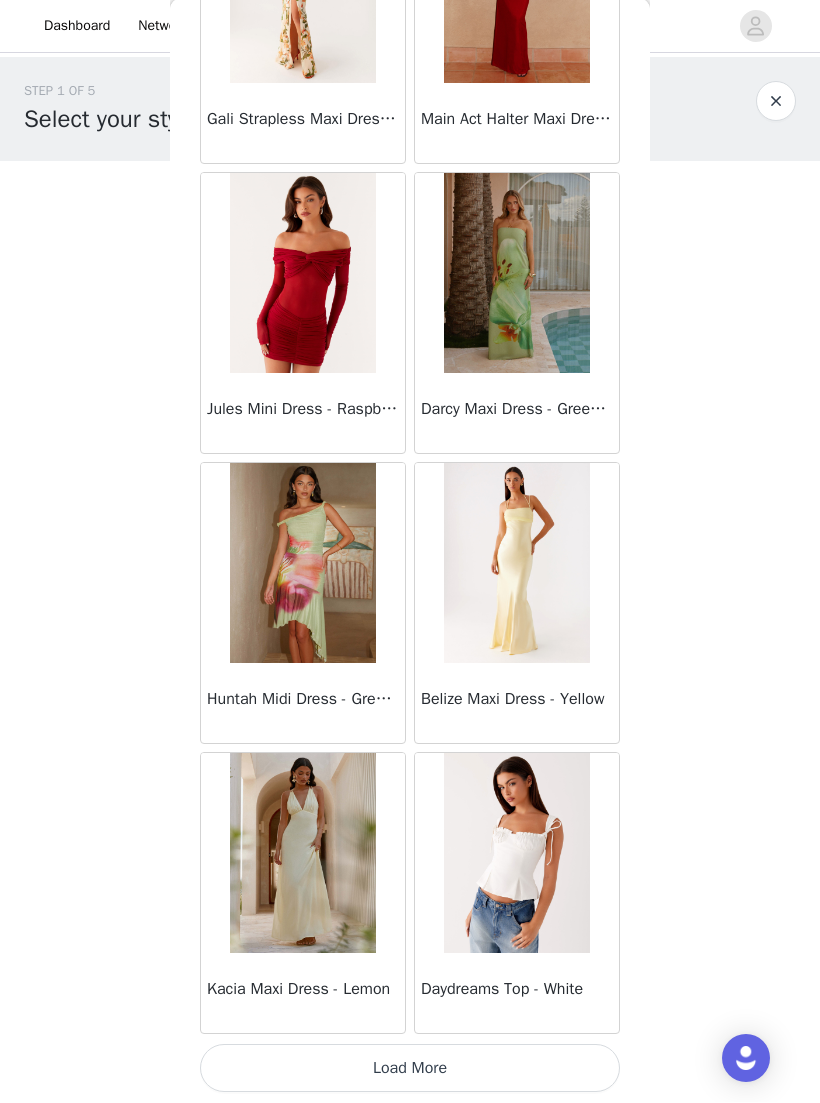 click on "Load More" at bounding box center (410, 1069) 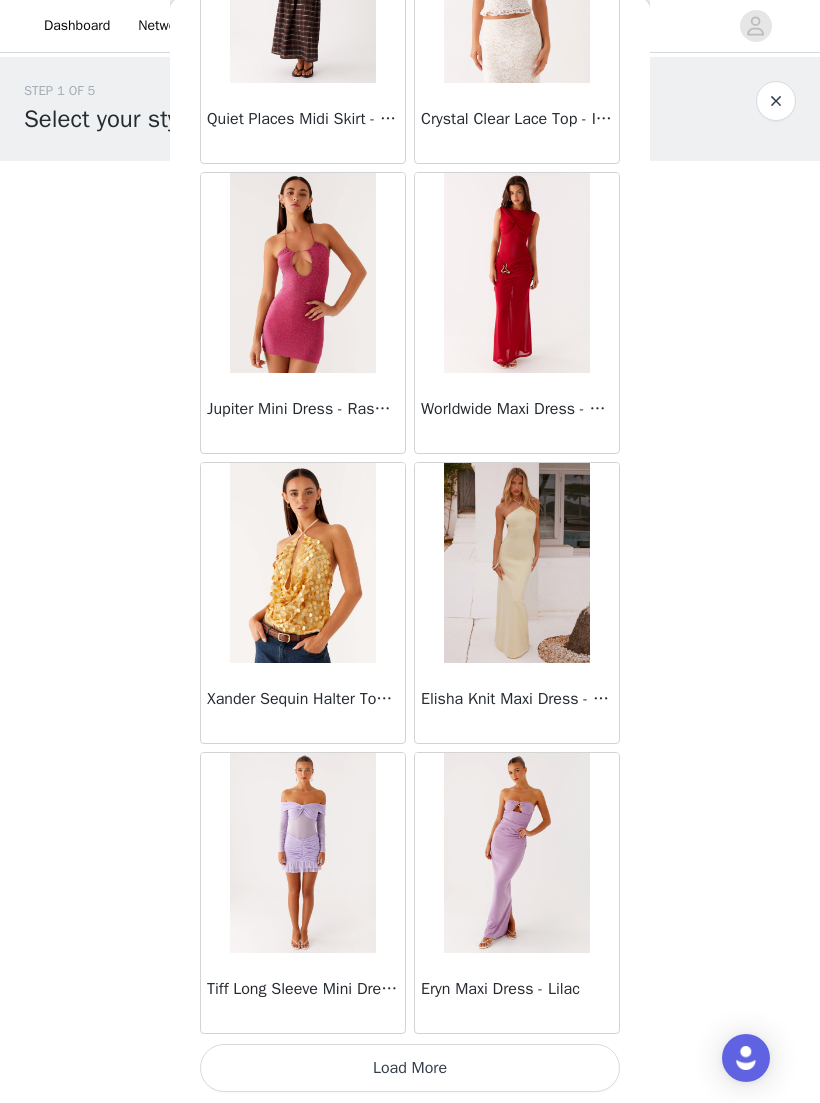 scroll, scrollTop: 42557, scrollLeft: 0, axis: vertical 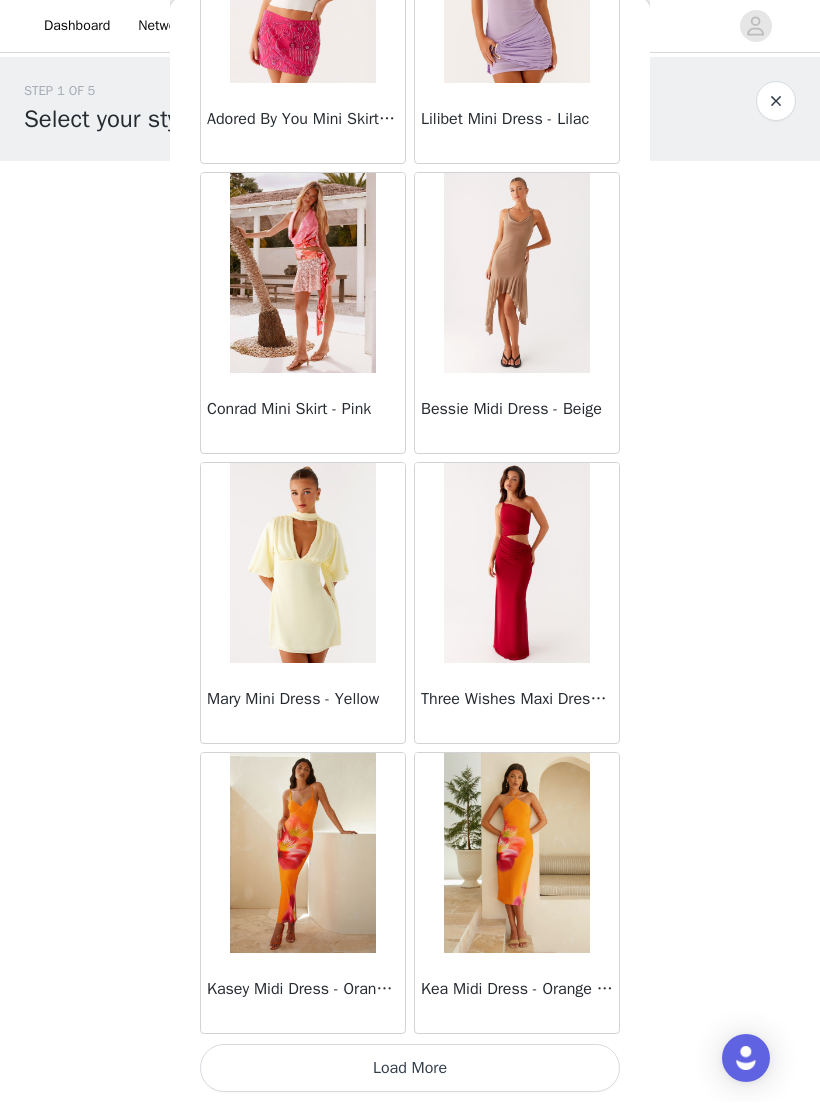 click on "Load More" at bounding box center [410, 1069] 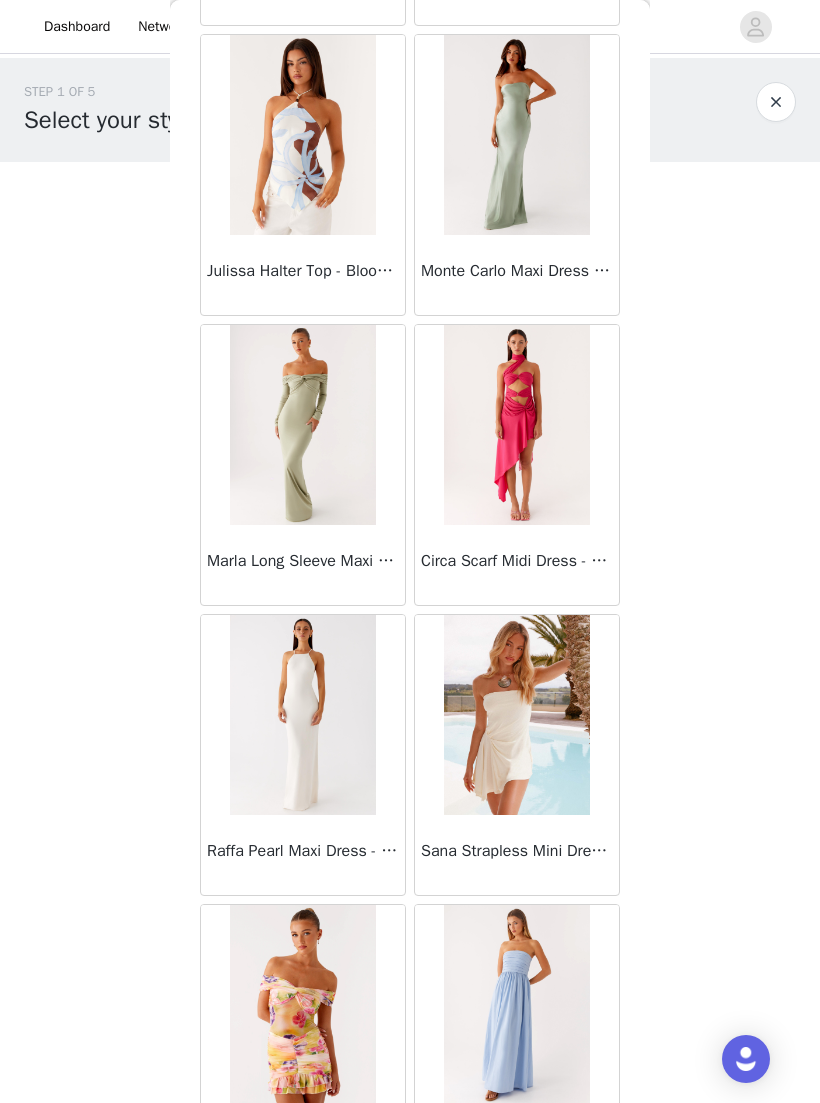scroll, scrollTop: 47670, scrollLeft: 0, axis: vertical 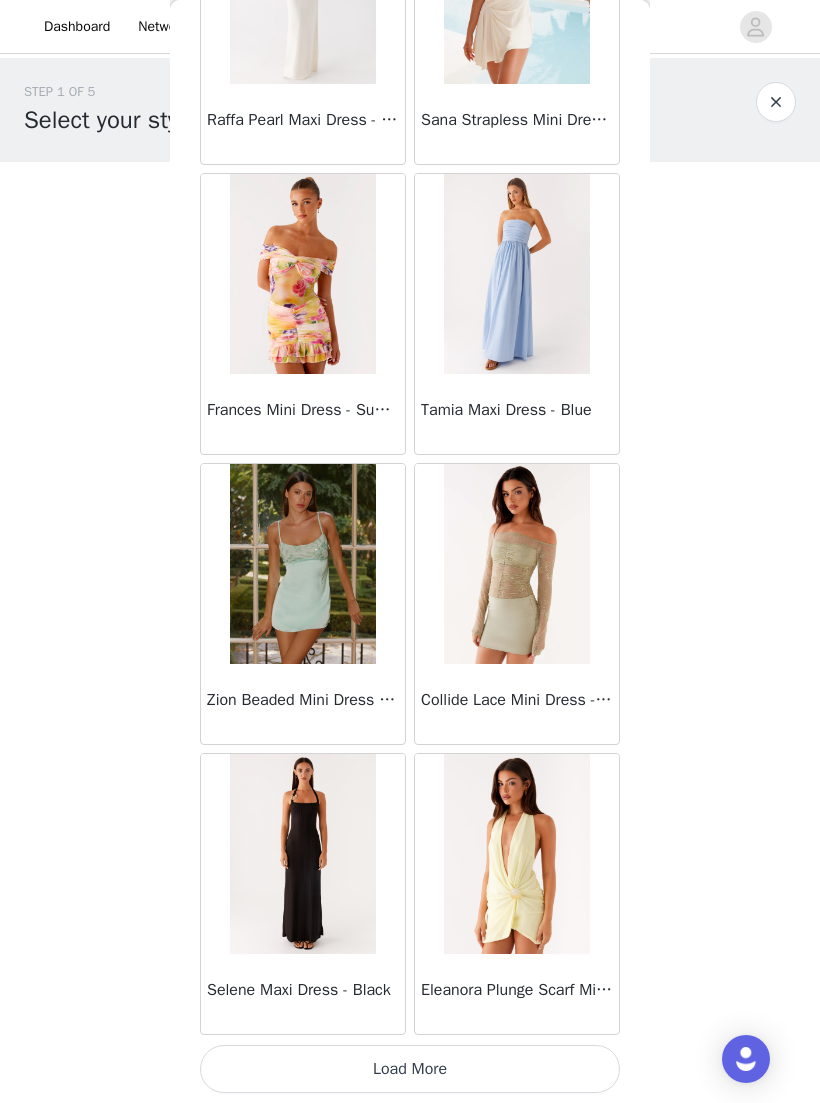 click on "Load More" at bounding box center [410, 1069] 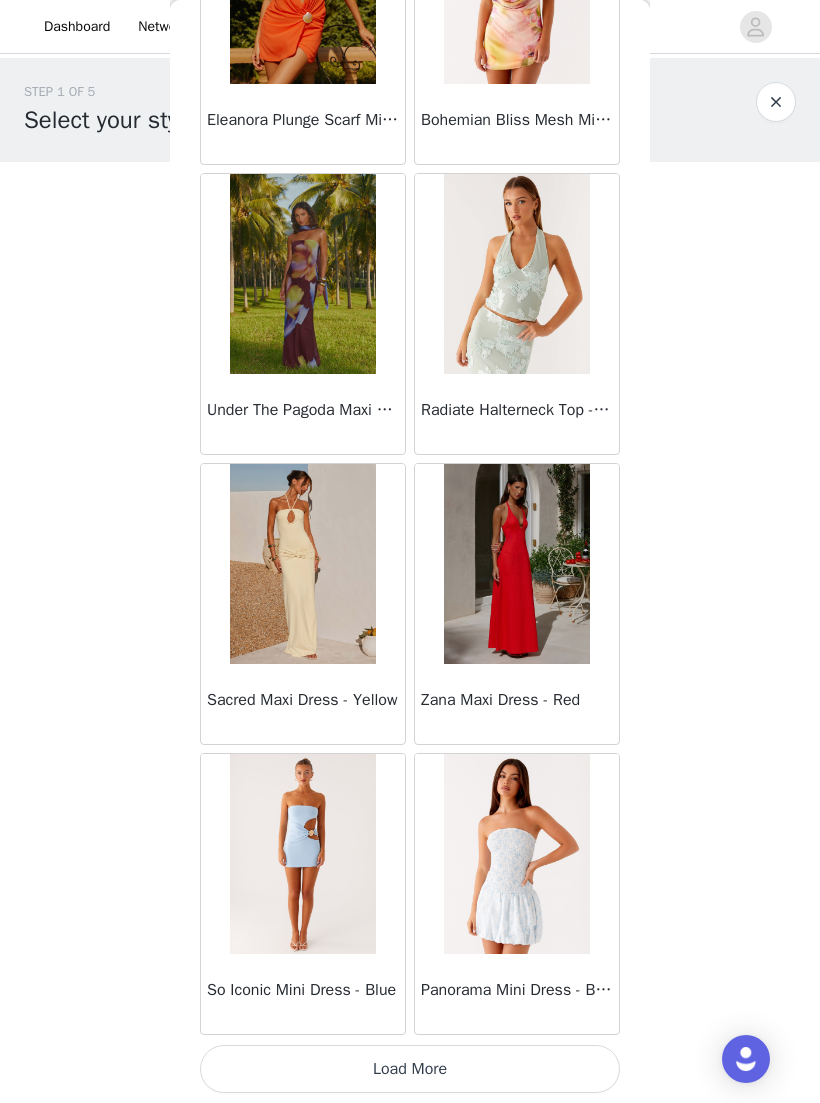 click on "Load More" at bounding box center [410, 1069] 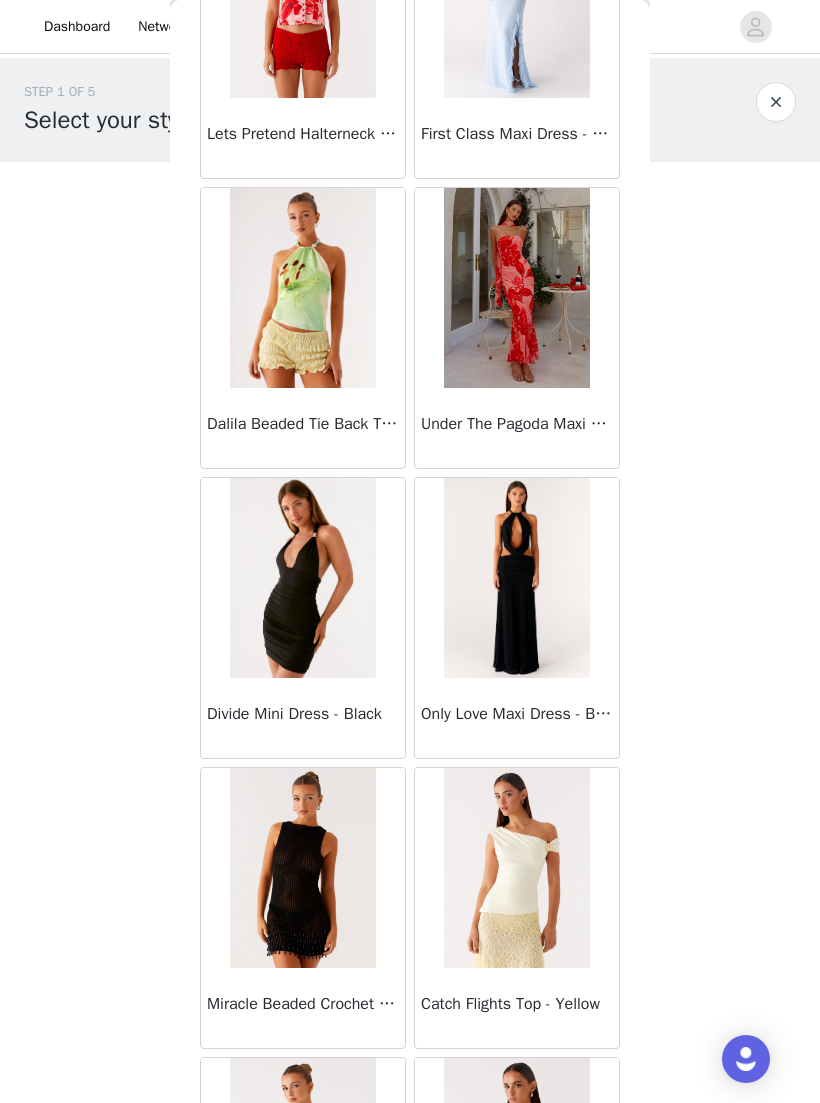 scroll, scrollTop: 52986, scrollLeft: 0, axis: vertical 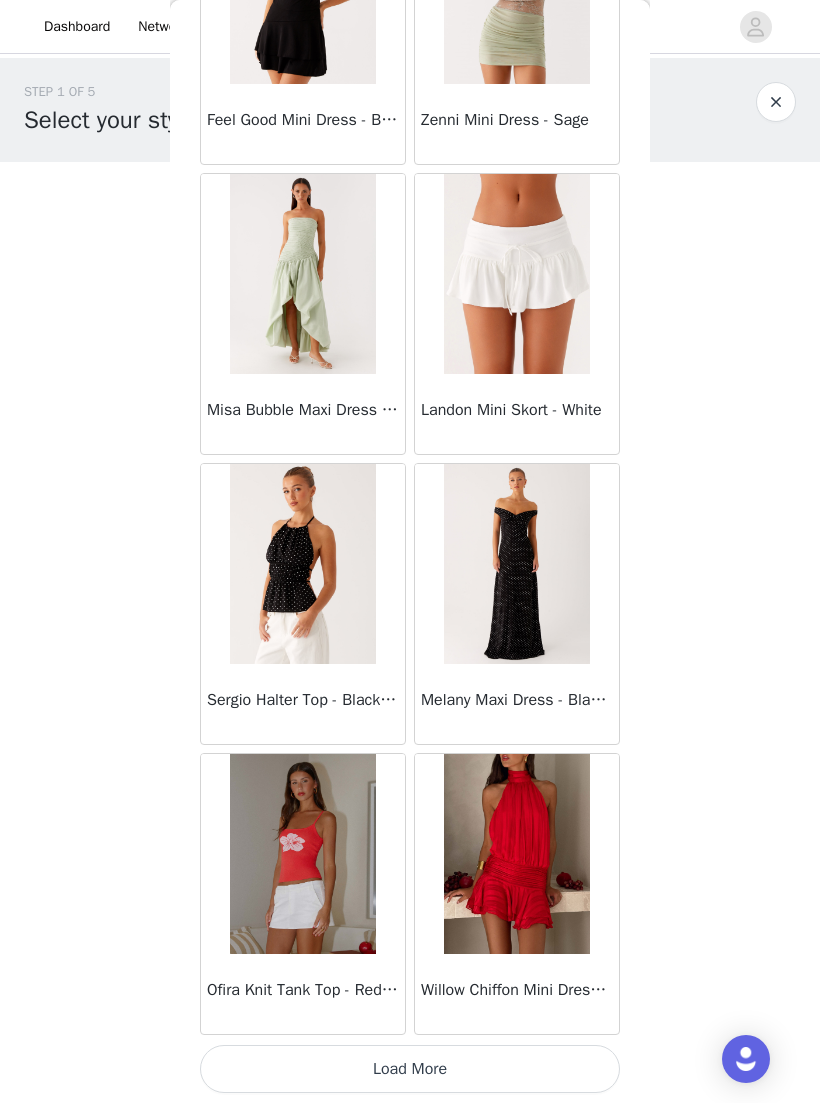 click on "Load More" at bounding box center [410, 1069] 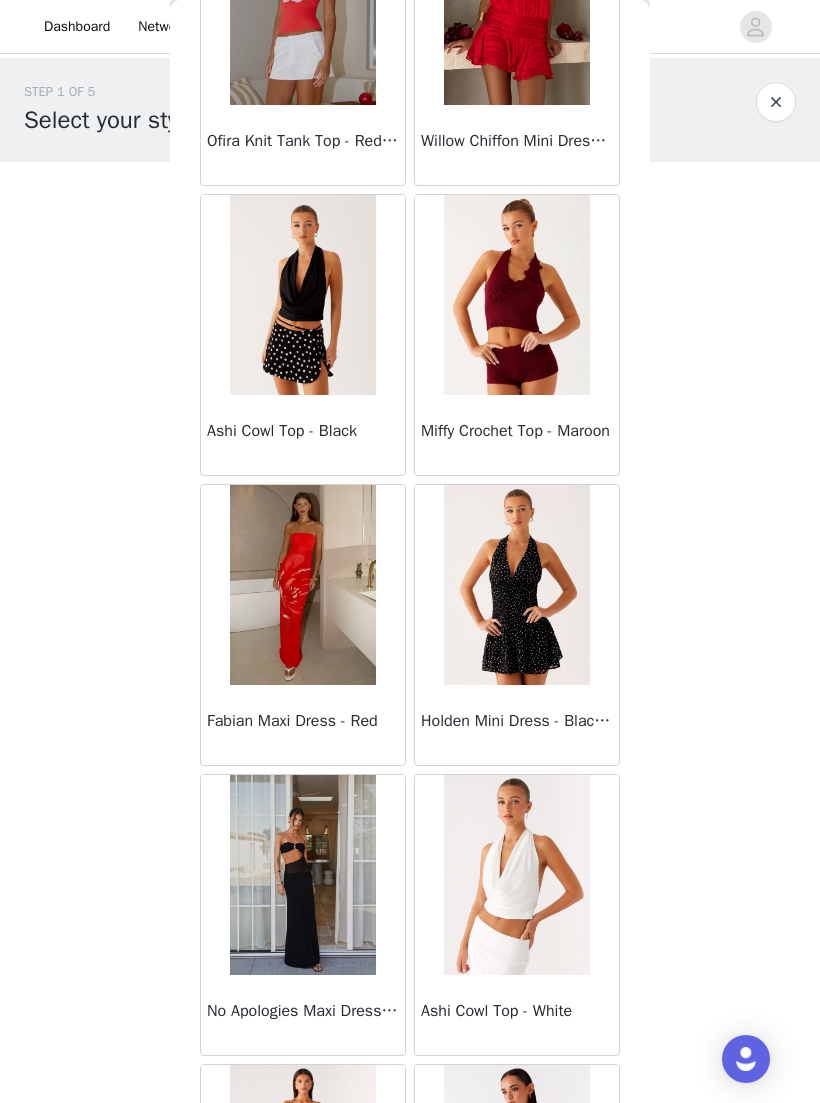 scroll, scrollTop: 55008, scrollLeft: 0, axis: vertical 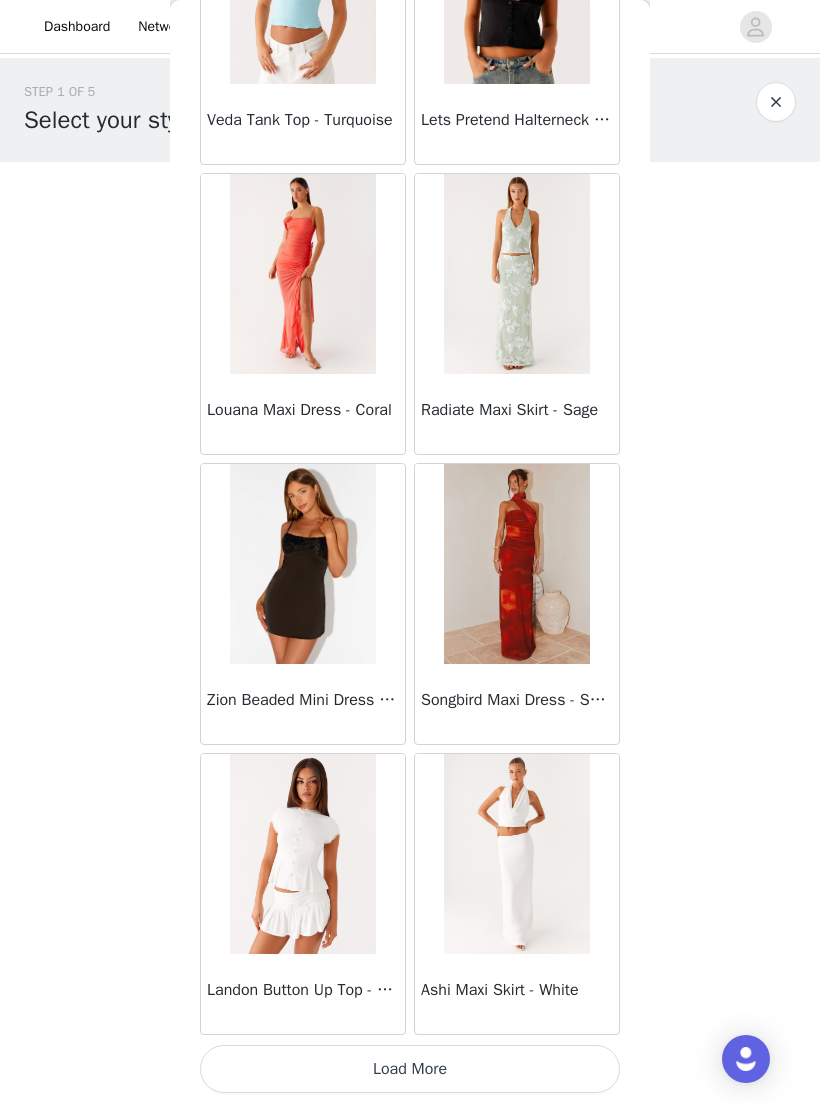 click on "Load More" at bounding box center (410, 1069) 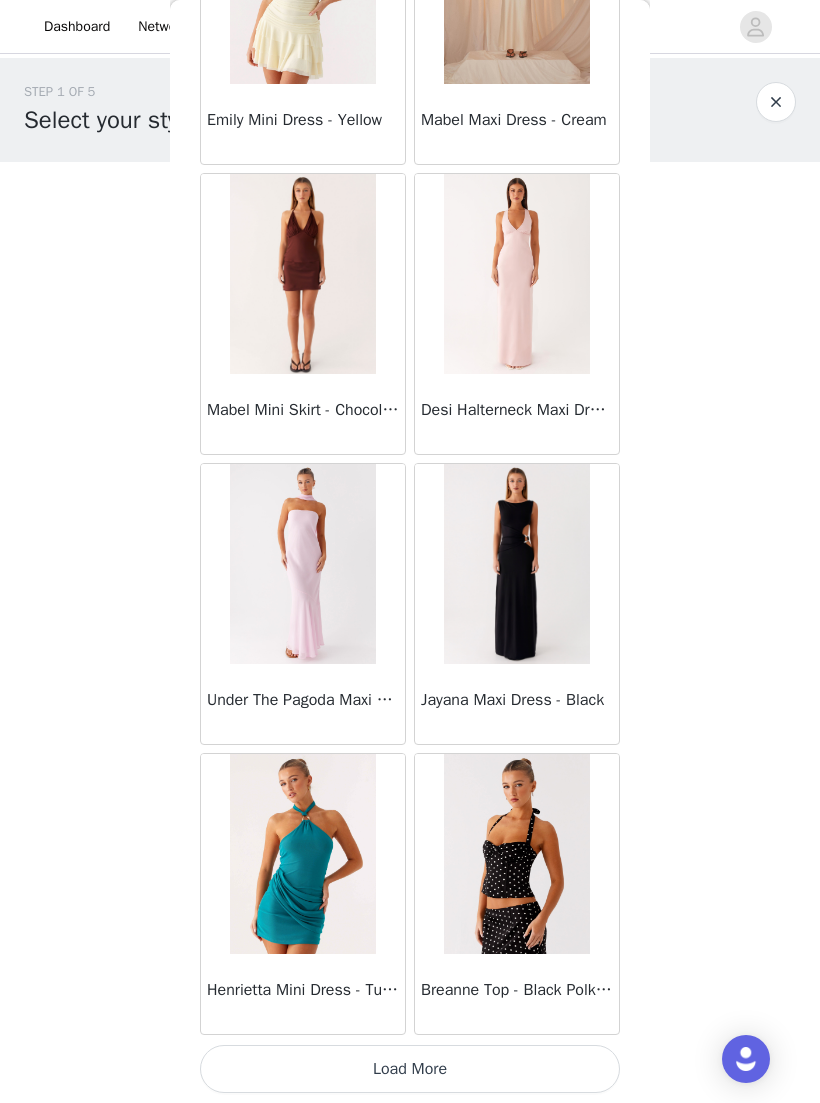 click on "Load More" at bounding box center [410, 1069] 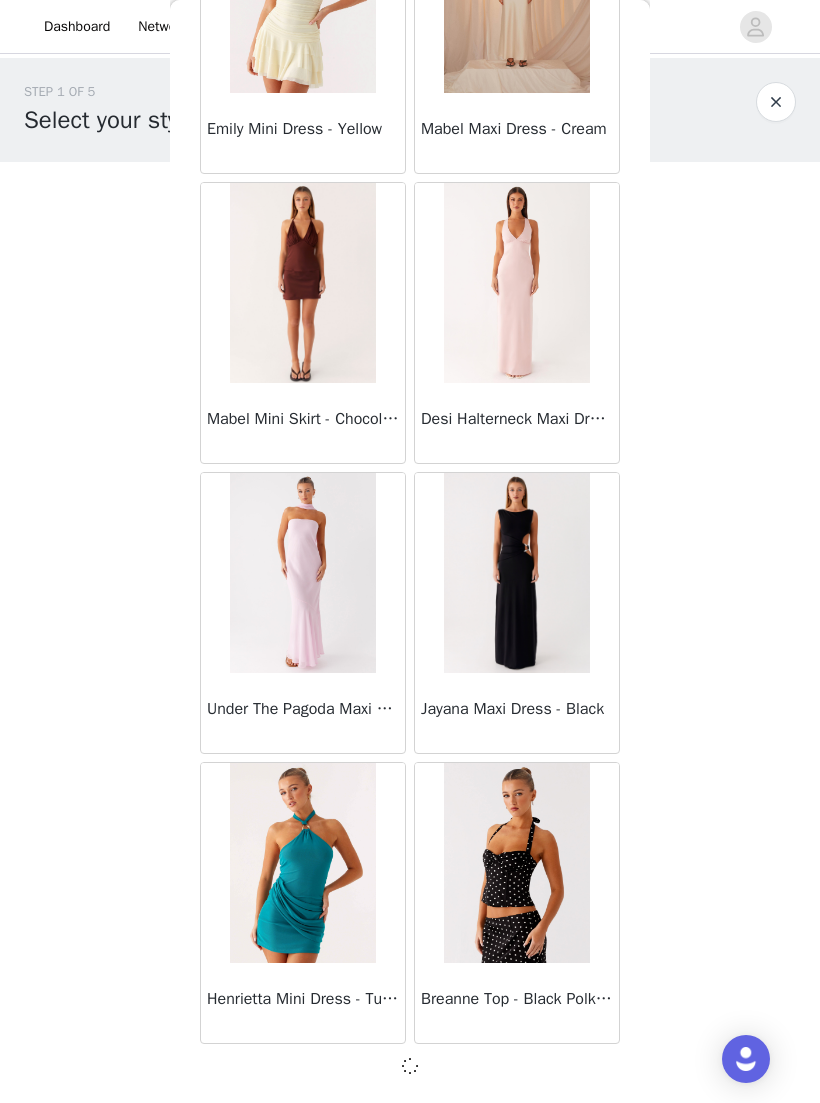 scroll, scrollTop: 59948, scrollLeft: 0, axis: vertical 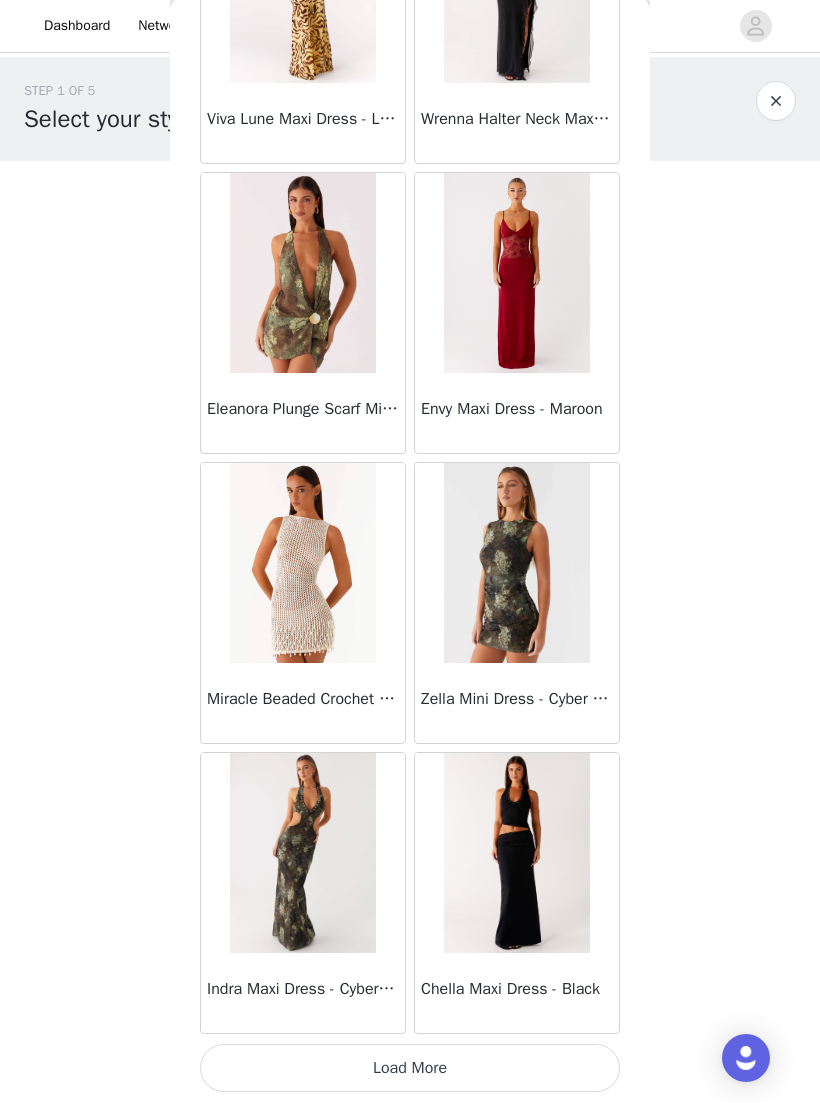 click on "Load More" at bounding box center (410, 1069) 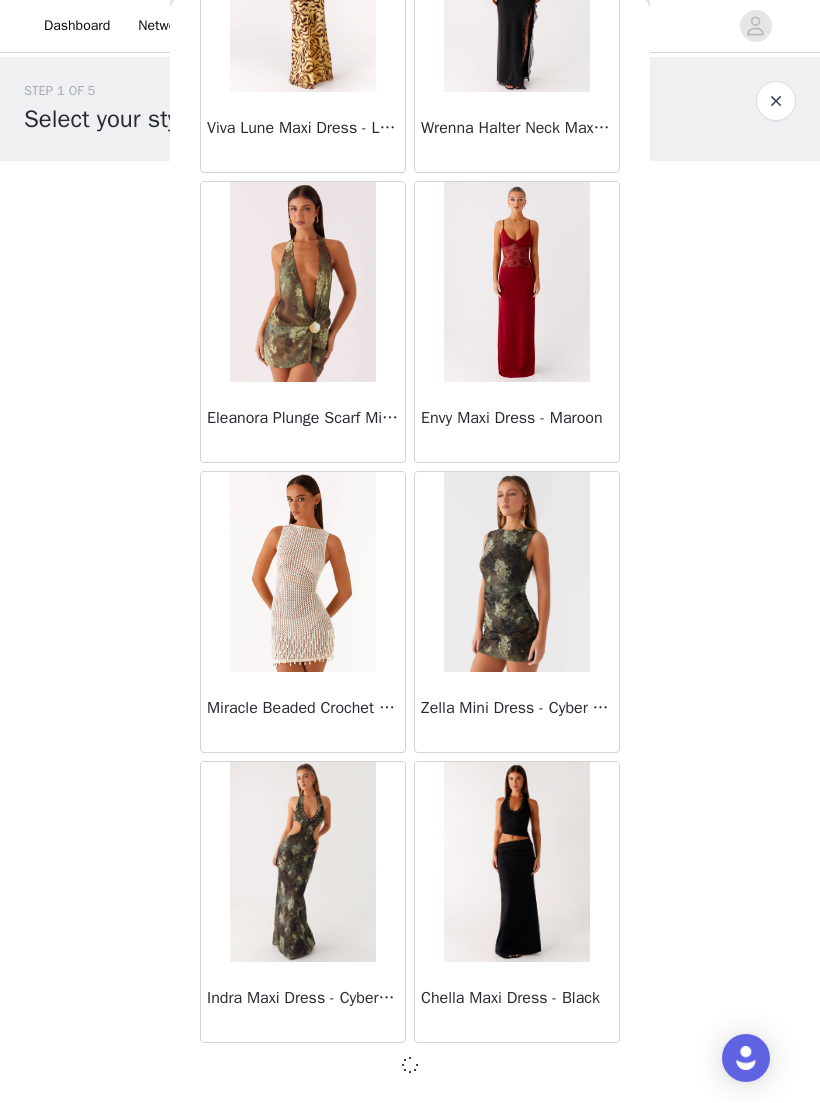 scroll, scrollTop: 62848, scrollLeft: 0, axis: vertical 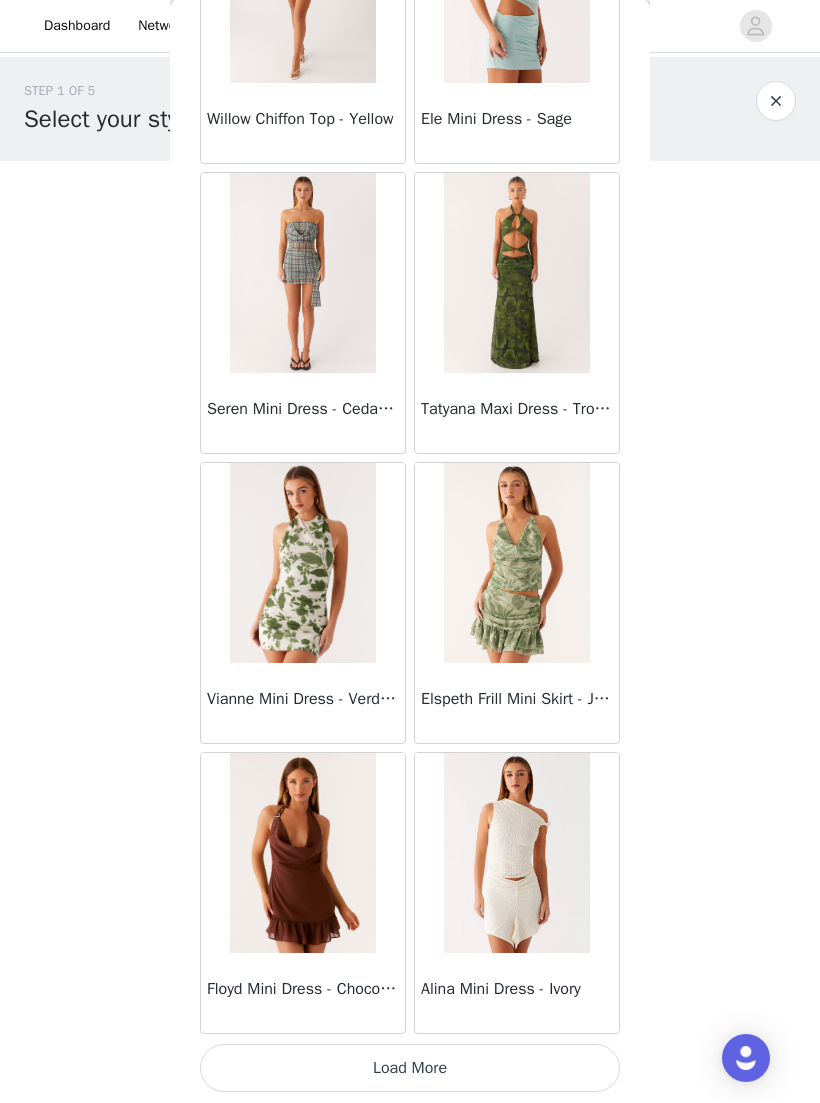 click on "Load More" at bounding box center [410, 1069] 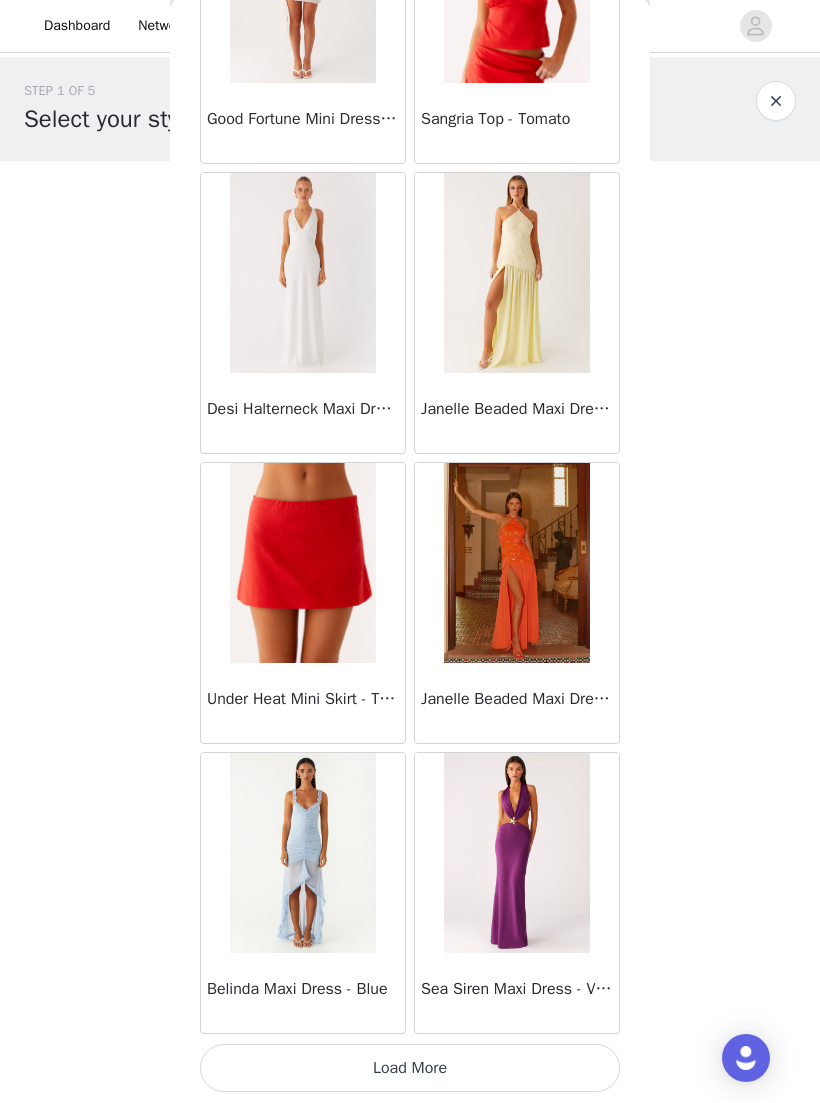 click on "Load More" at bounding box center (410, 1069) 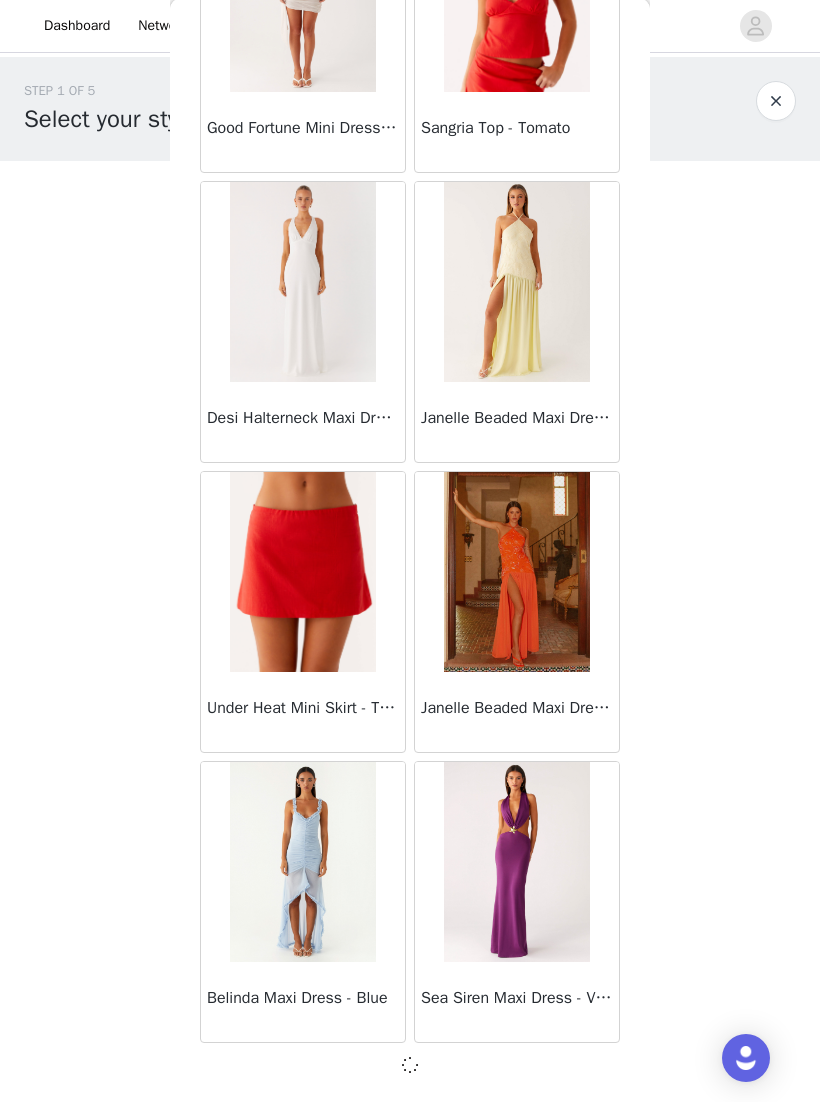 scroll, scrollTop: 68648, scrollLeft: 0, axis: vertical 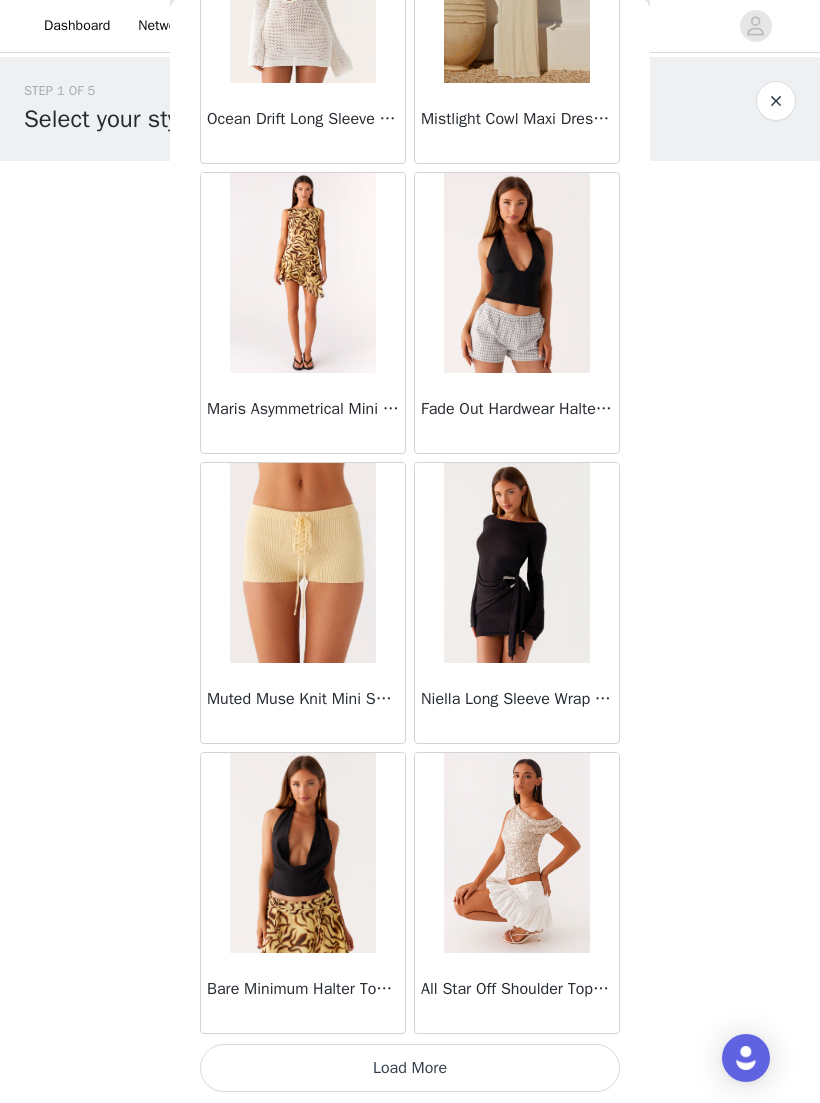 click on "Load More" at bounding box center (410, 1069) 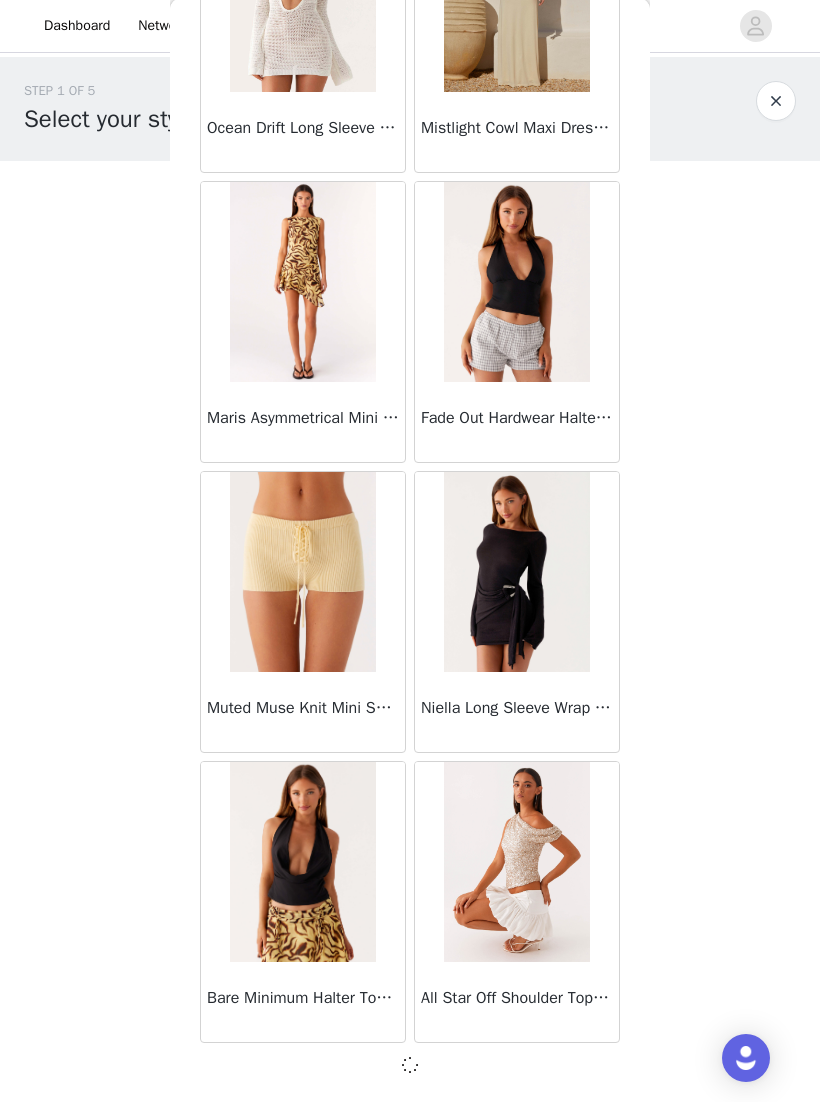 scroll, scrollTop: 71548, scrollLeft: 0, axis: vertical 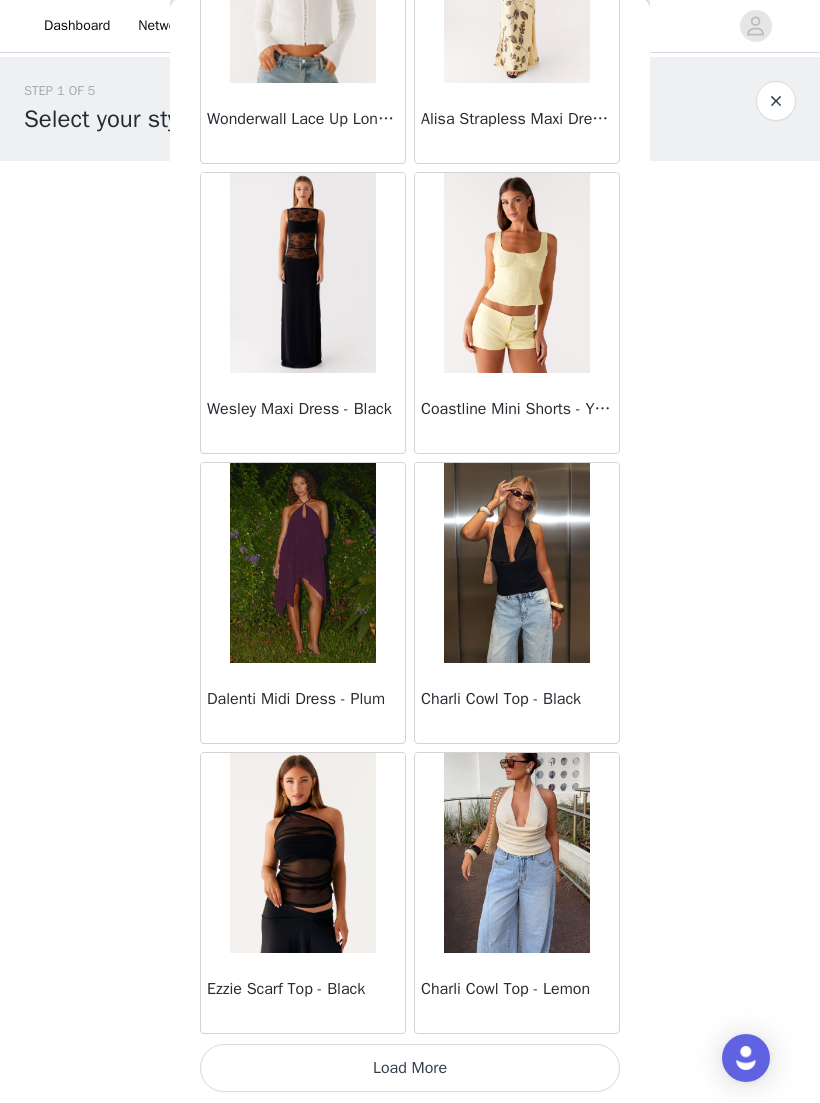 click on "Load More" at bounding box center [410, 1069] 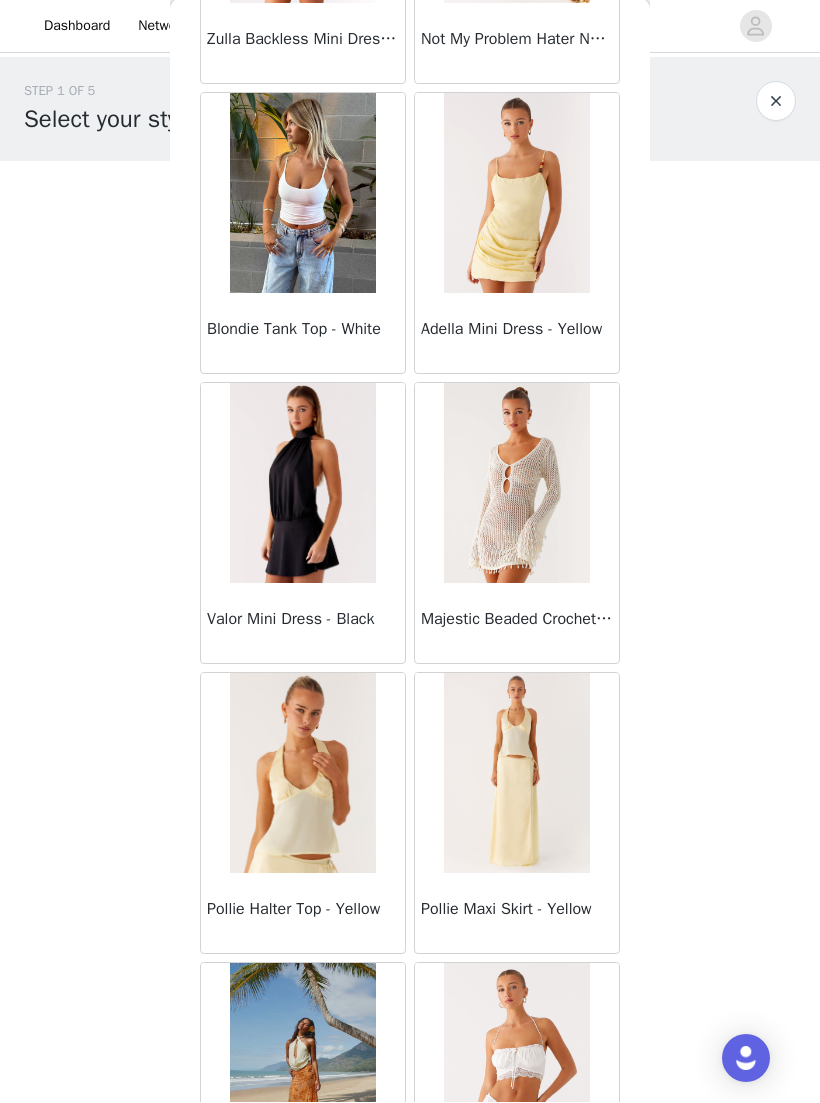 scroll, scrollTop: 76304, scrollLeft: 0, axis: vertical 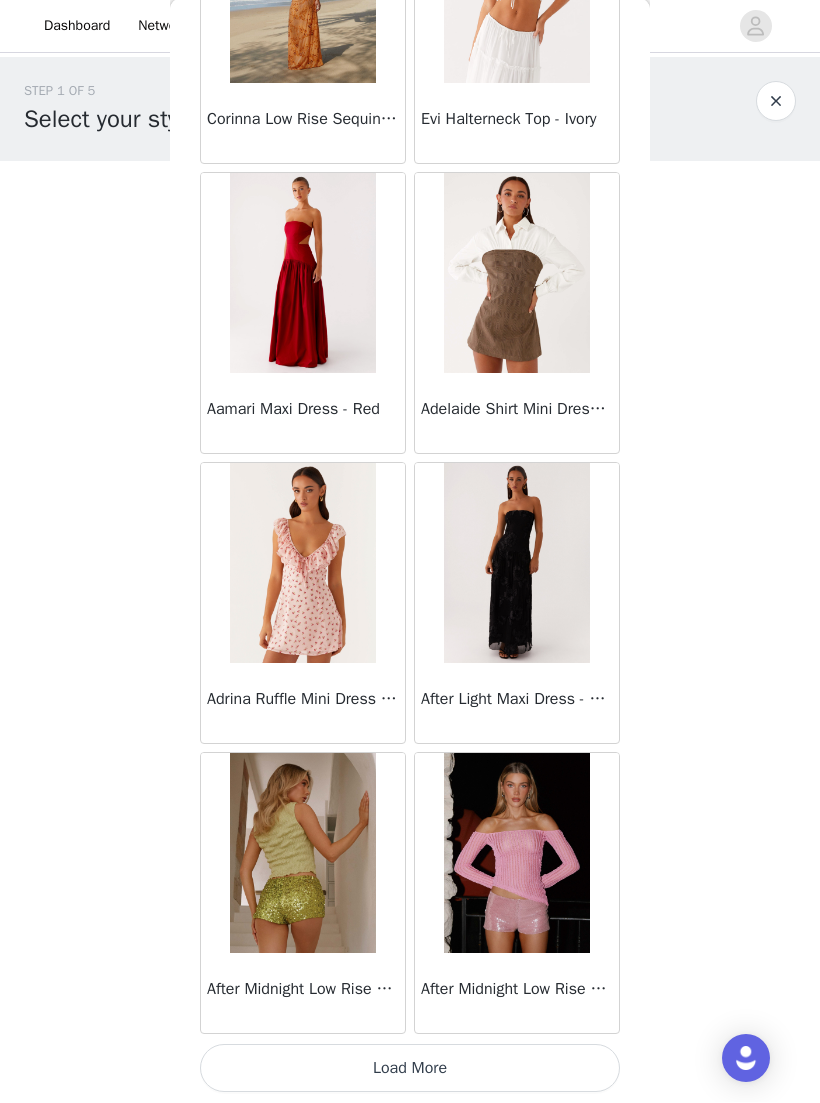 click on "Load More" at bounding box center [410, 1069] 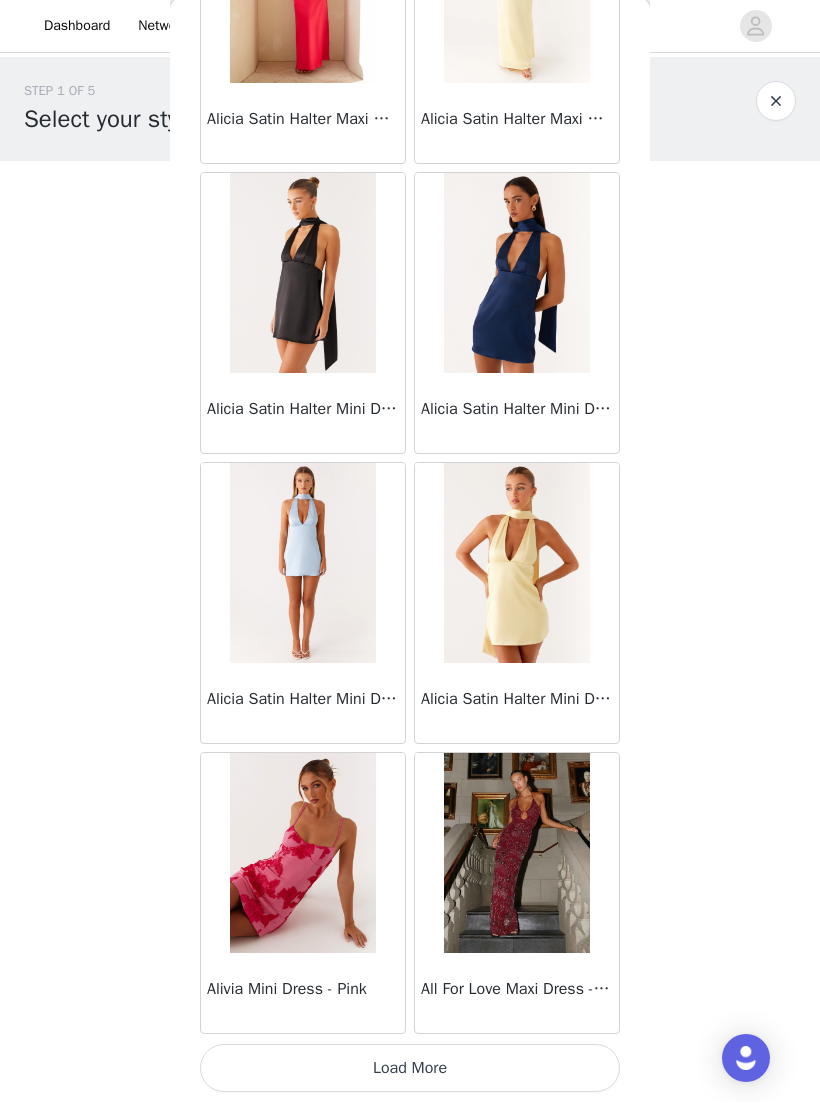 scroll, scrollTop: 80257, scrollLeft: 0, axis: vertical 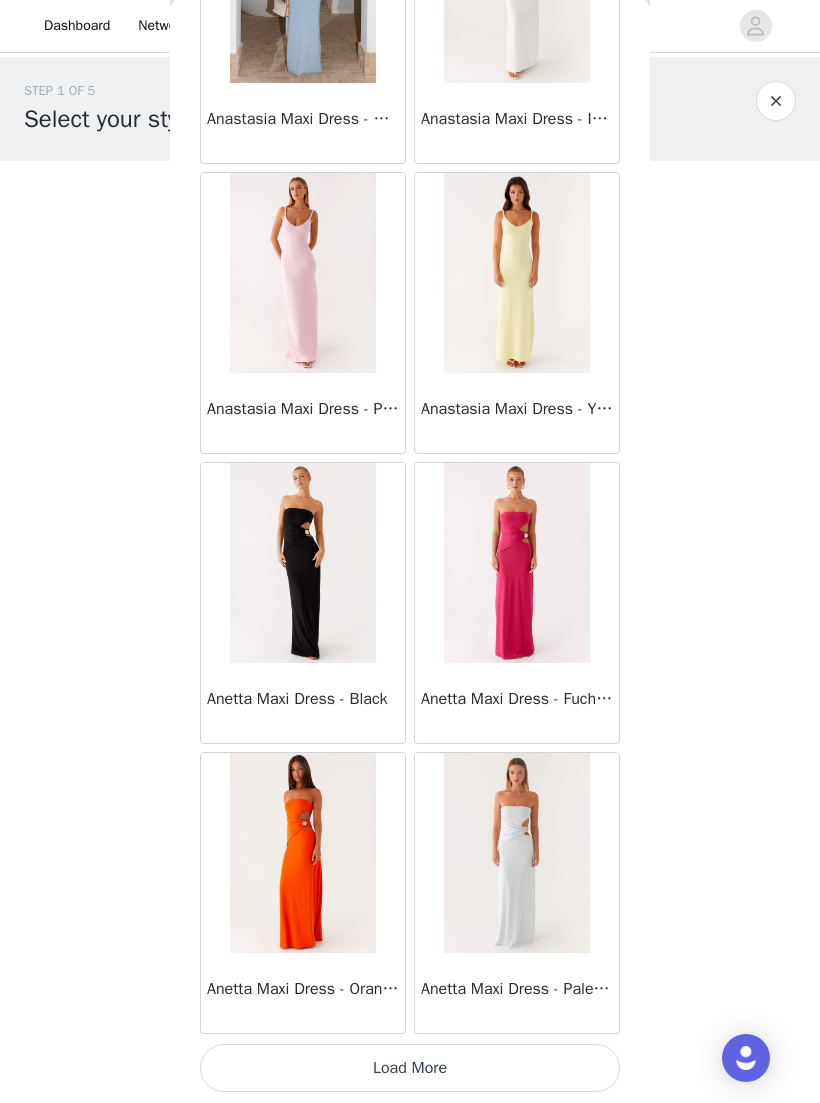 click on "Load More" at bounding box center [410, 1069] 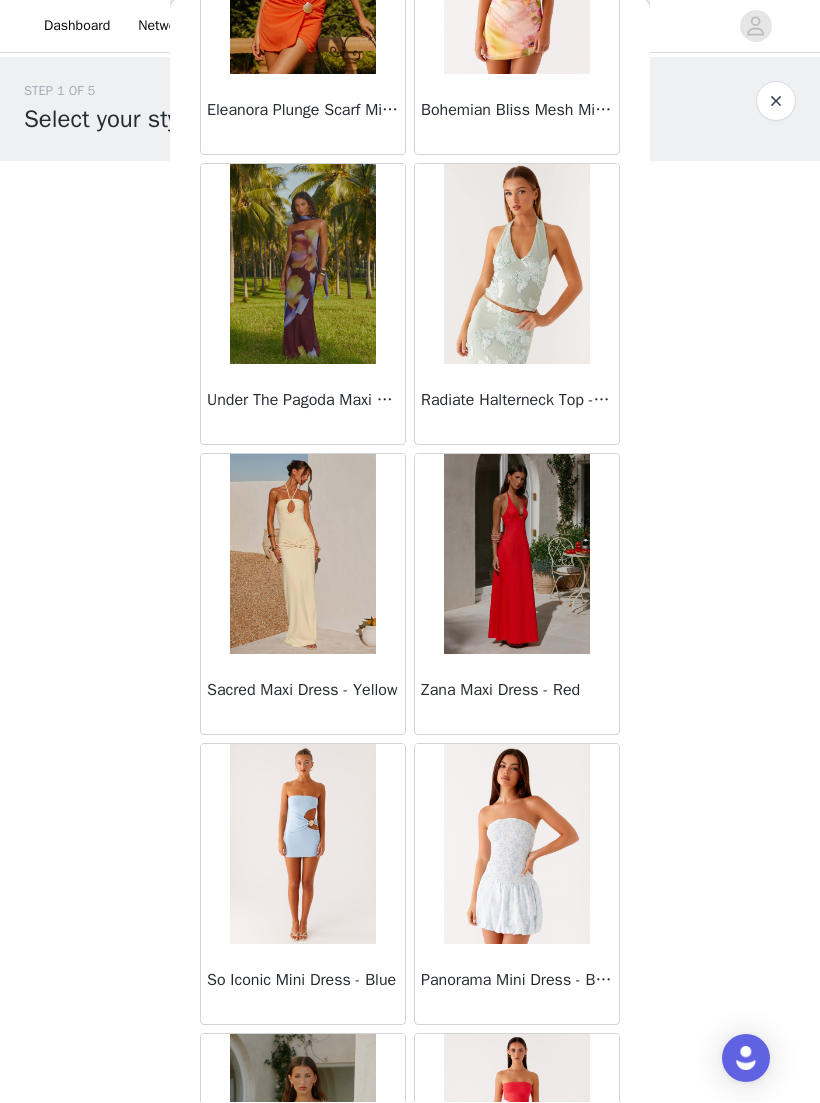 scroll, scrollTop: 51246, scrollLeft: 0, axis: vertical 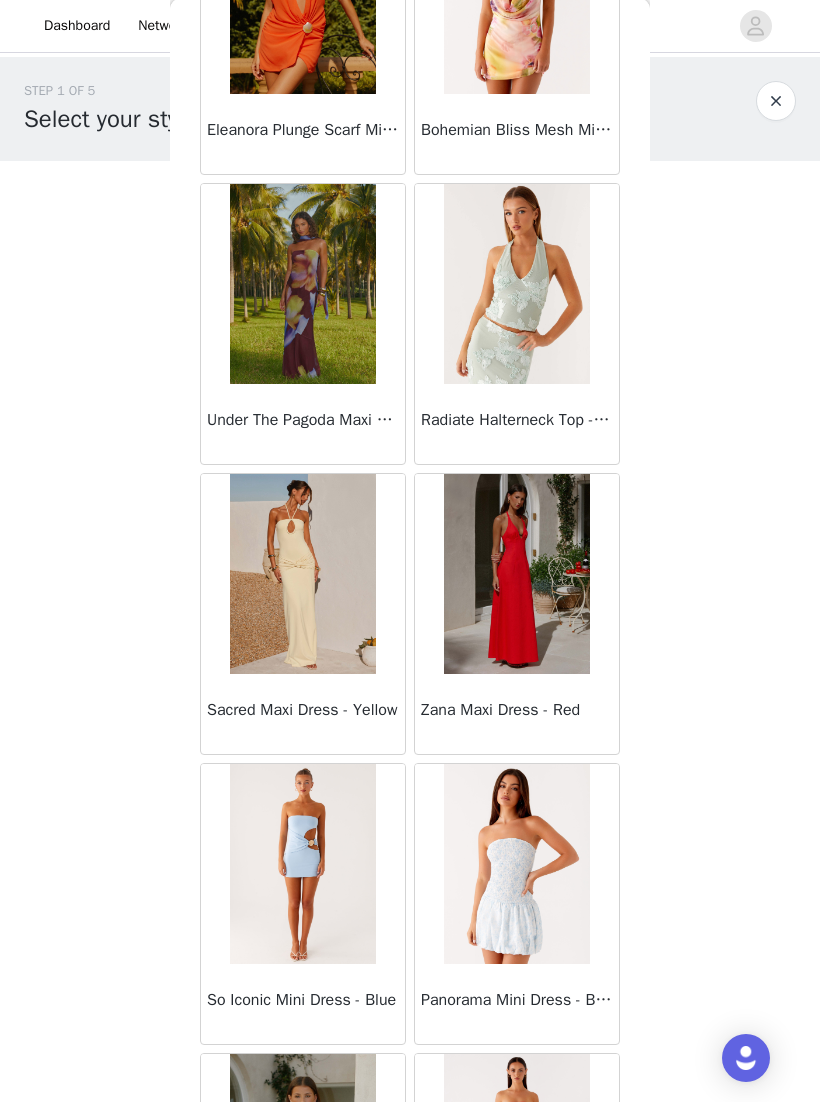 click at bounding box center [302, 575] 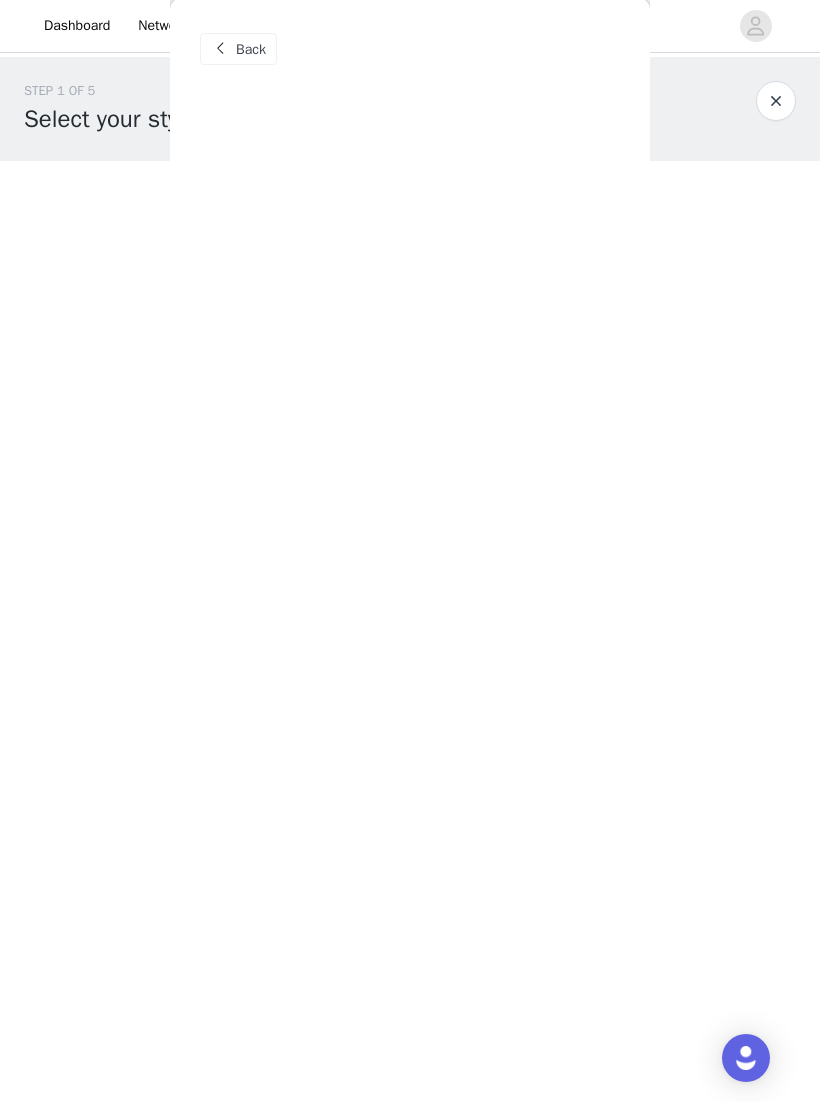 scroll, scrollTop: 0, scrollLeft: 0, axis: both 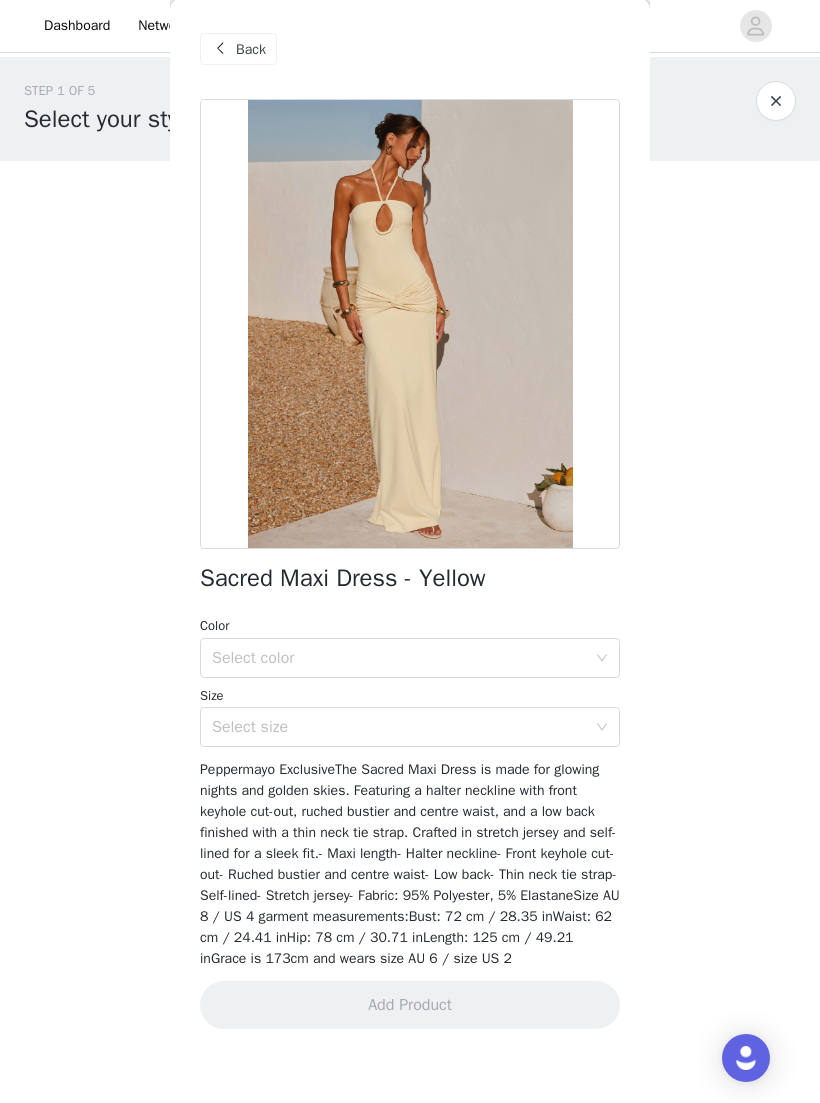 click on "Select color" at bounding box center (399, 659) 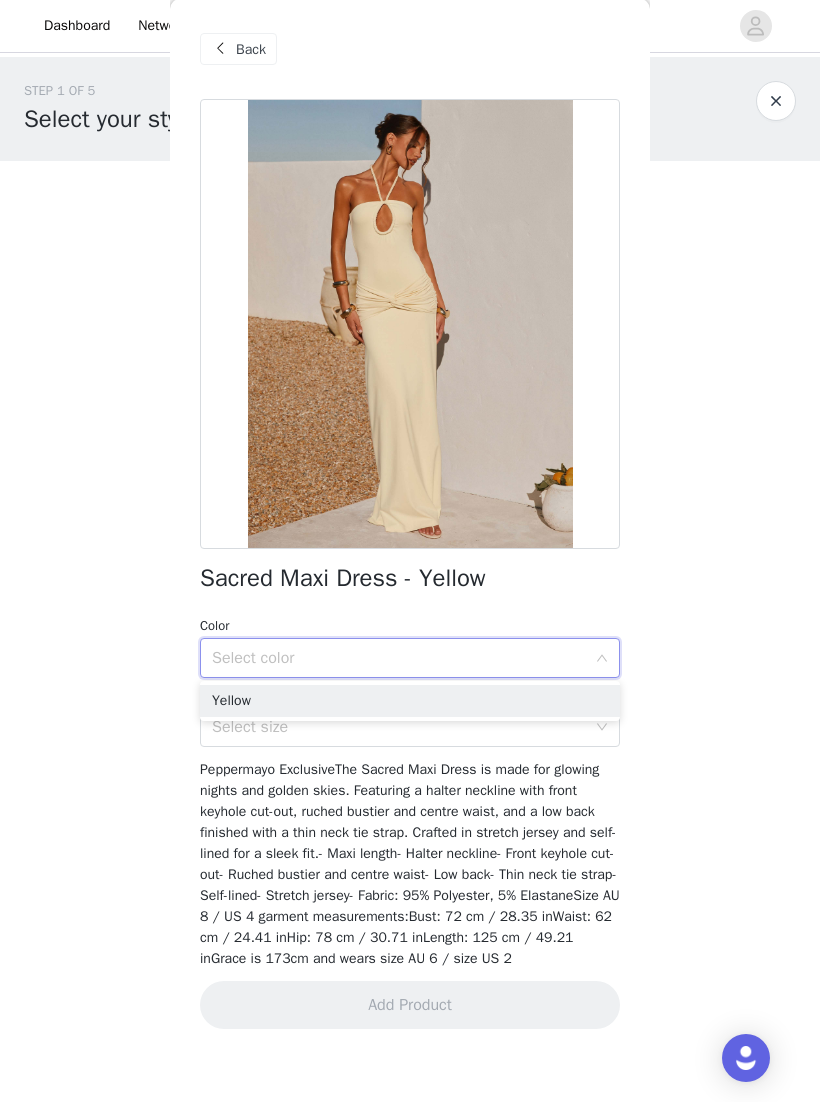 click on "Yellow" at bounding box center (410, 702) 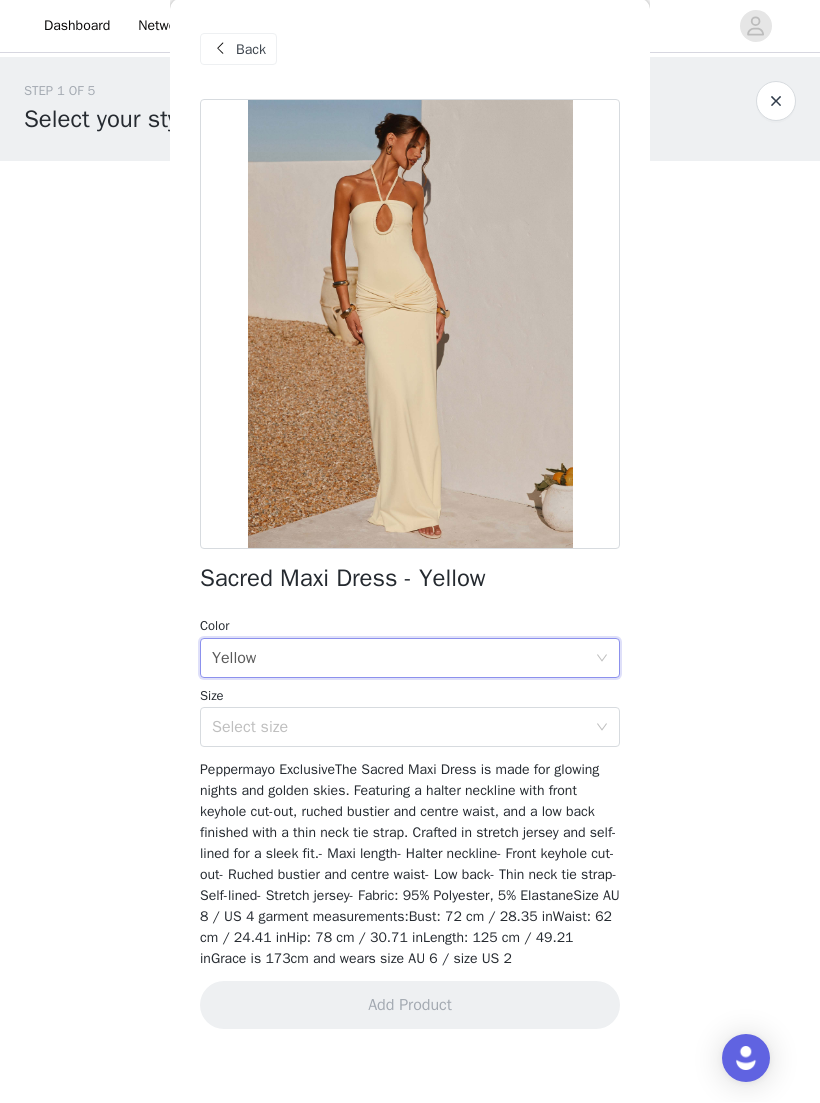 click on "Select size" at bounding box center (399, 728) 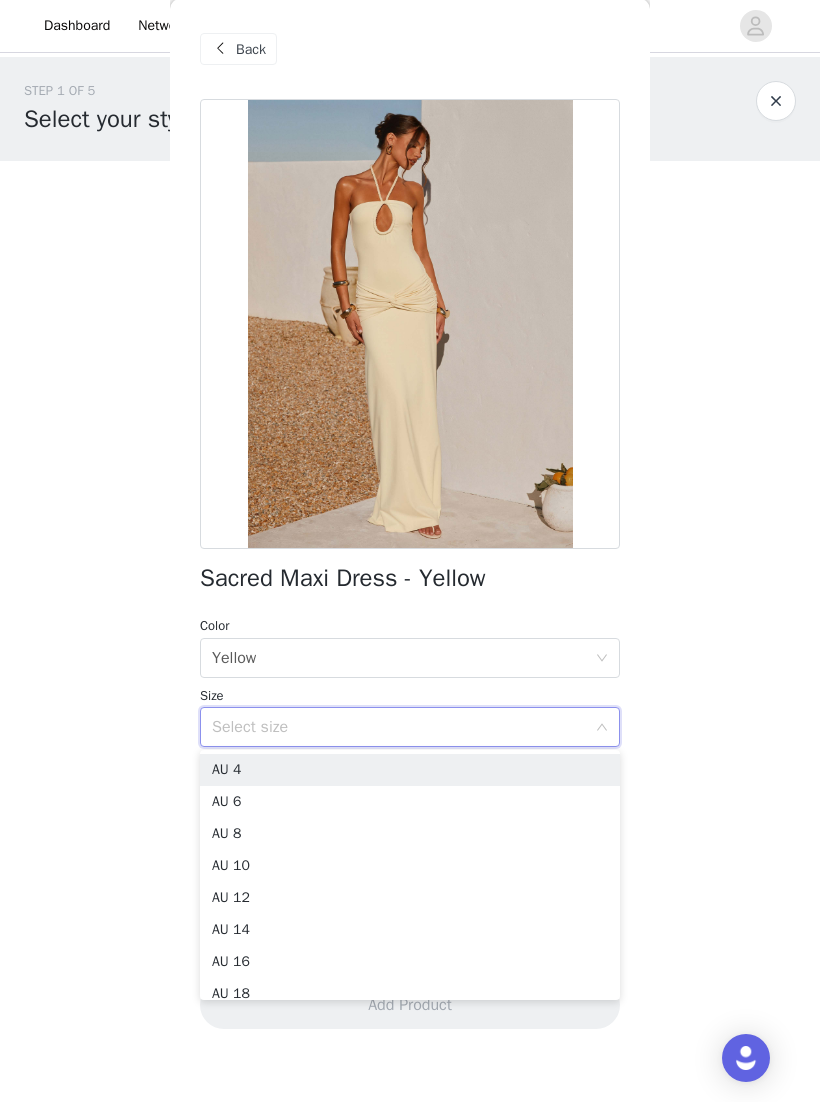 click on "AU 6" at bounding box center (410, 803) 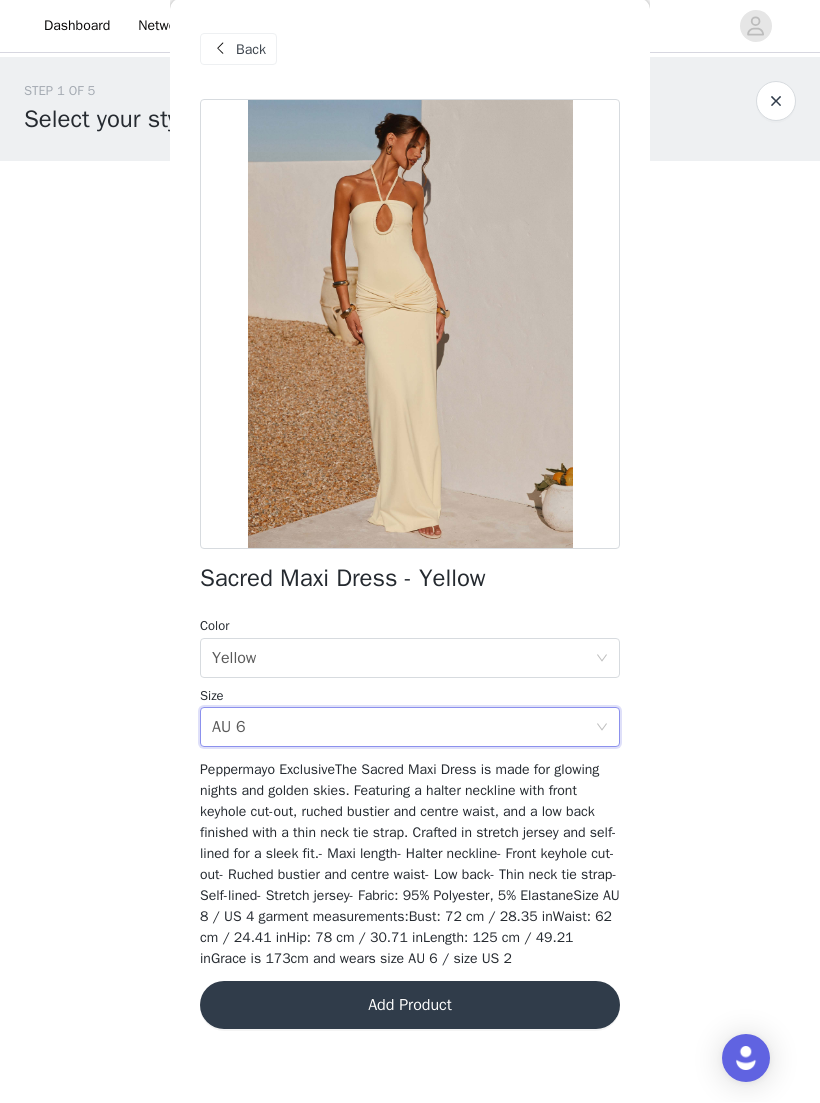 click on "Add Product" at bounding box center (410, 1006) 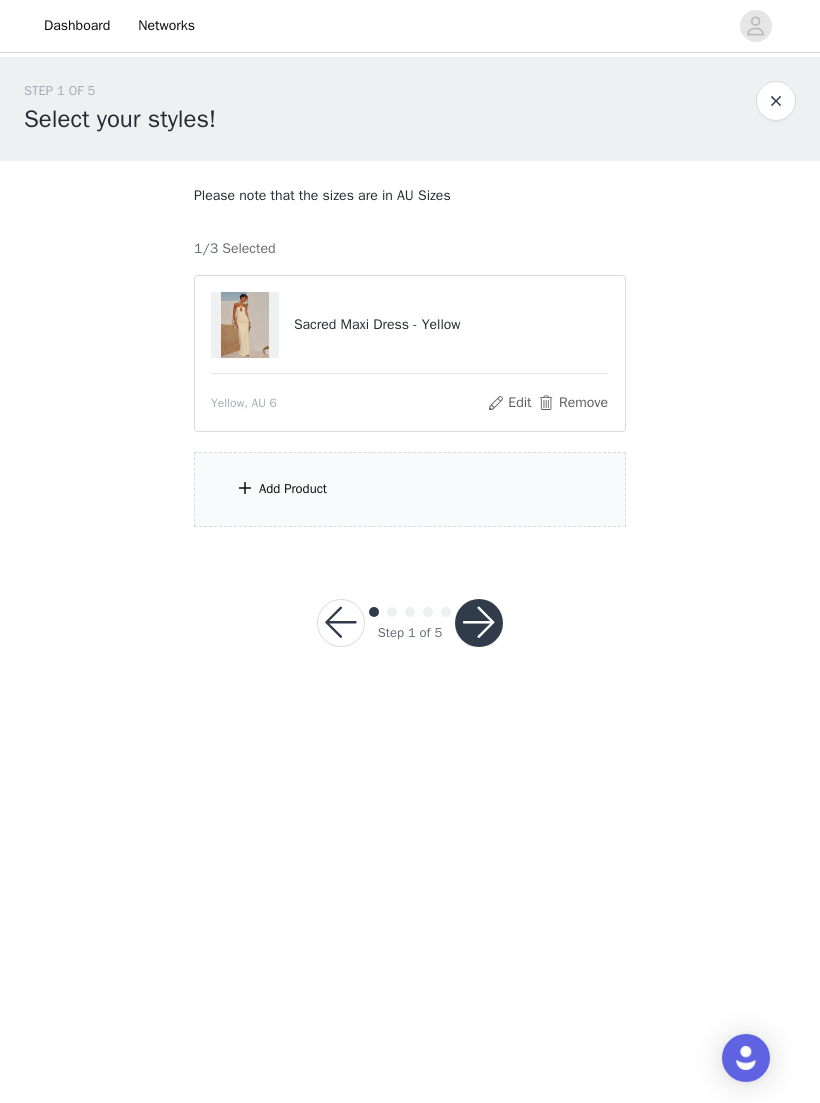 click on "Add Product" at bounding box center [410, 490] 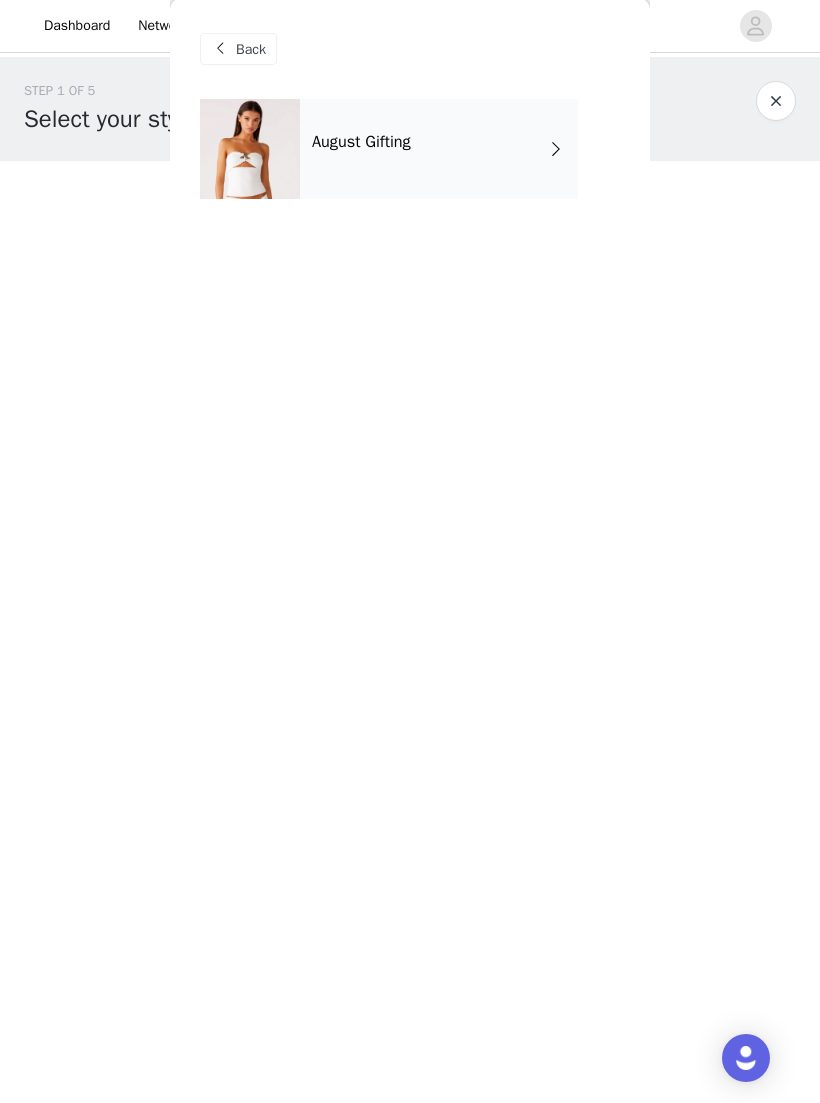 click on "August Gifting" at bounding box center [439, 150] 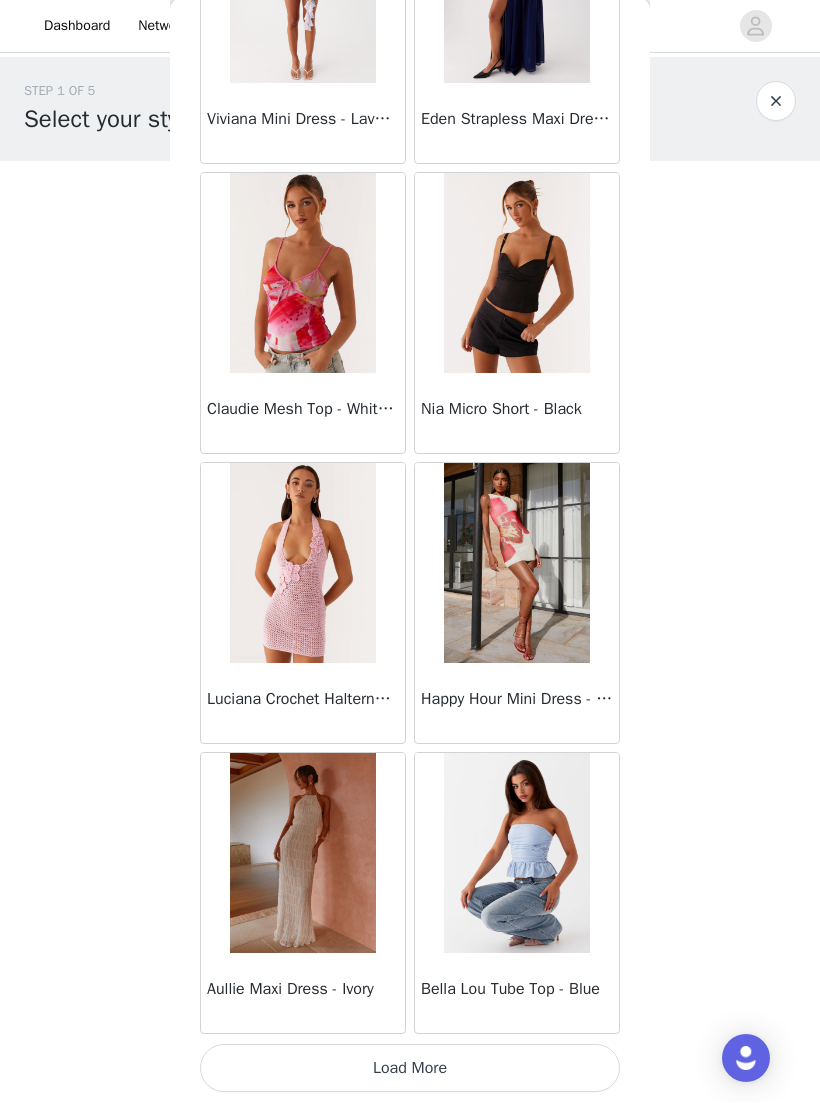 click on "Load More" at bounding box center [410, 1069] 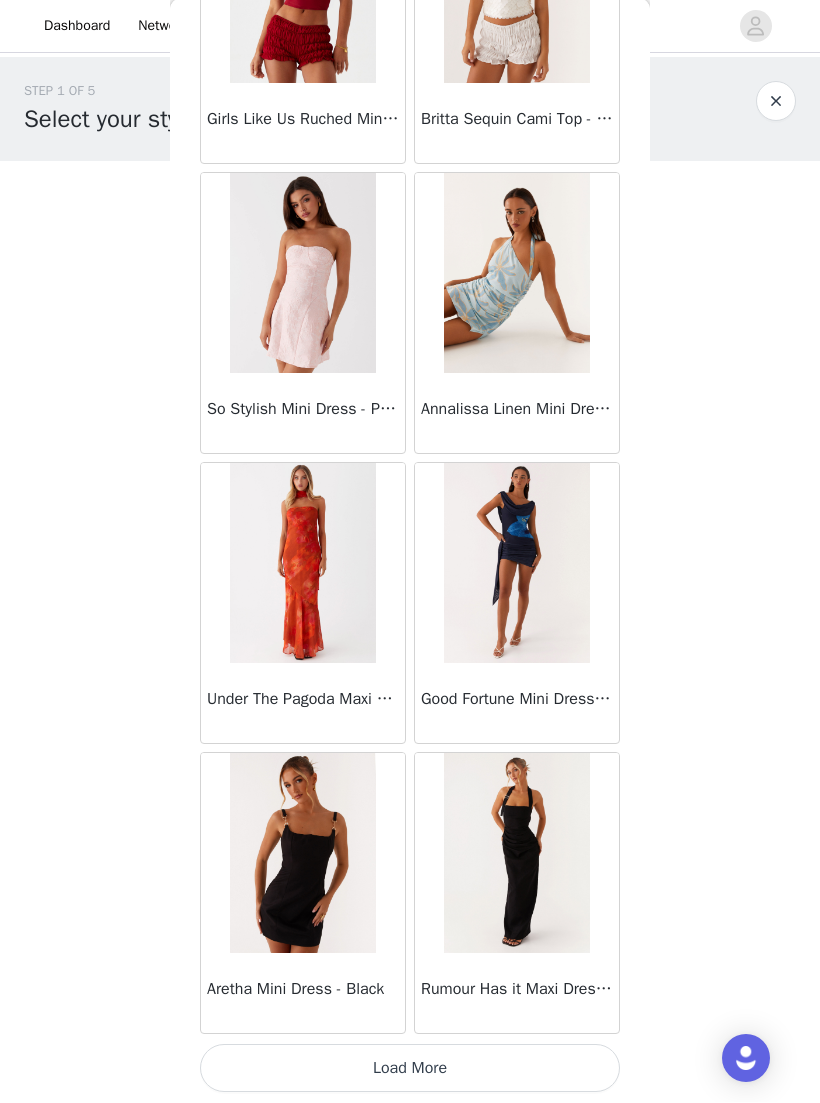 scroll, scrollTop: 4857, scrollLeft: 0, axis: vertical 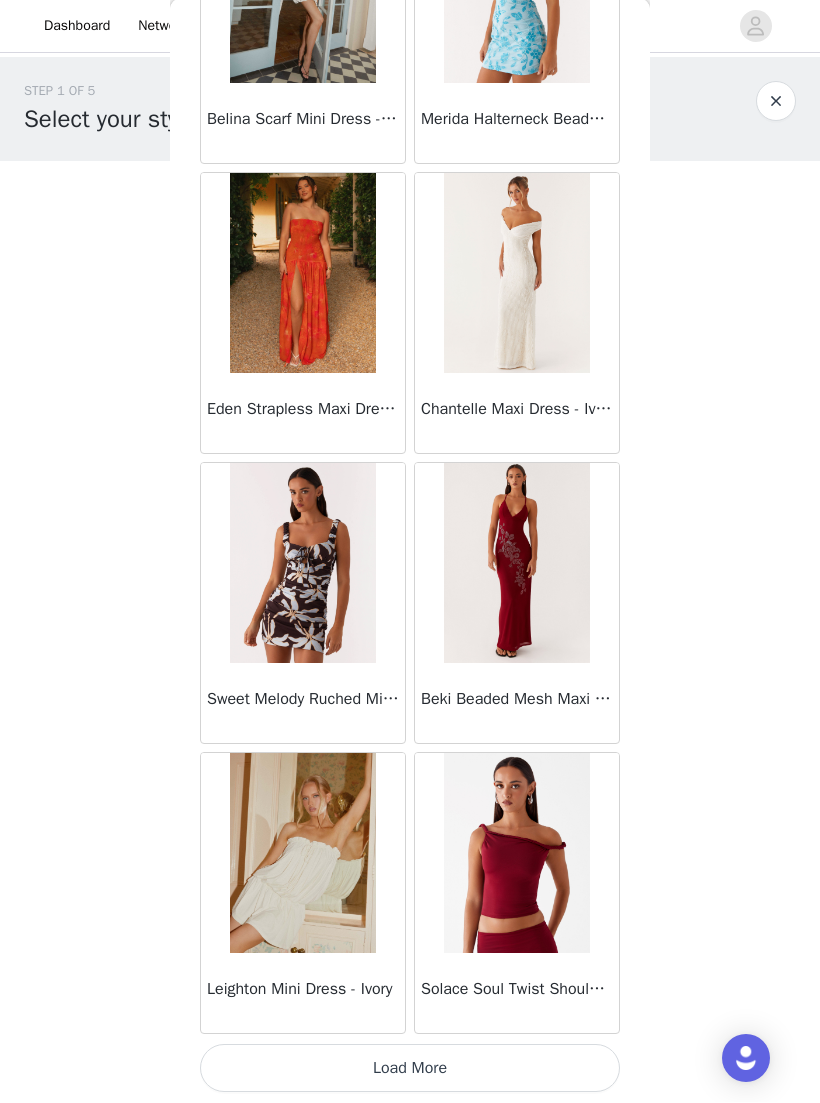 click on "Load More" at bounding box center (410, 1069) 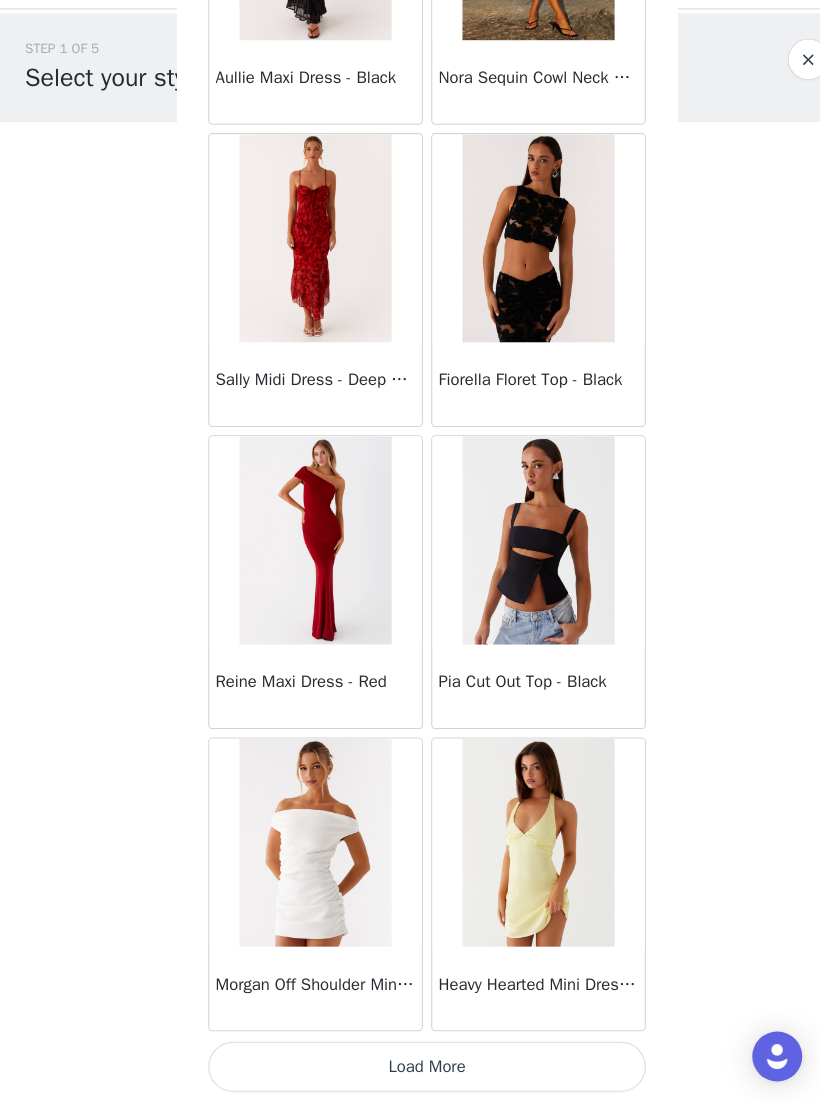 scroll, scrollTop: 10657, scrollLeft: 0, axis: vertical 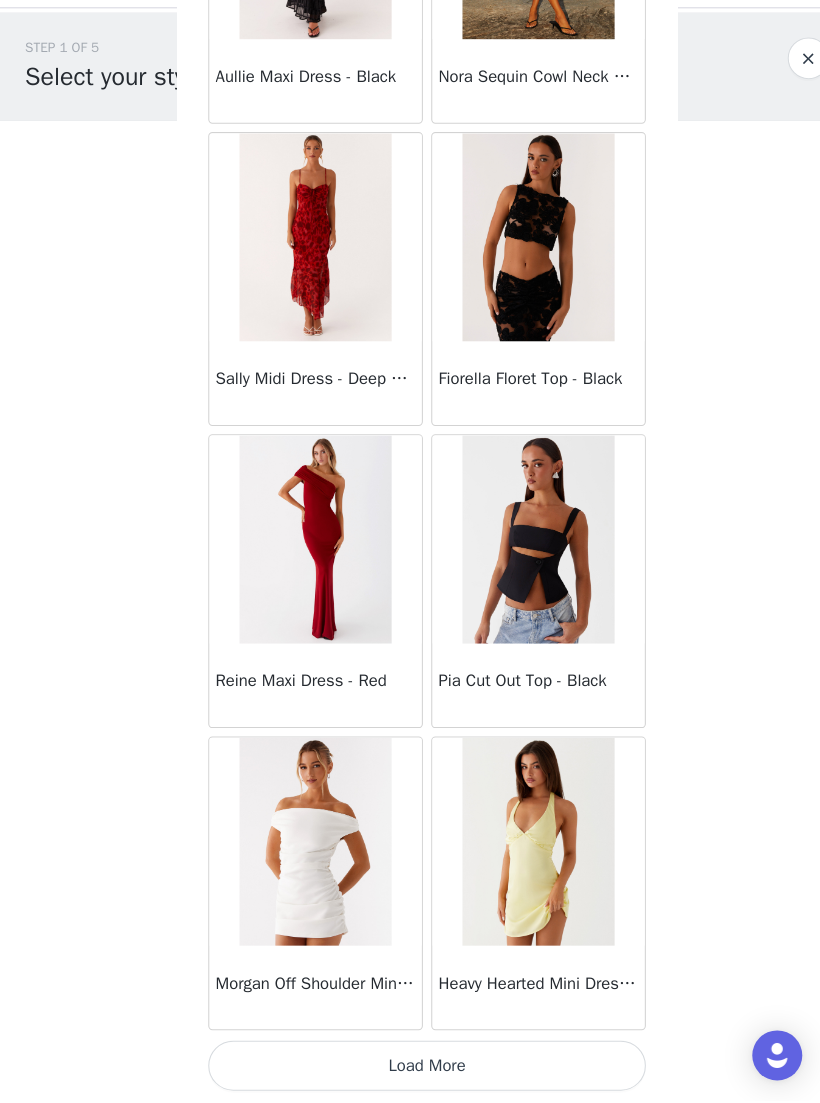 click on "Load More" at bounding box center (410, 1069) 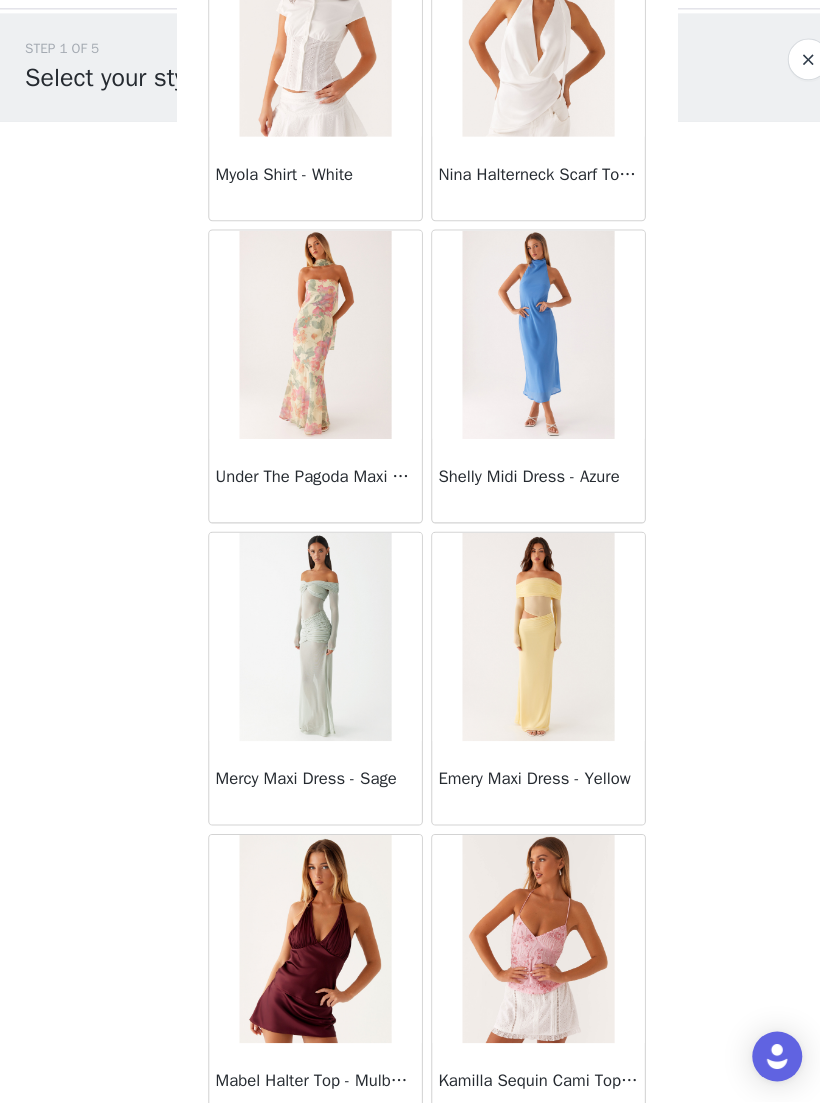 scroll, scrollTop: 13219, scrollLeft: 0, axis: vertical 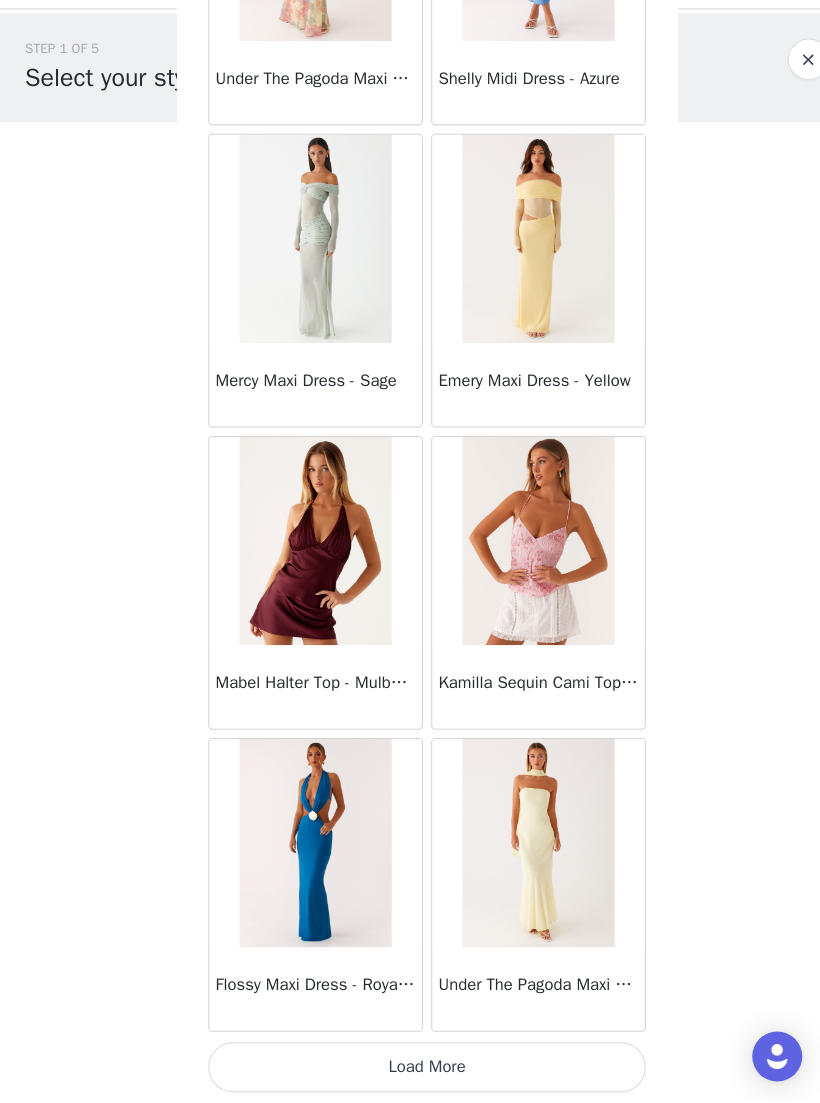 click on "Load More" at bounding box center [410, 1069] 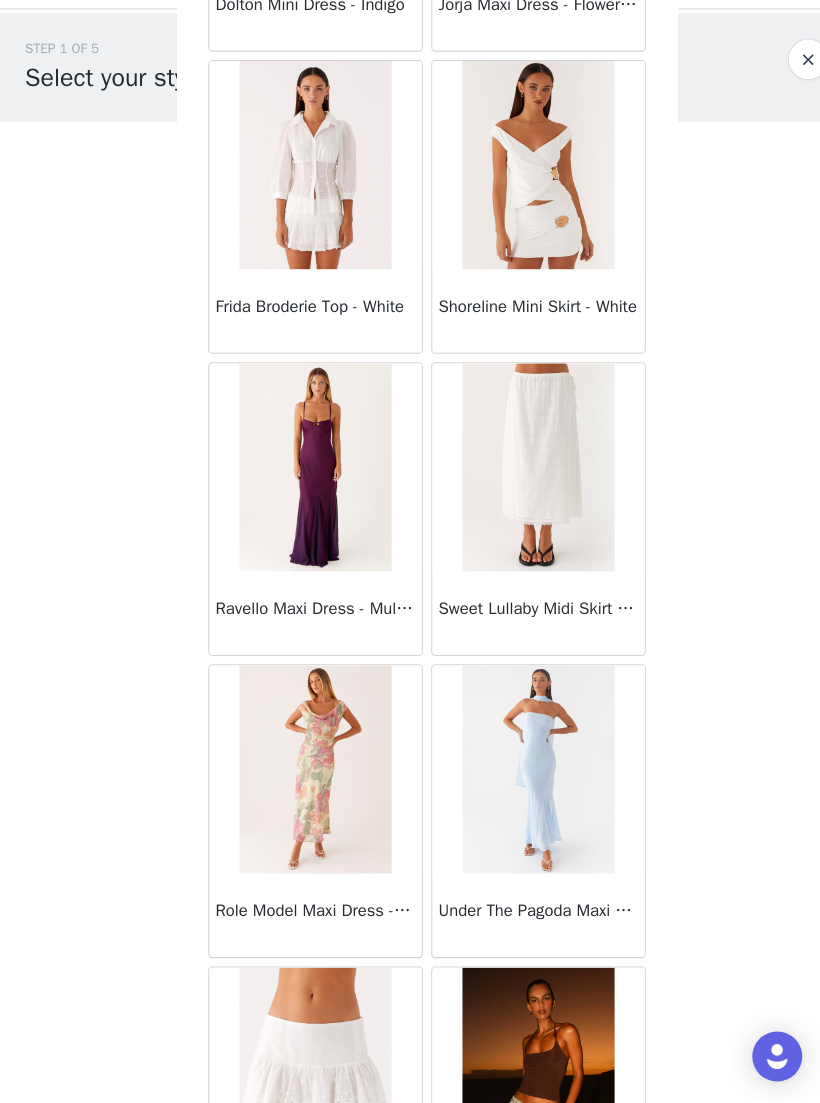 scroll, scrollTop: 15976, scrollLeft: 0, axis: vertical 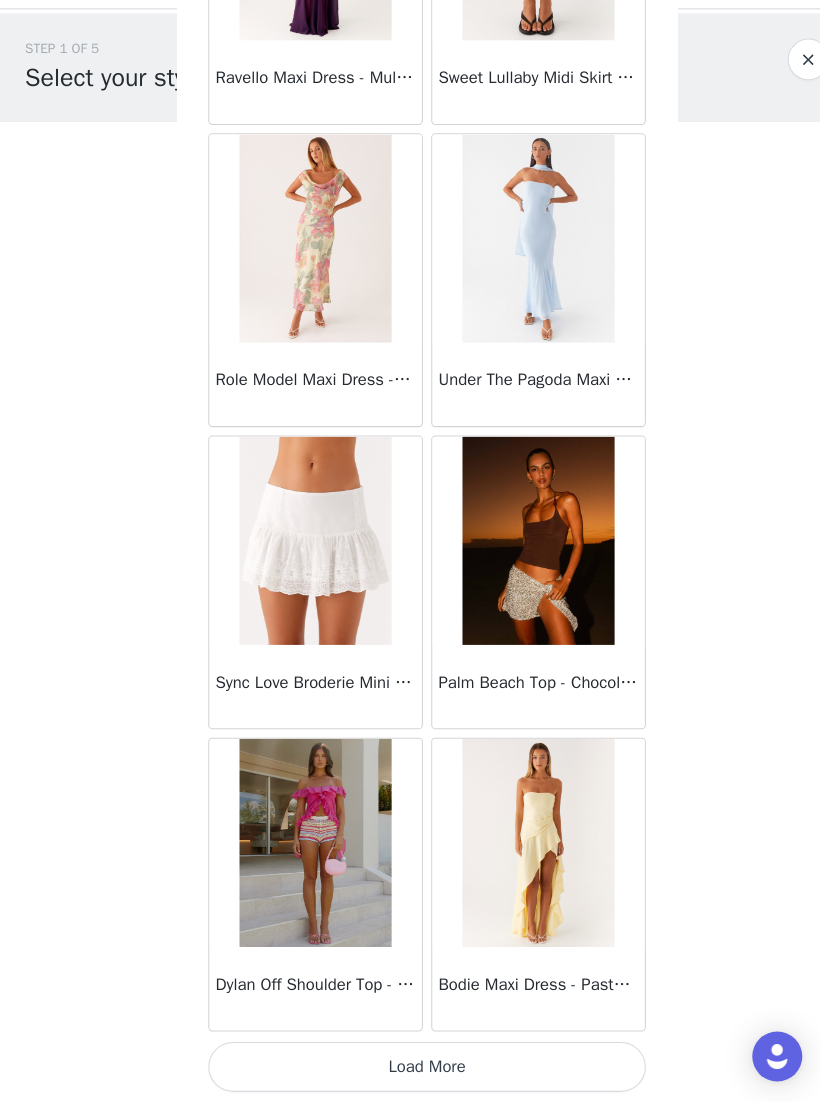 click on "Load More" at bounding box center [410, 1069] 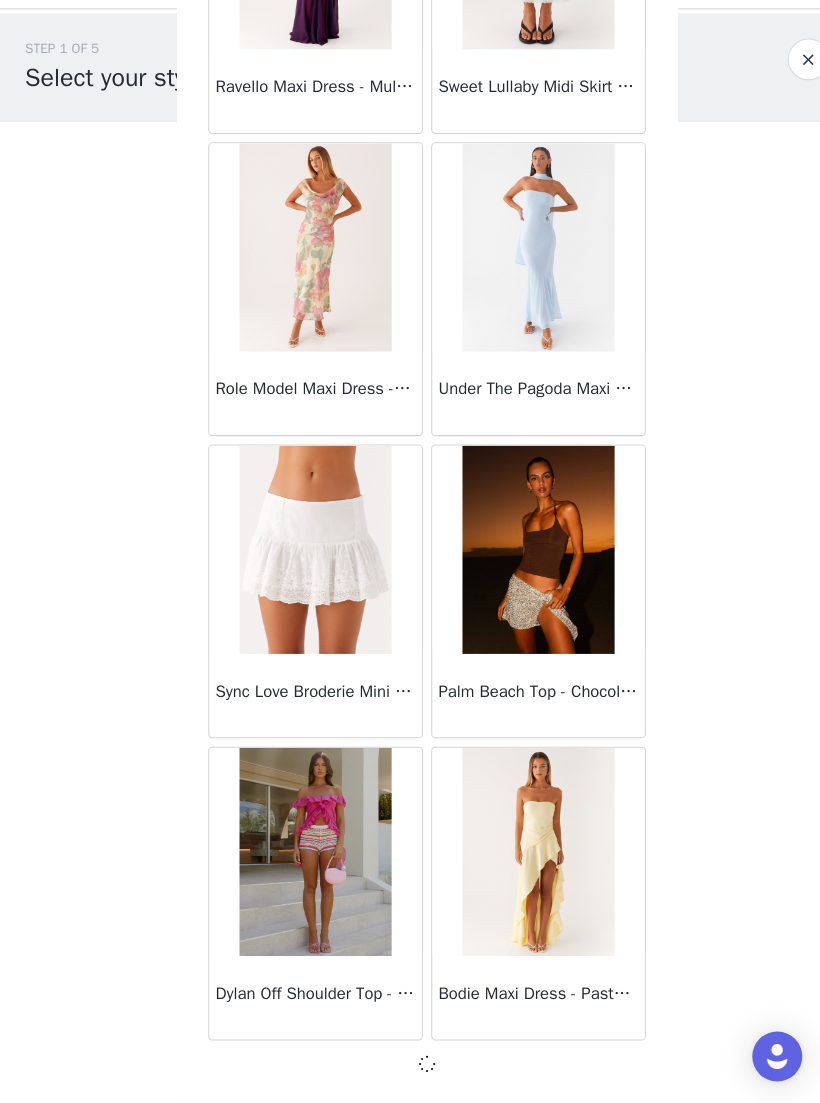 scroll, scrollTop: 16448, scrollLeft: 0, axis: vertical 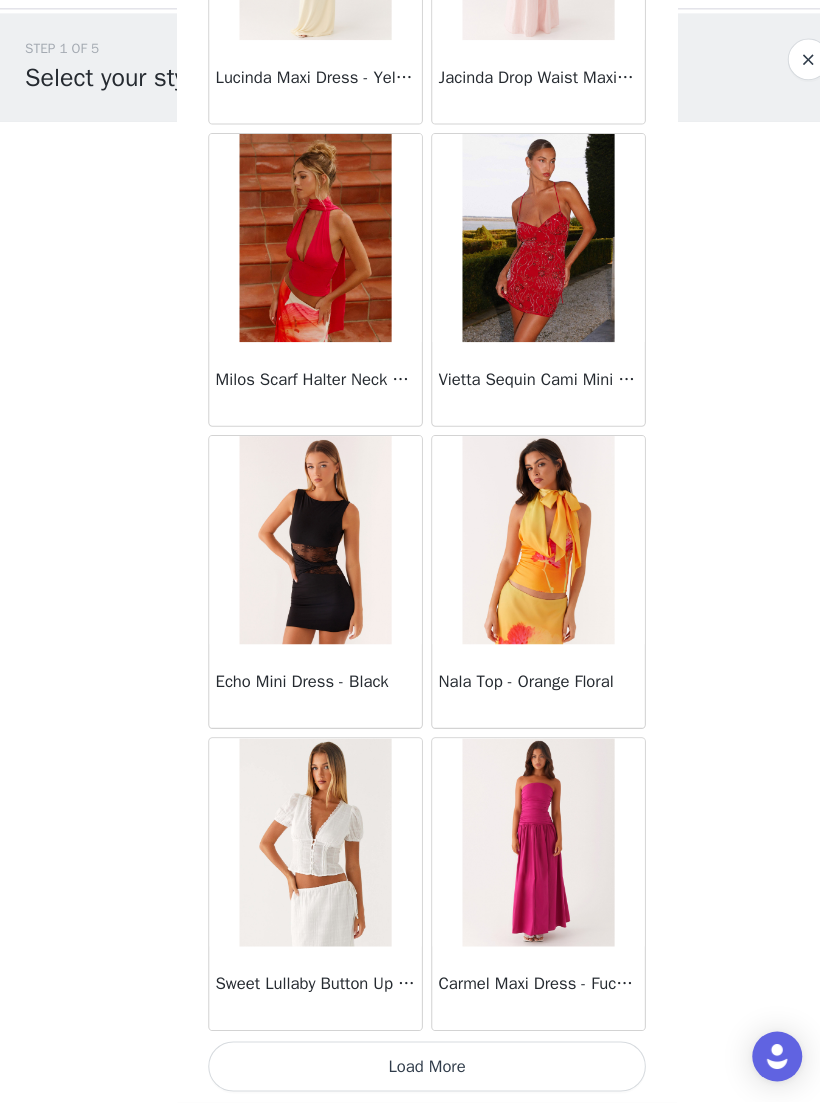 click on "Load More" at bounding box center [410, 1069] 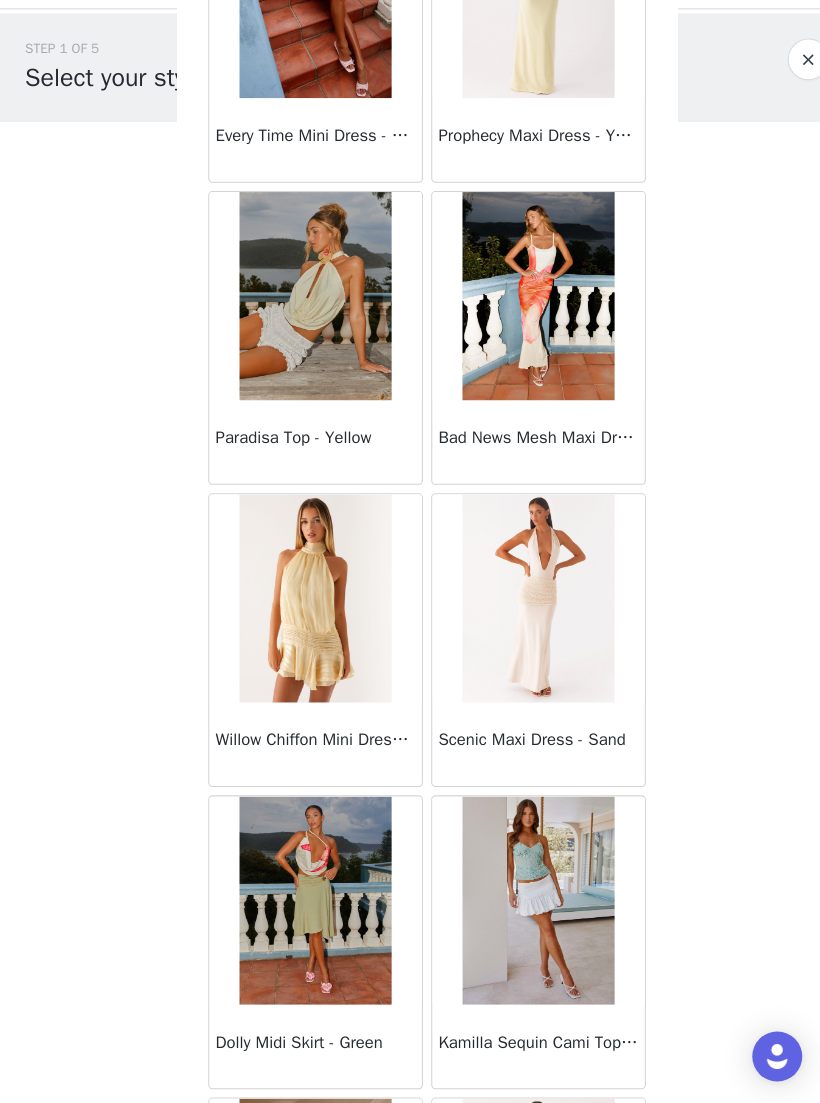 scroll, scrollTop: 21333, scrollLeft: 0, axis: vertical 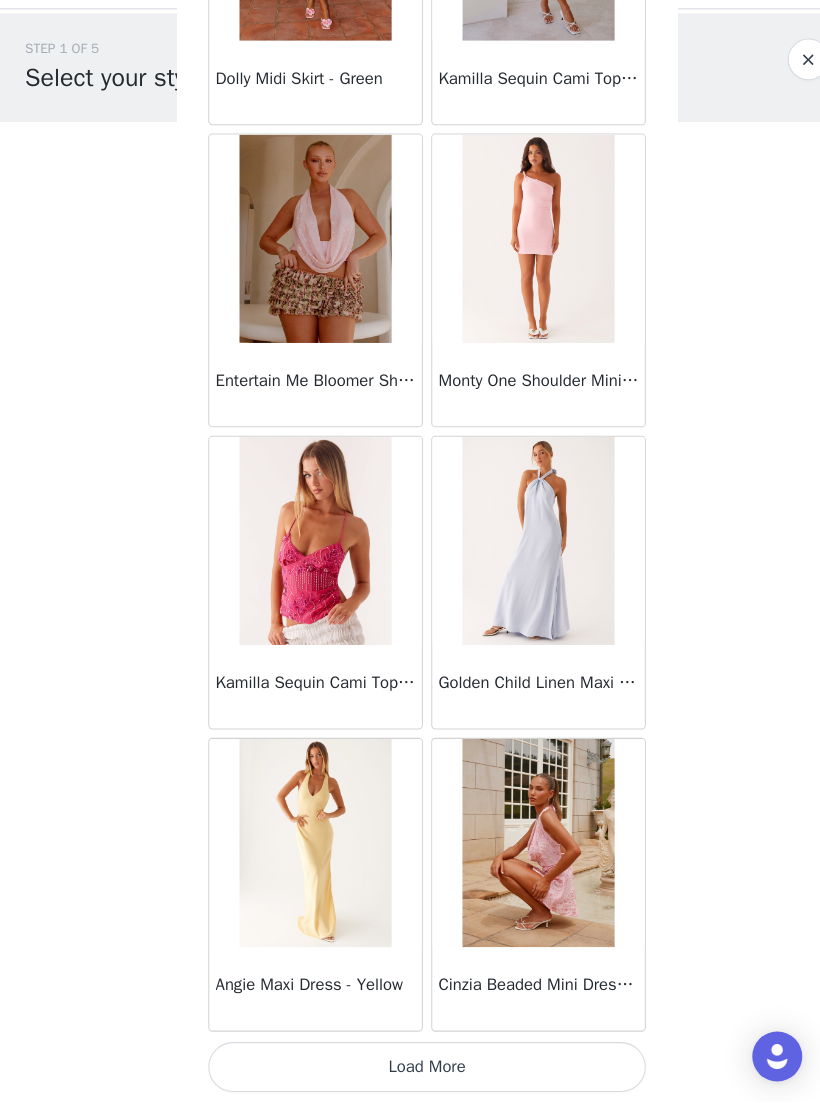 click on "Load More" at bounding box center (410, 1069) 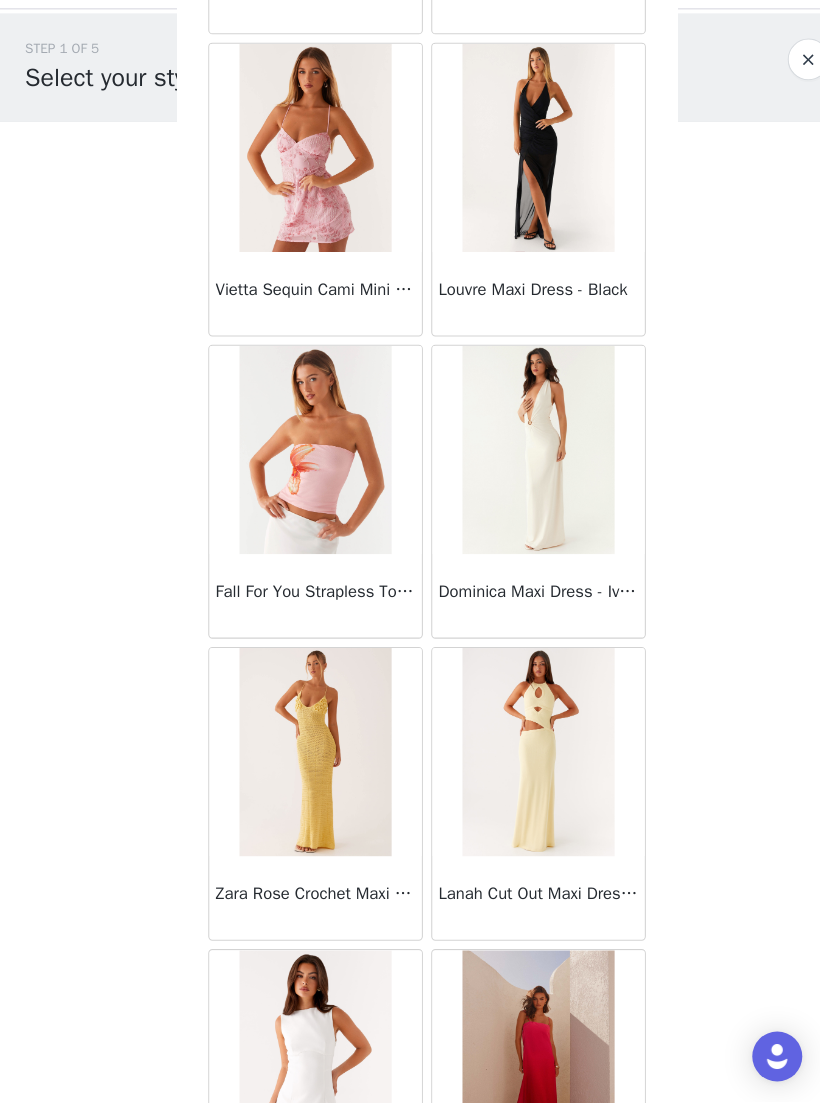 scroll, scrollTop: 24421, scrollLeft: 0, axis: vertical 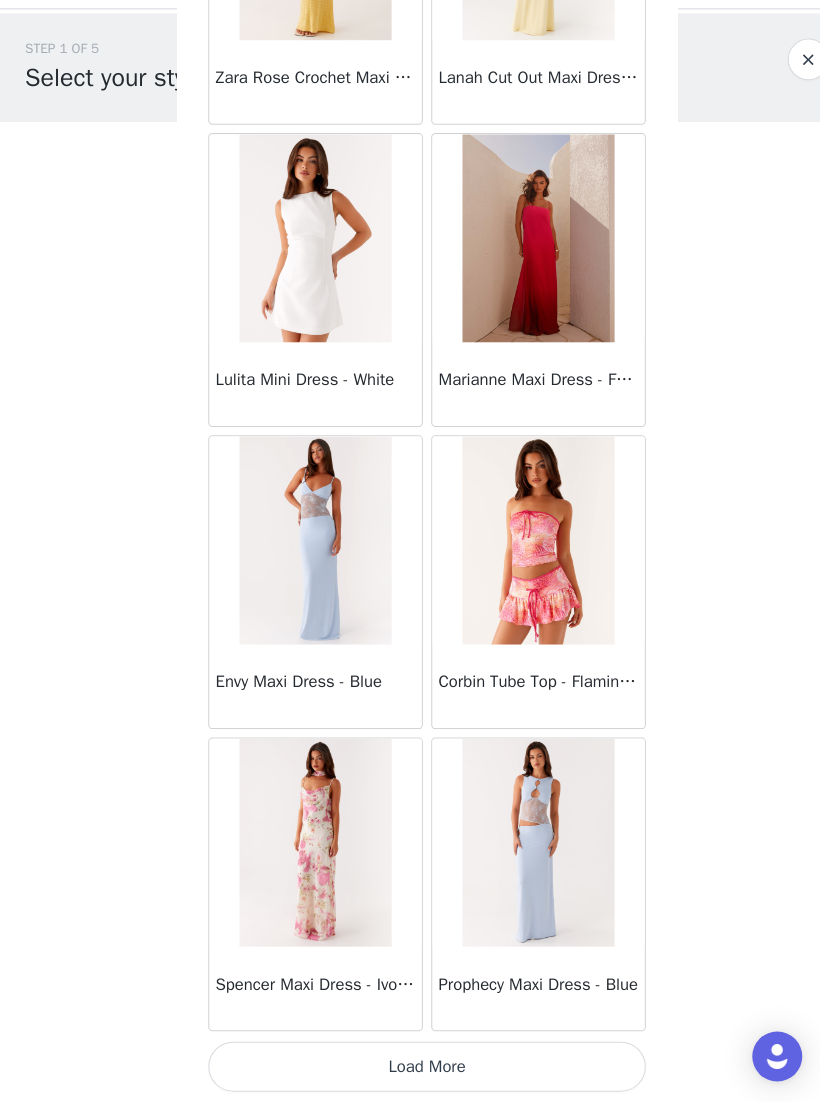 click on "Load More" at bounding box center (410, 1069) 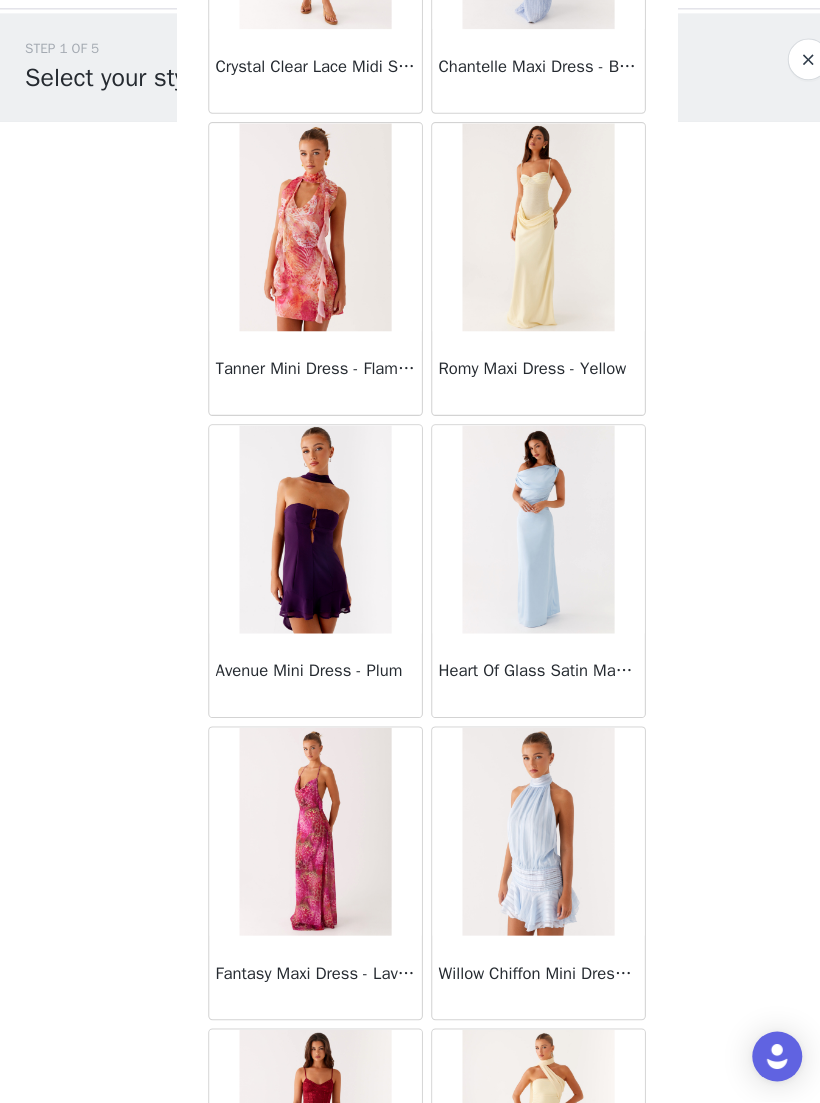 scroll, scrollTop: 26909, scrollLeft: 0, axis: vertical 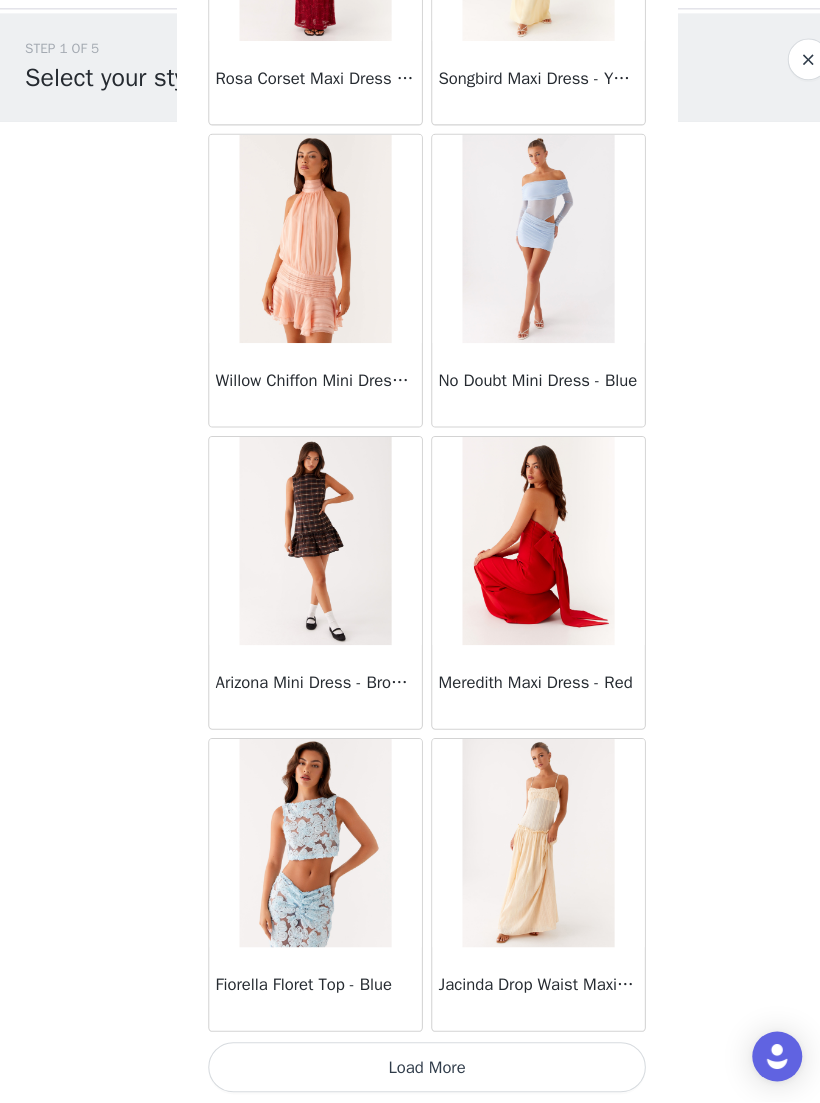 click on "Load More" at bounding box center [410, 1069] 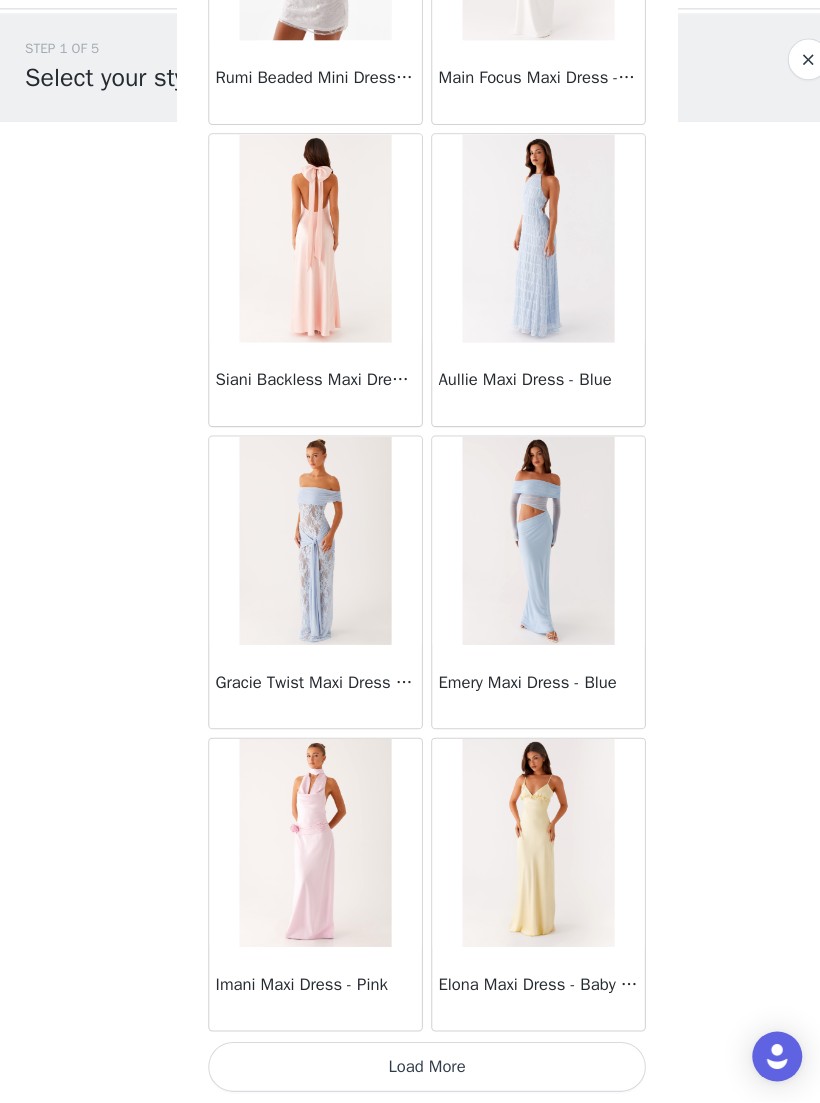scroll, scrollTop: 30957, scrollLeft: 0, axis: vertical 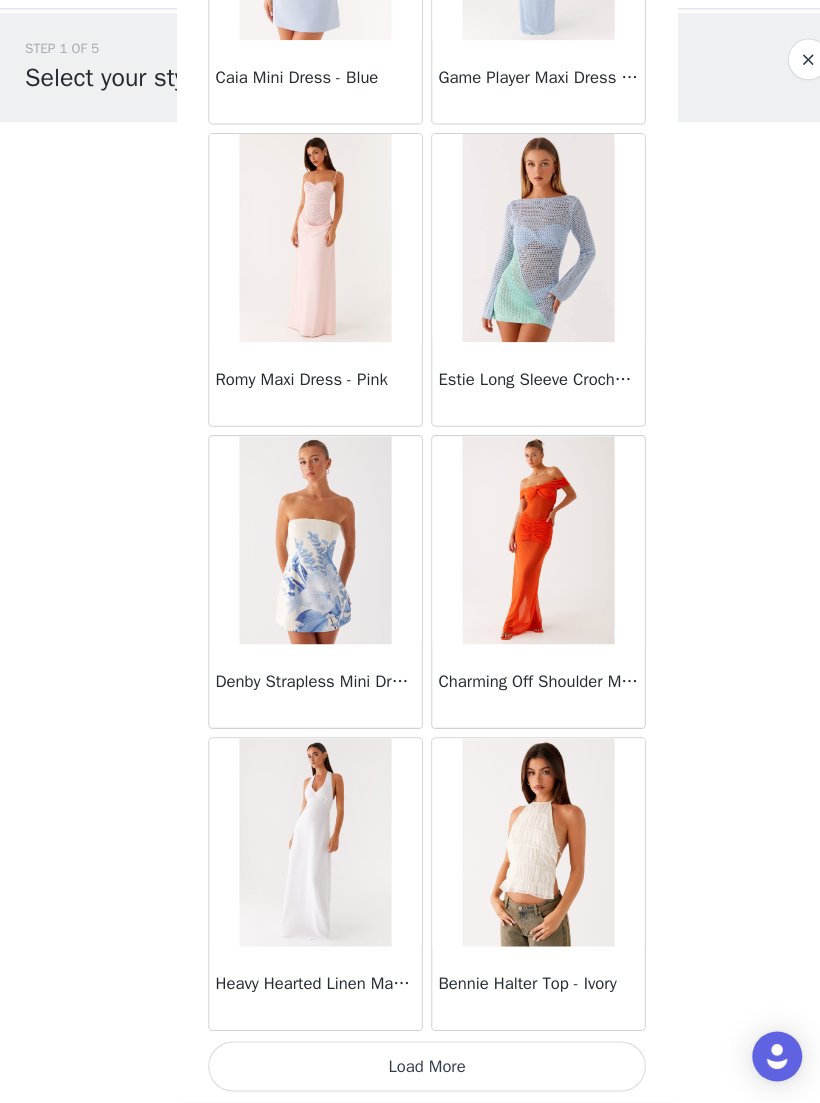 click on "Load More" at bounding box center (410, 1069) 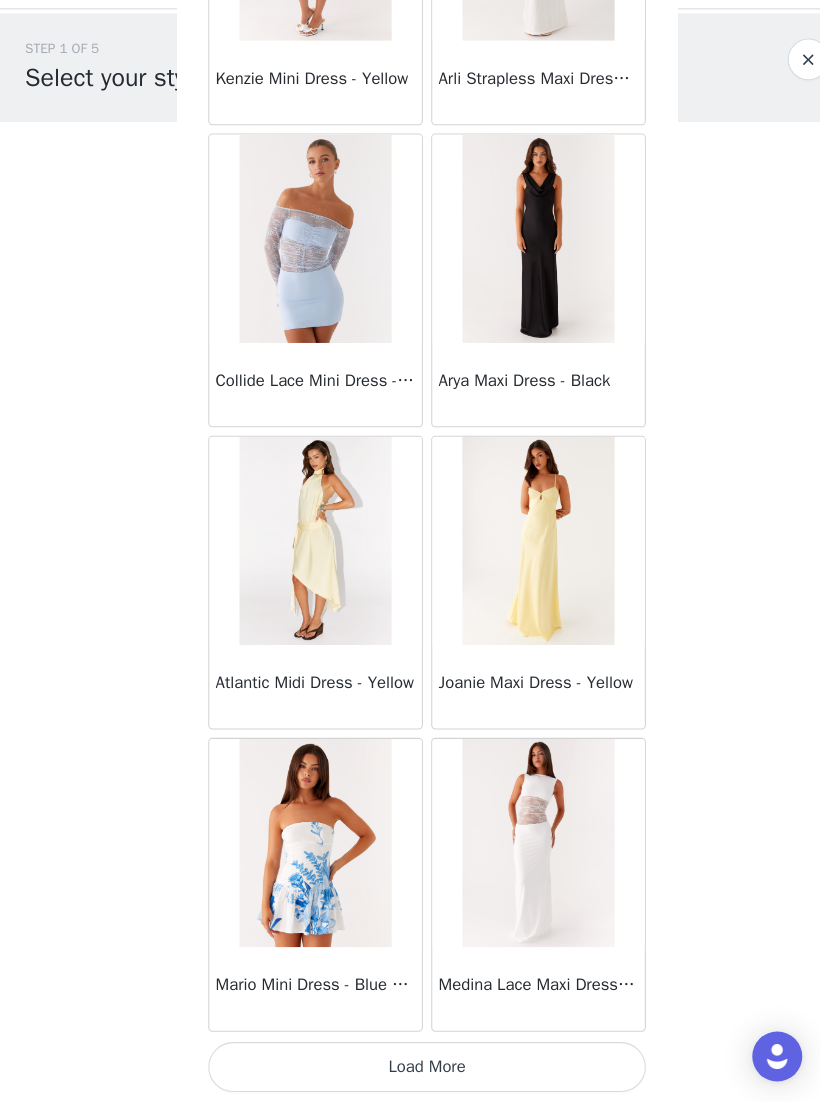 click on "Load More" at bounding box center [410, 1069] 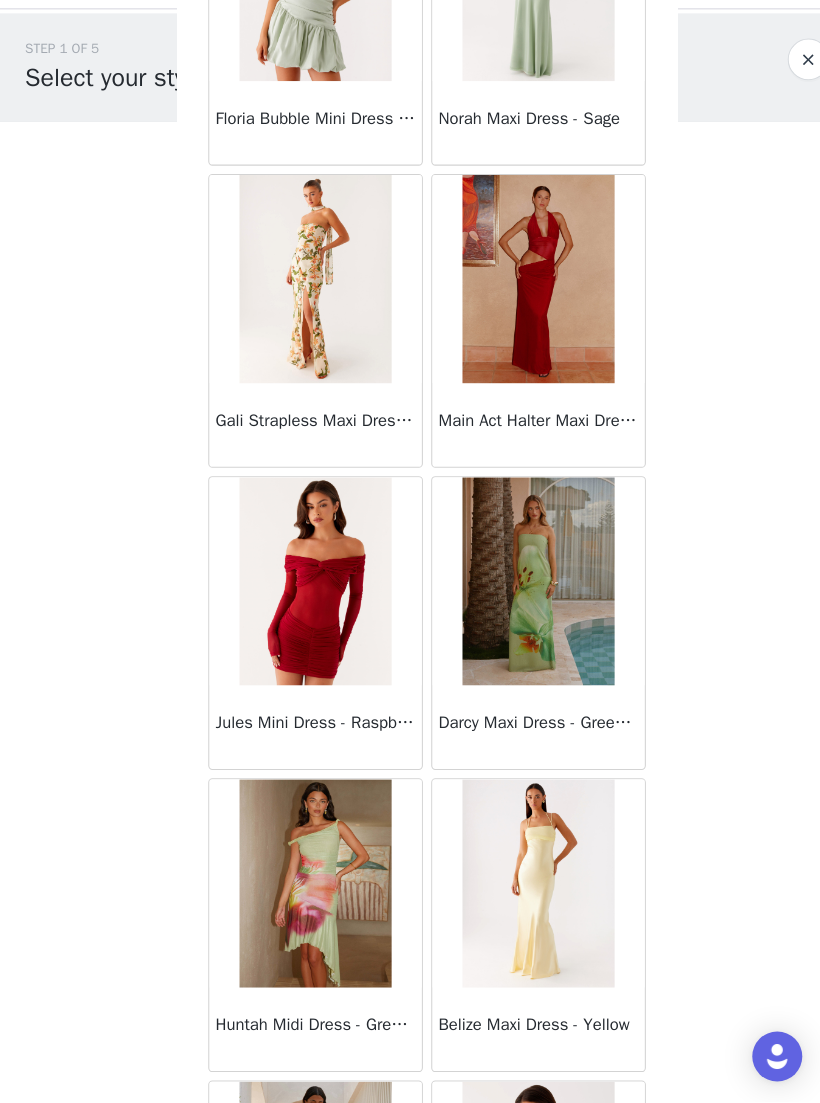 scroll, scrollTop: 39330, scrollLeft: 0, axis: vertical 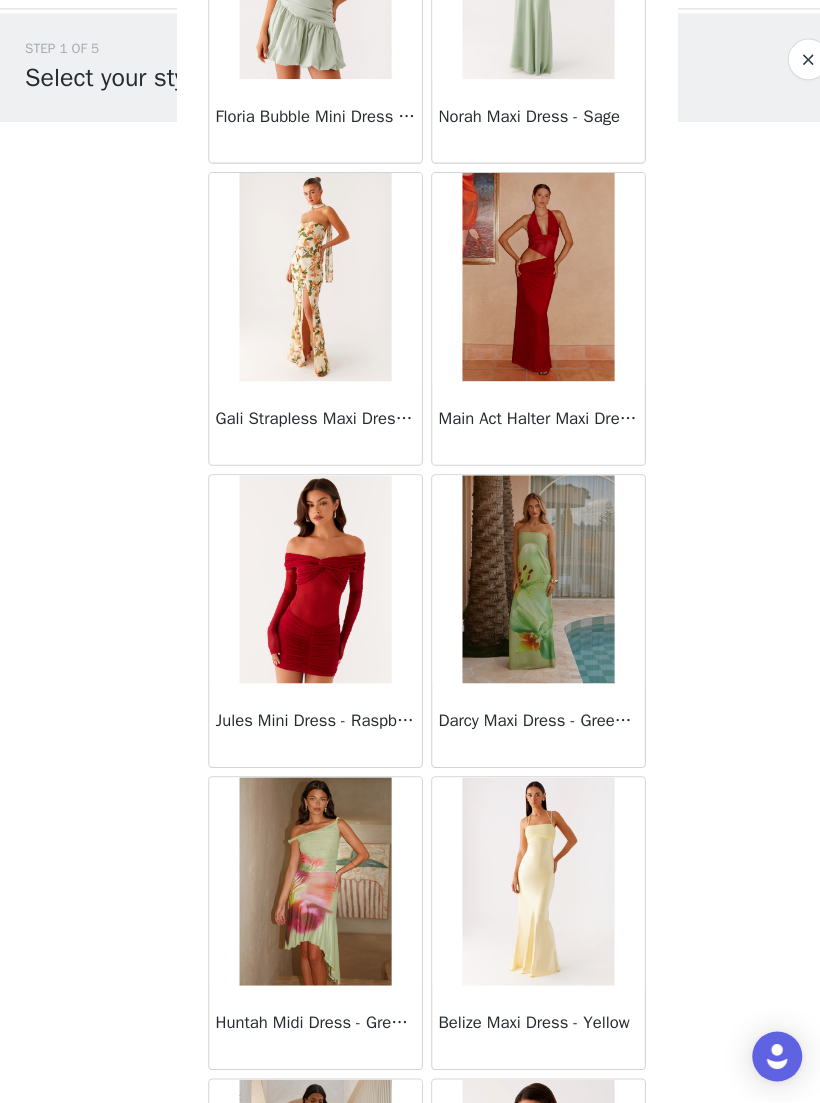 click on "Belize Maxi Dress - Yellow" at bounding box center [517, 1031] 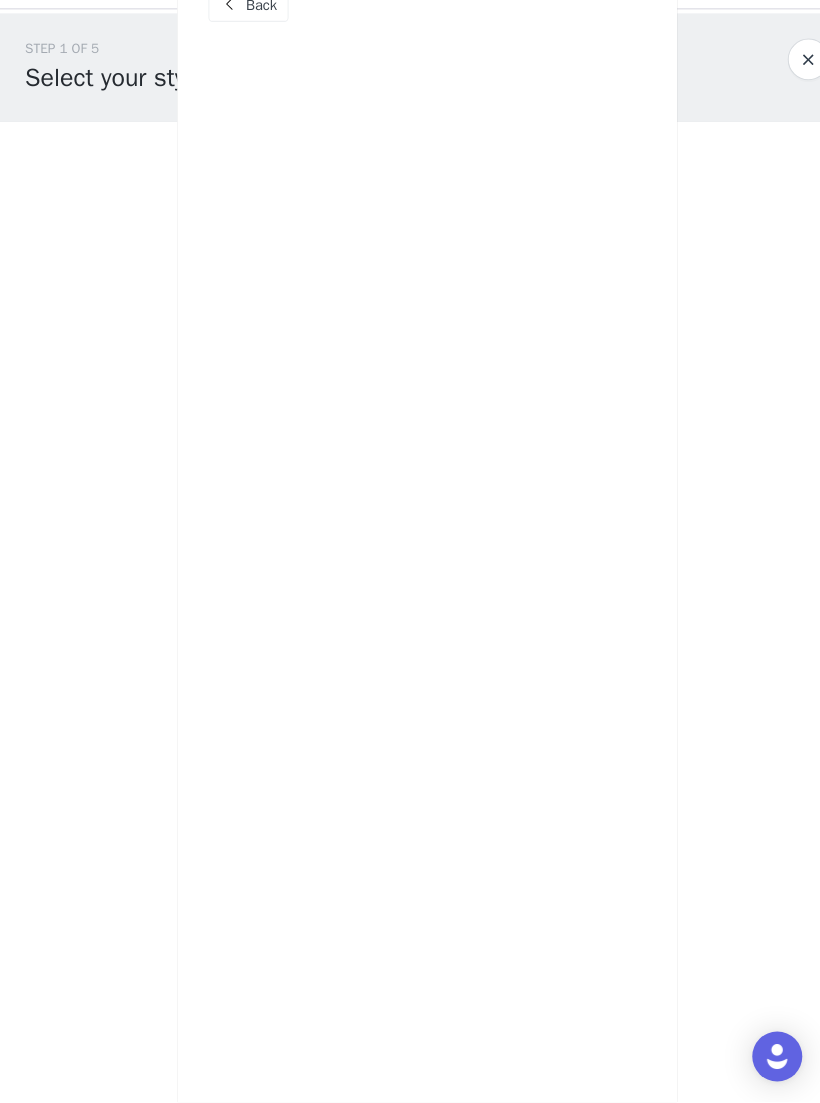 scroll, scrollTop: 0, scrollLeft: 0, axis: both 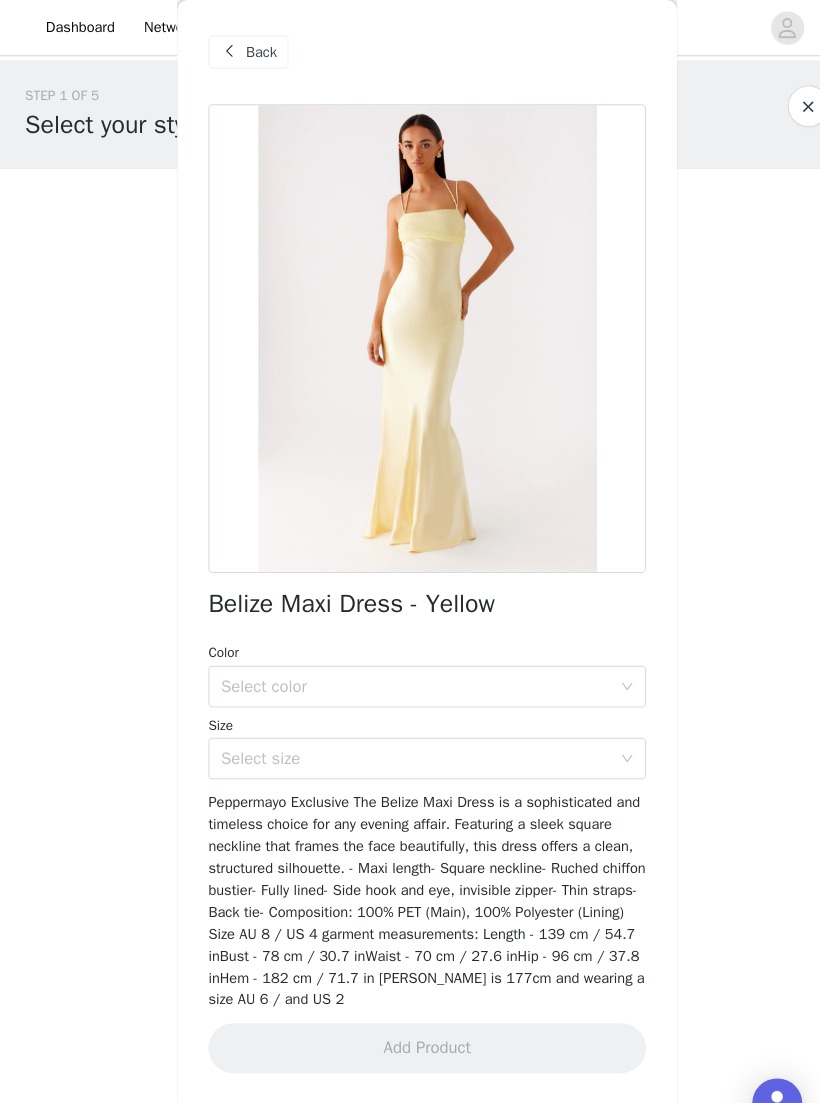 click at bounding box center (220, 50) 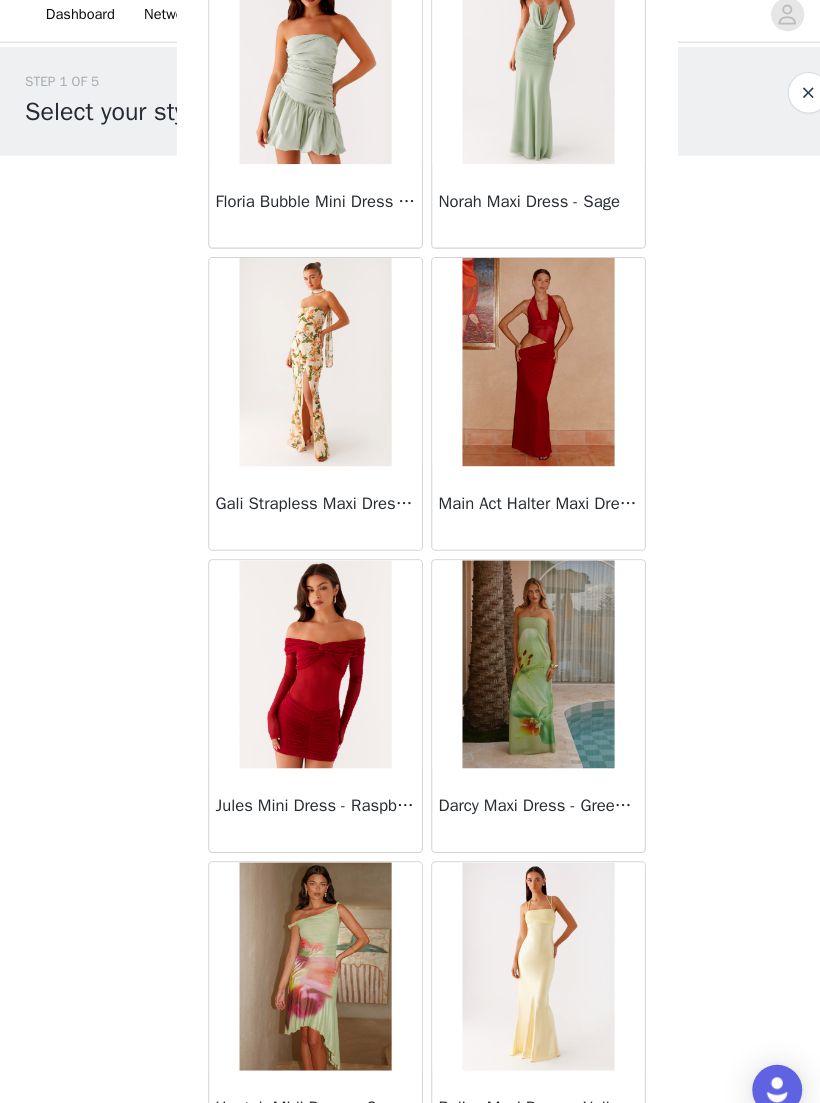 scroll, scrollTop: 39314, scrollLeft: 0, axis: vertical 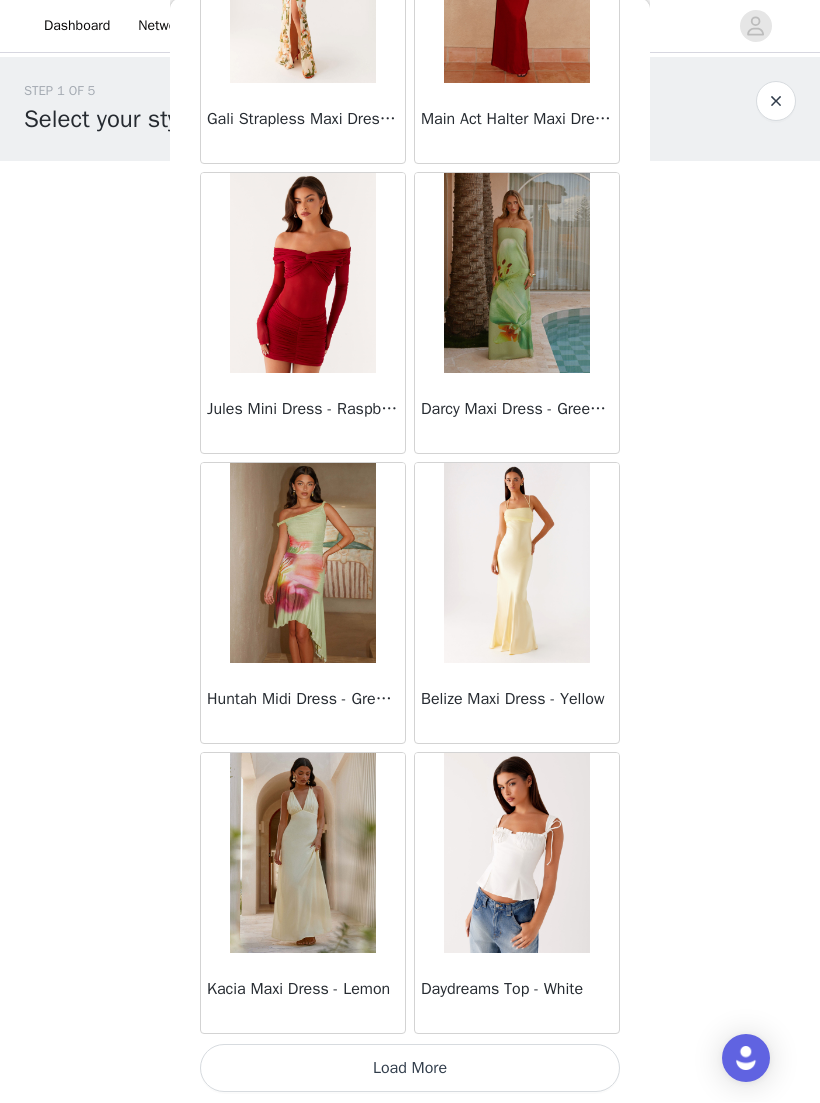 click on "Load More" at bounding box center [410, 1069] 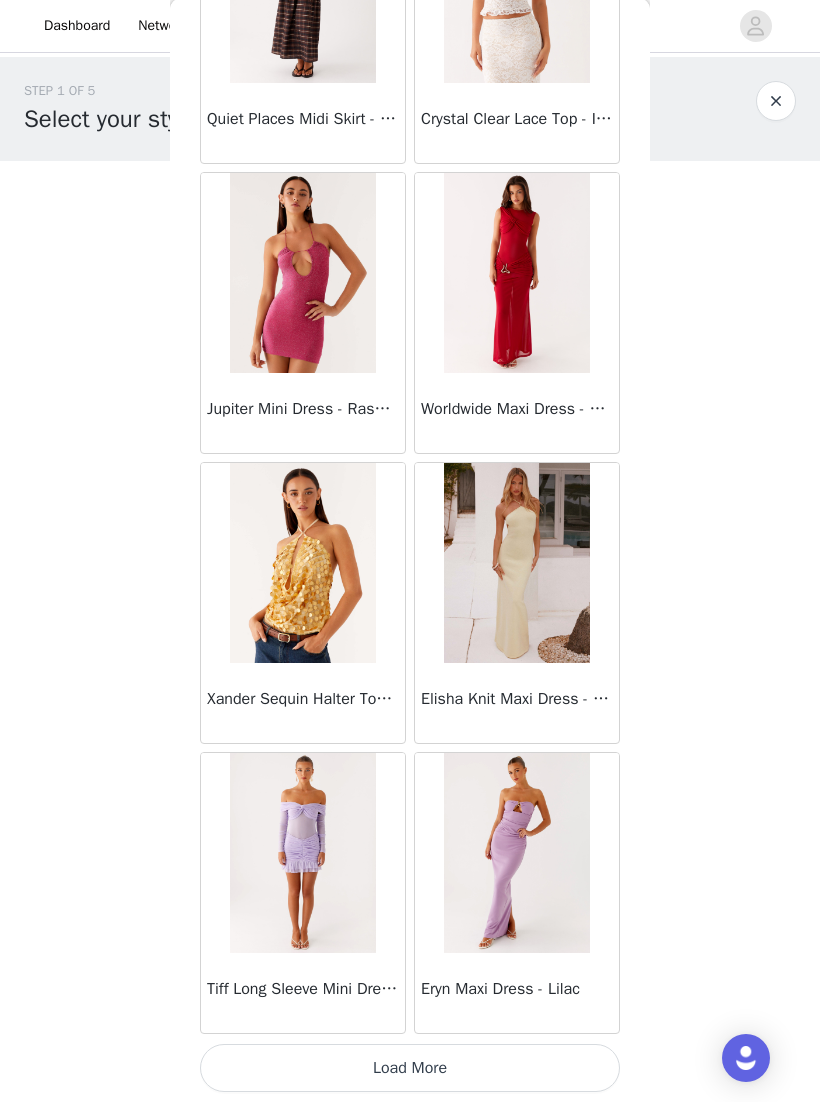 scroll, scrollTop: 42557, scrollLeft: 0, axis: vertical 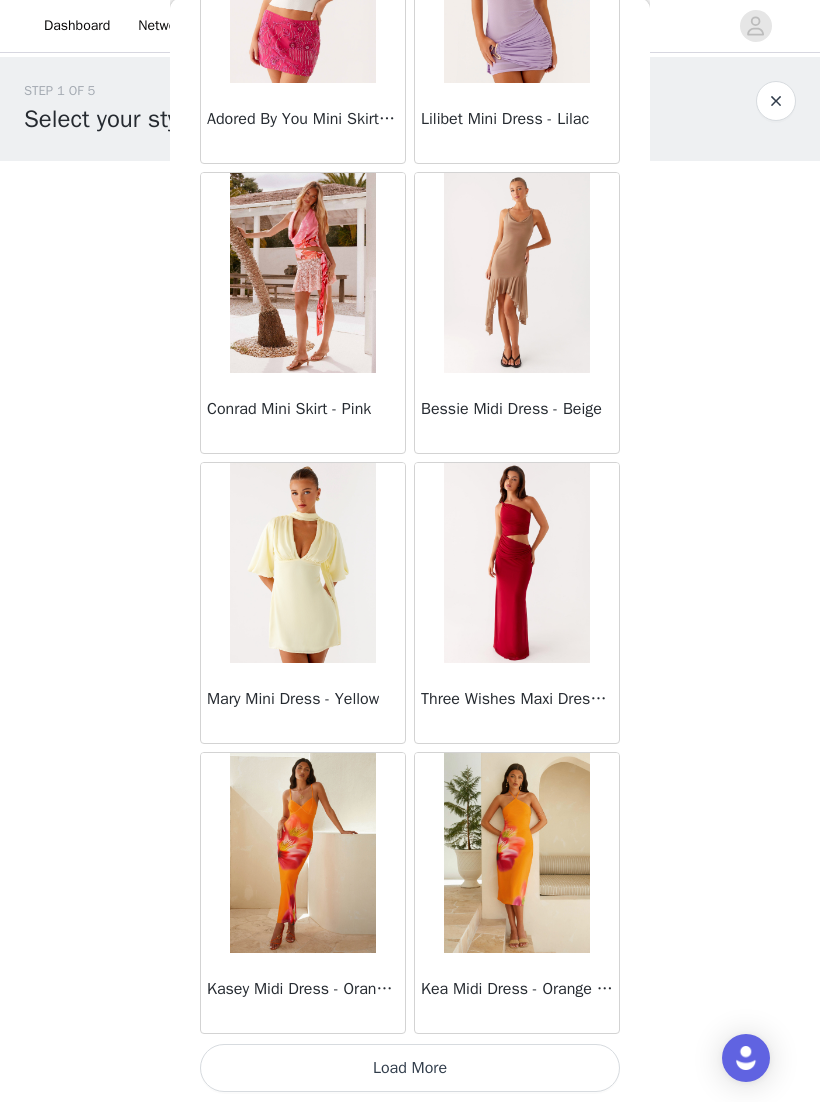 click on "Load More" at bounding box center [410, 1069] 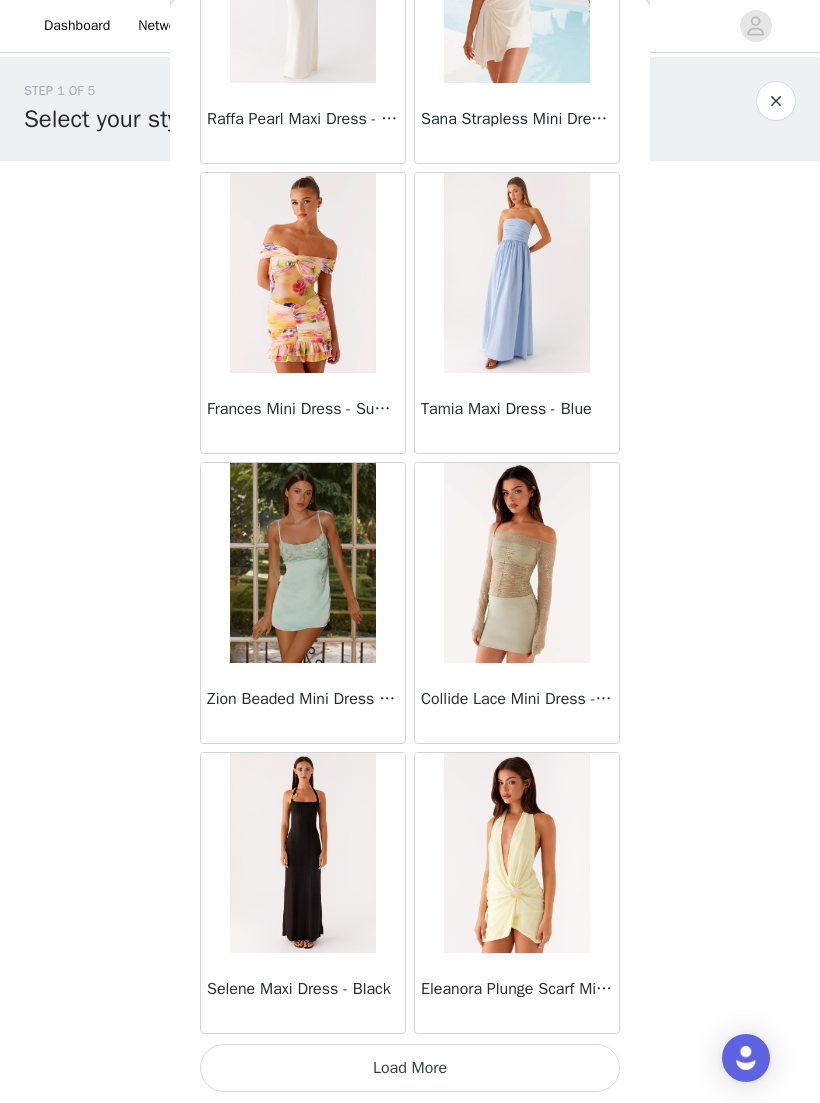 scroll, scrollTop: 48357, scrollLeft: 0, axis: vertical 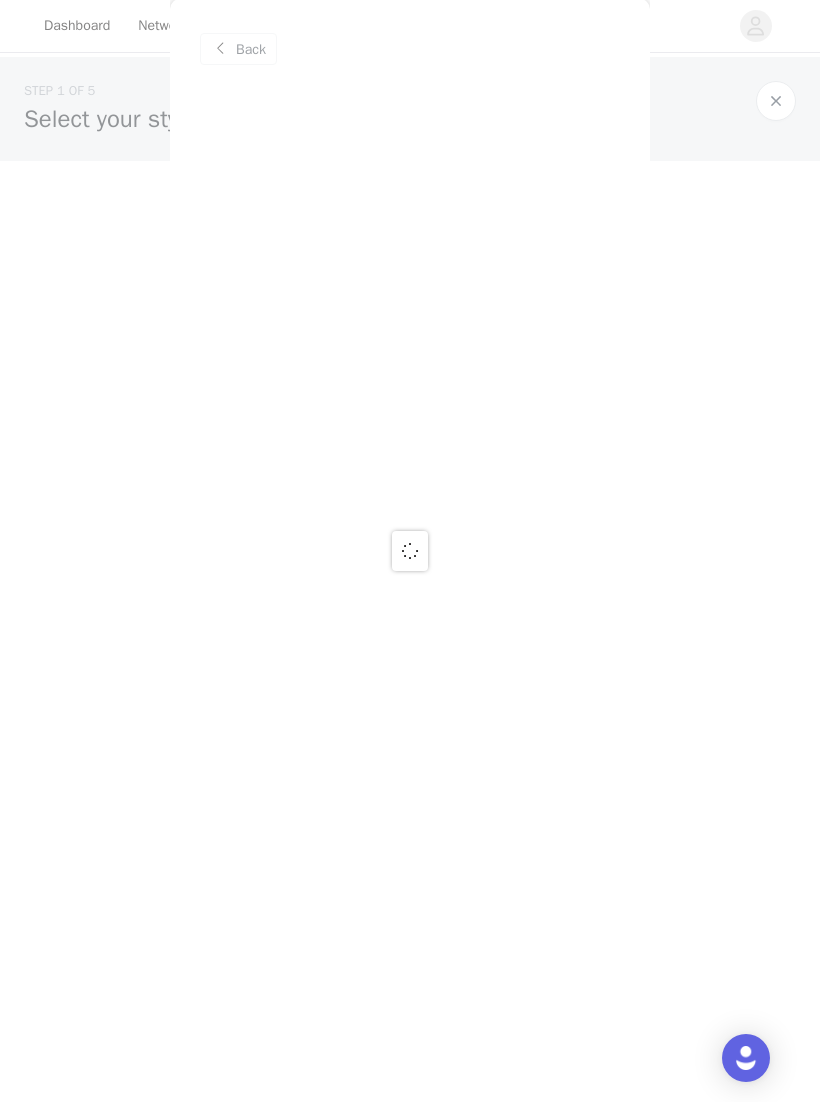 click at bounding box center (410, 551) 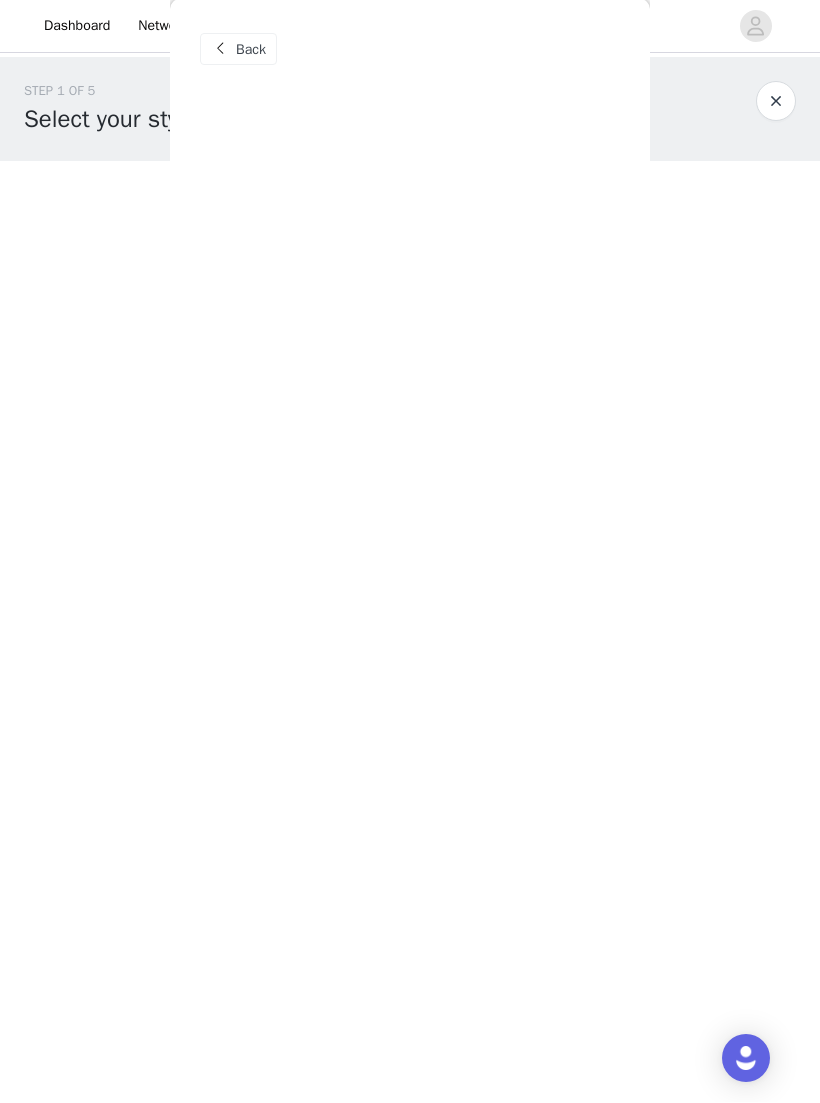 click on "Back" at bounding box center [251, 50] 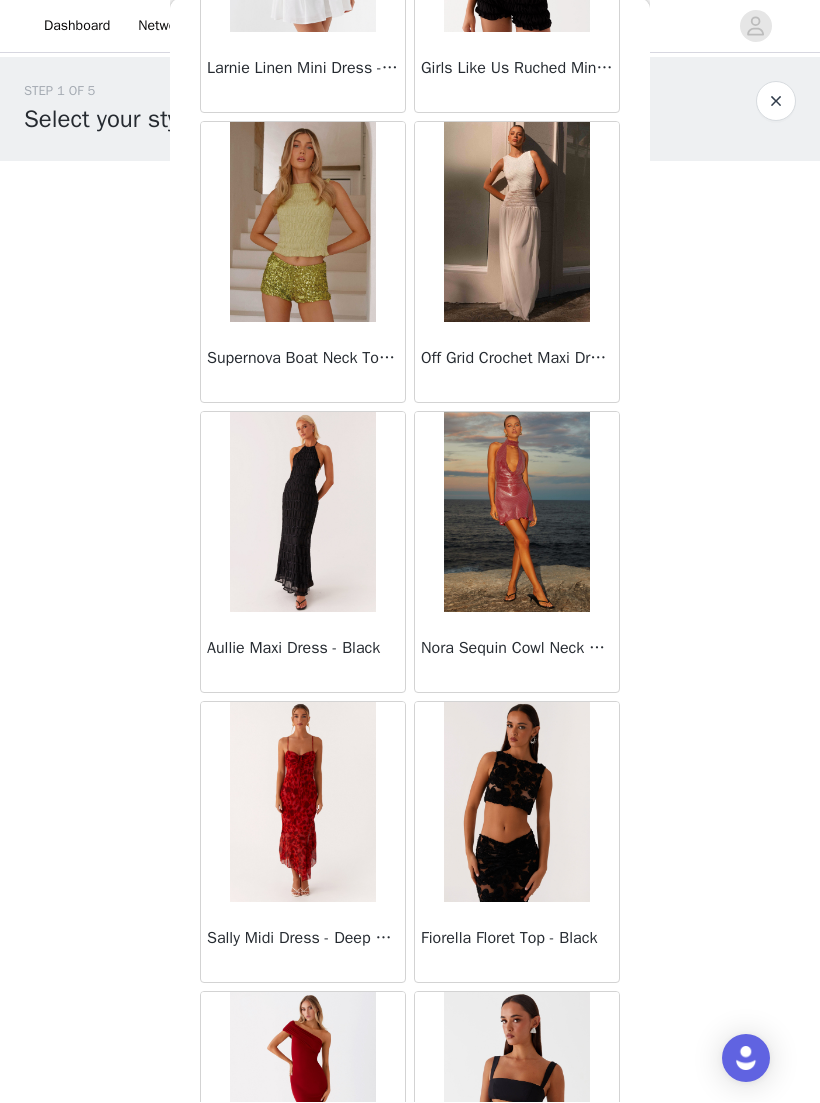 scroll, scrollTop: 10652, scrollLeft: 0, axis: vertical 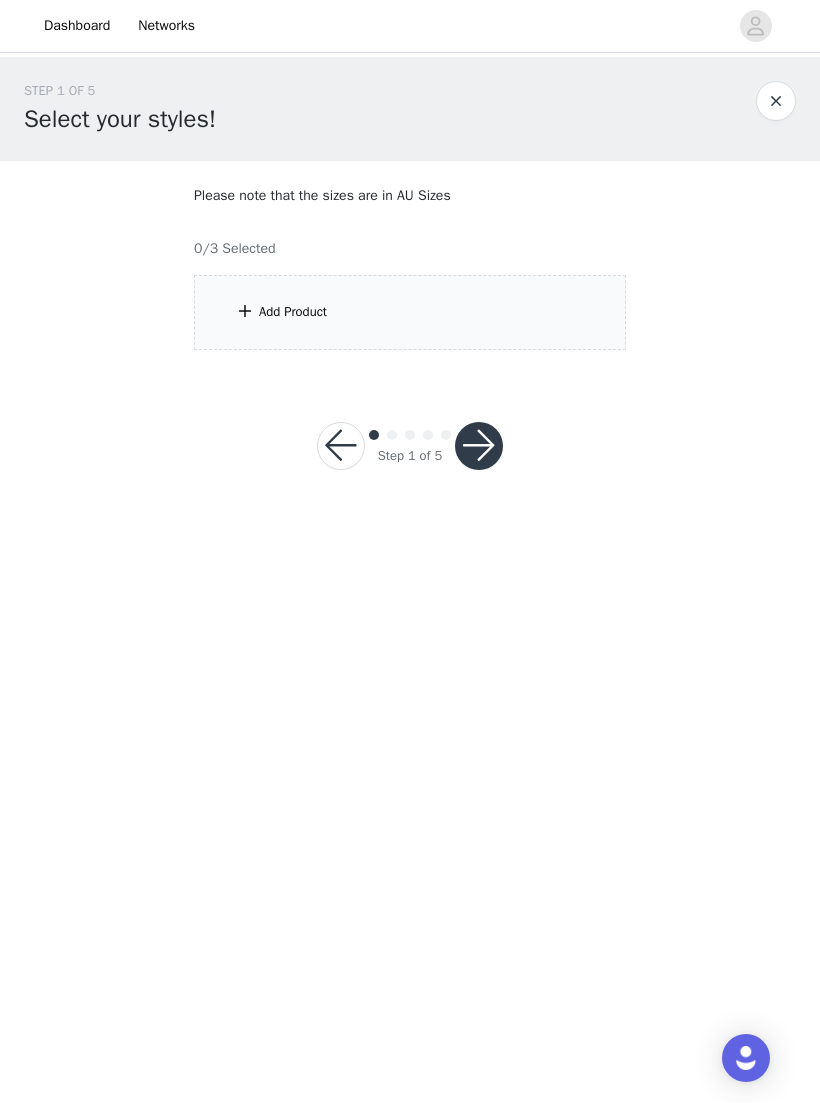 click on "Add Product" at bounding box center [410, 313] 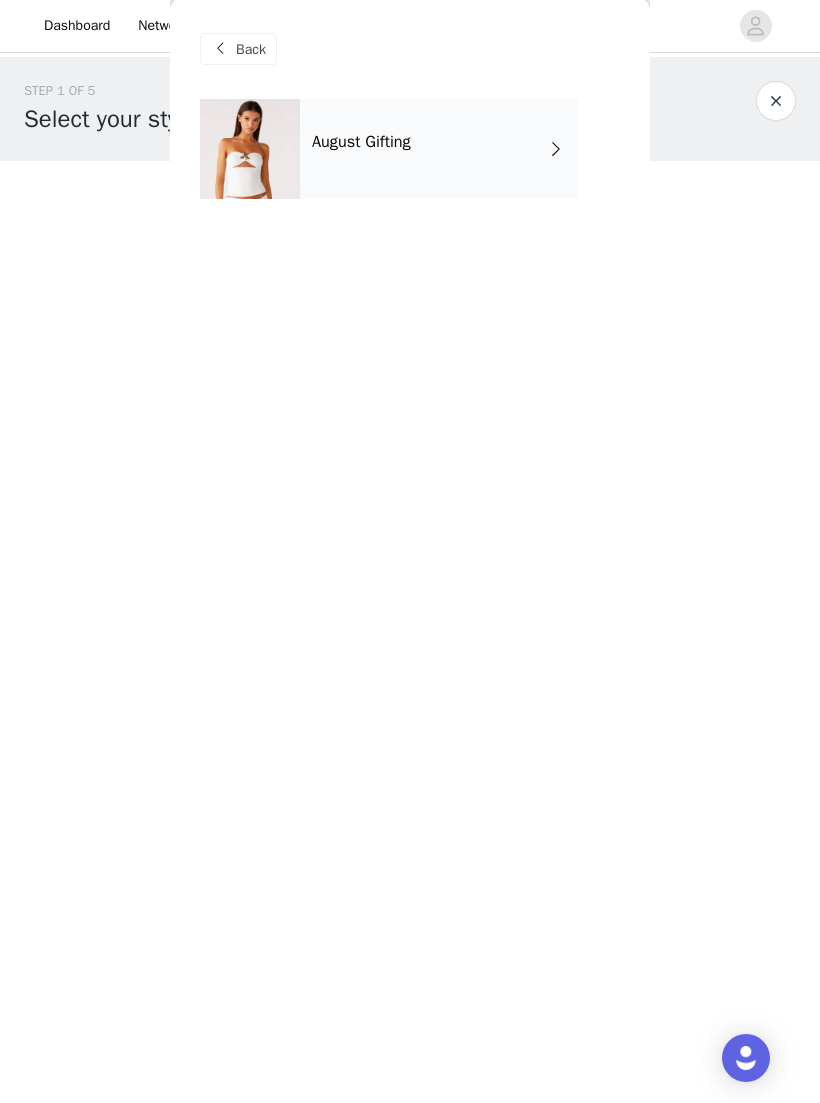 click on "August Gifting" at bounding box center [439, 150] 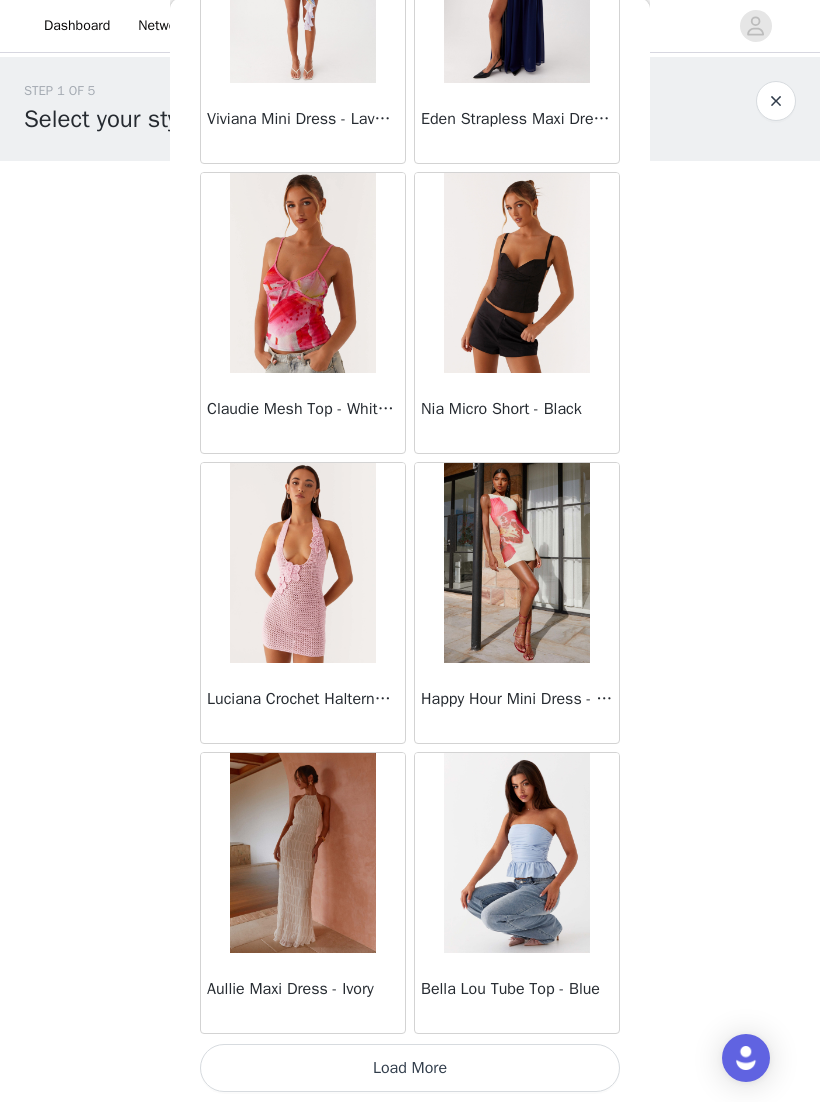 click on "Load More" at bounding box center [410, 1069] 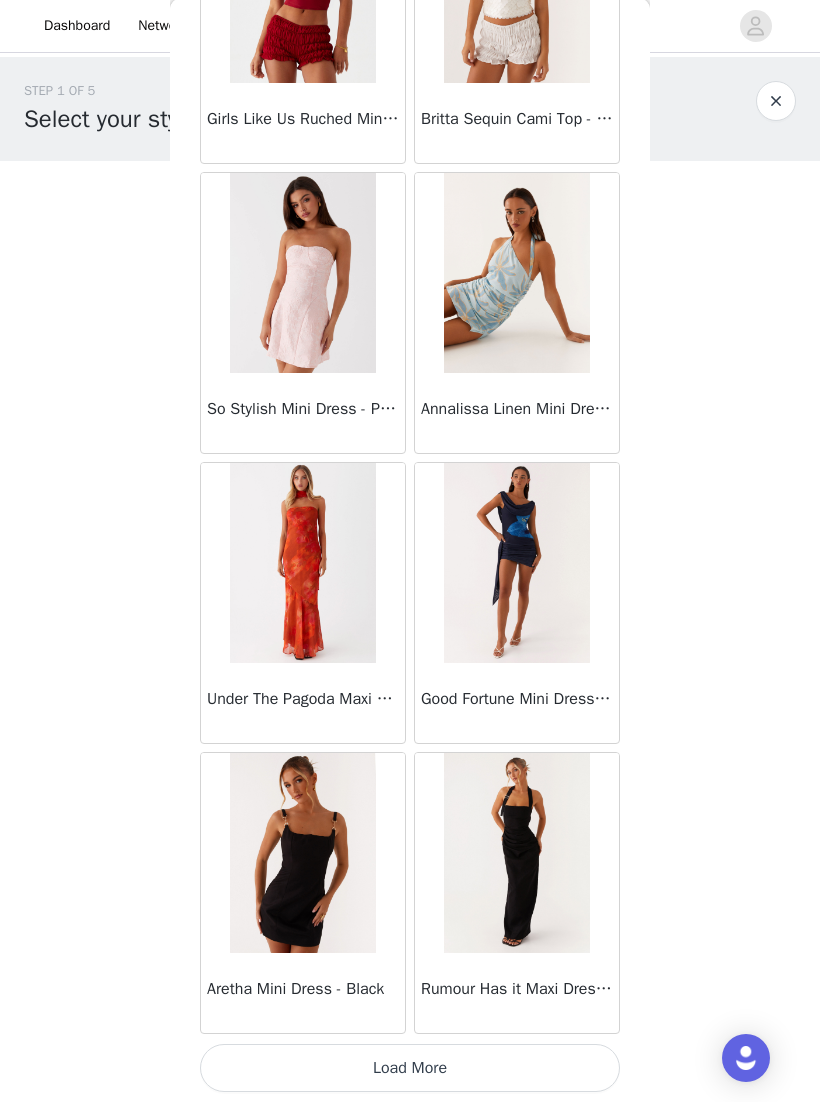click on "Load More" at bounding box center [410, 1069] 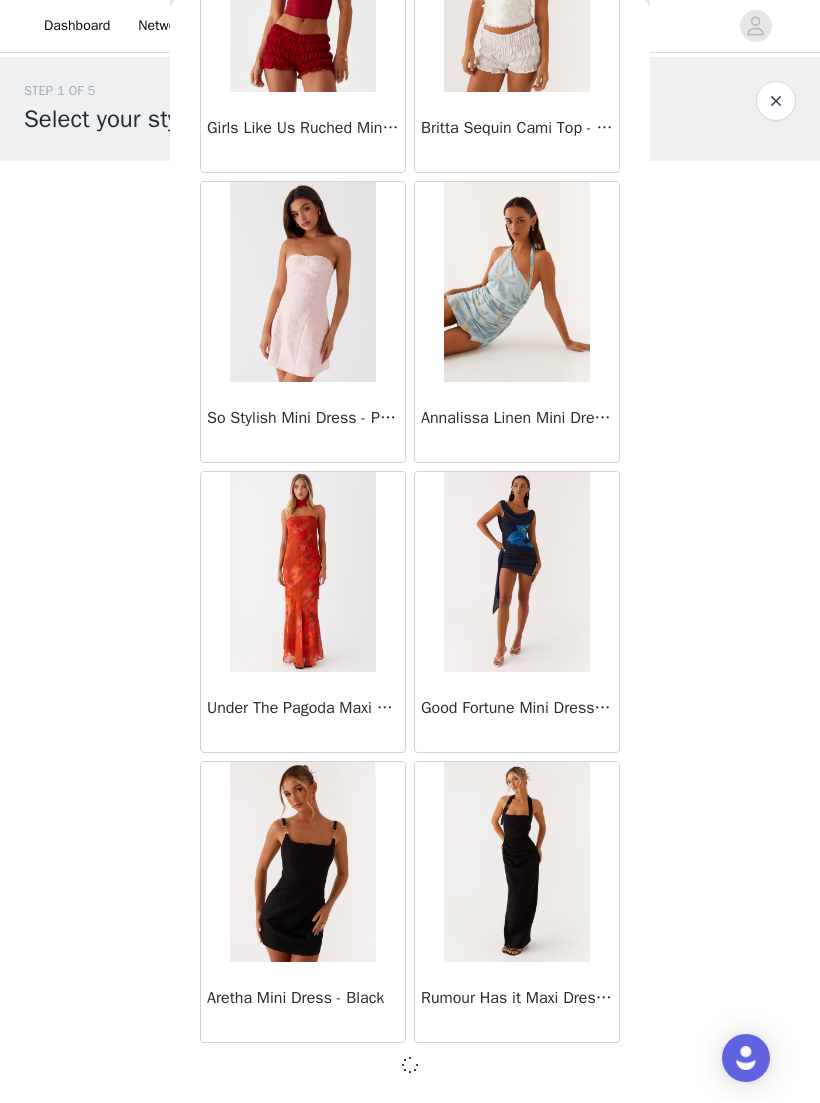scroll, scrollTop: 4848, scrollLeft: 0, axis: vertical 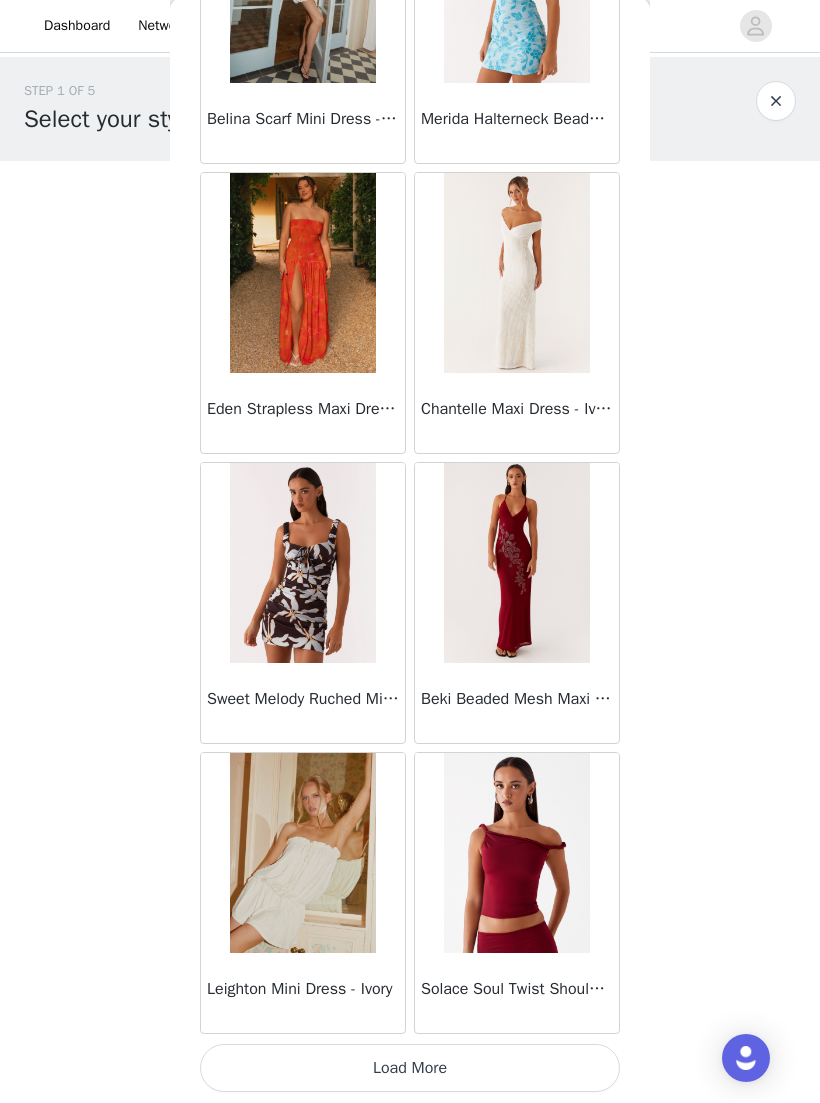 click on "Load More" at bounding box center [410, 1069] 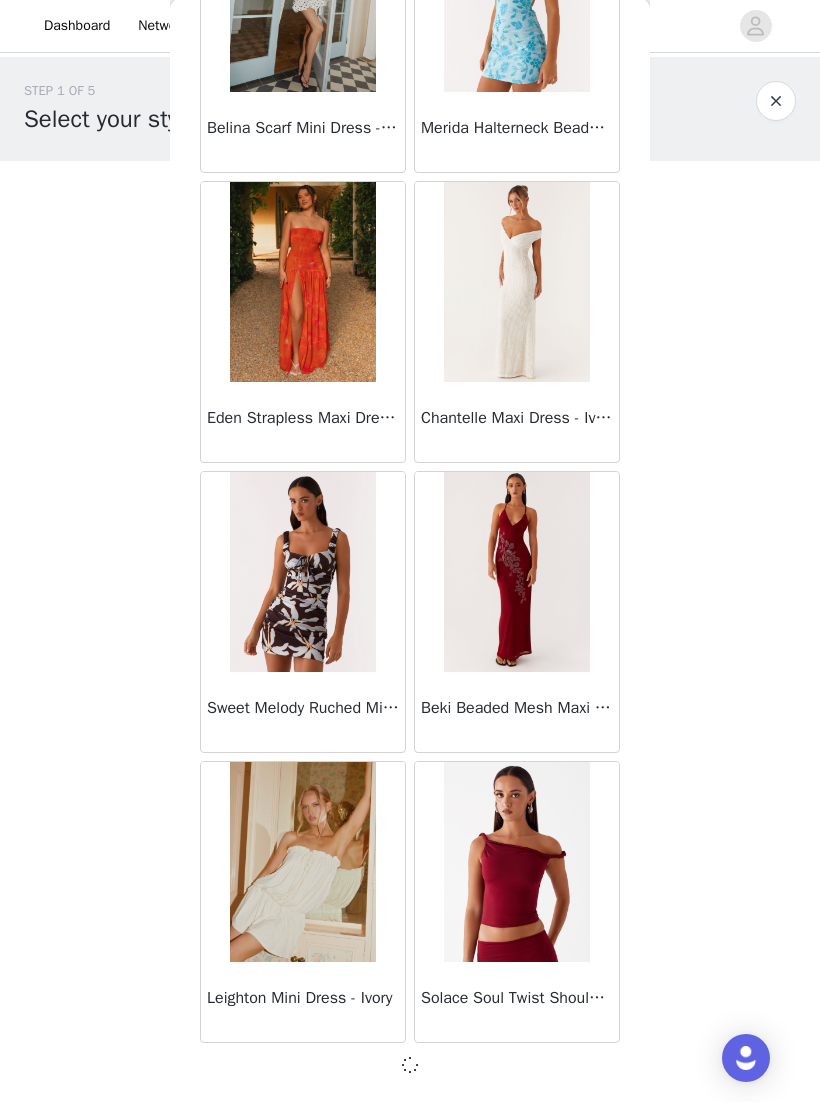 scroll, scrollTop: 7748, scrollLeft: 0, axis: vertical 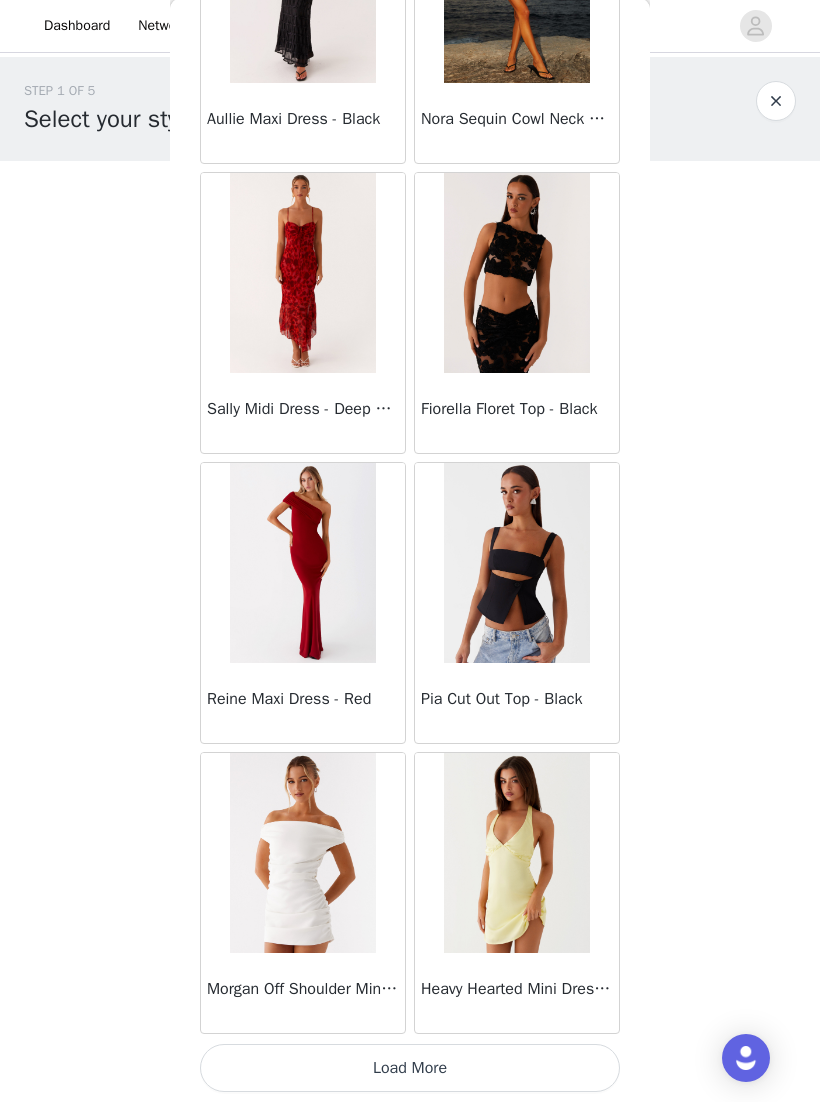 click on "Load More" at bounding box center [410, 1069] 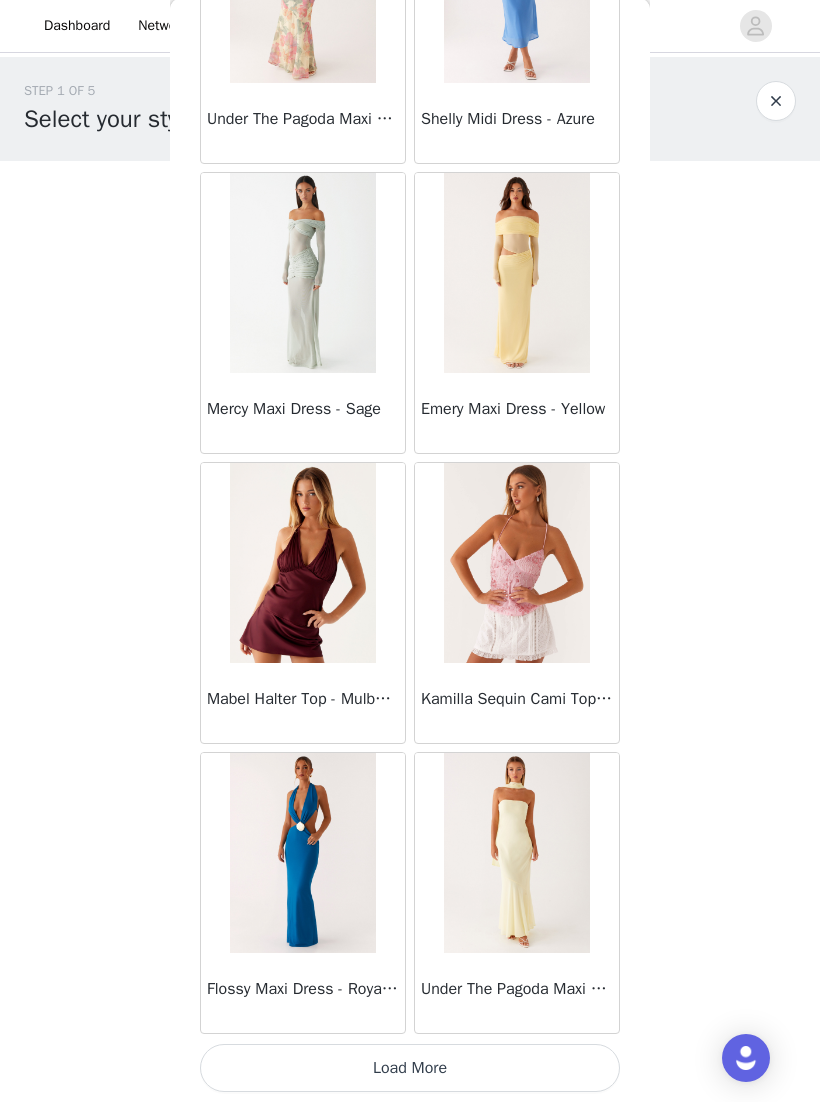 click on "Load More" at bounding box center (410, 1069) 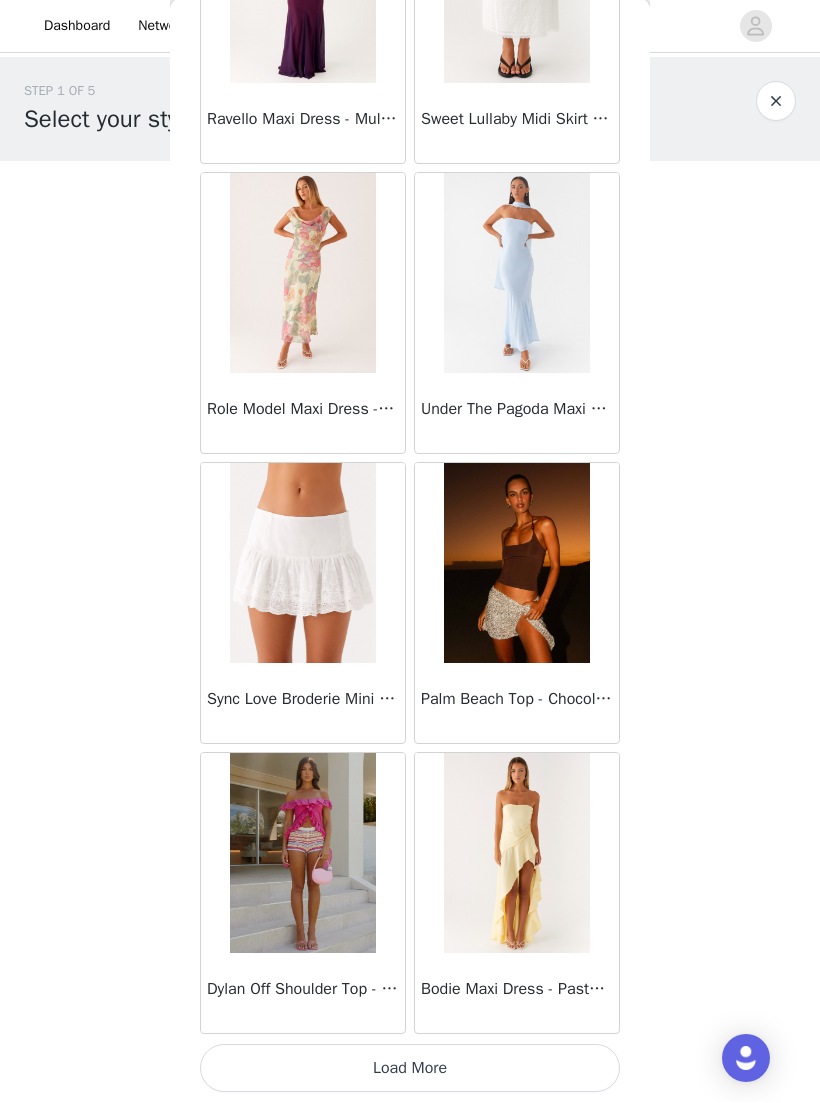 click on "Load More" at bounding box center [410, 1069] 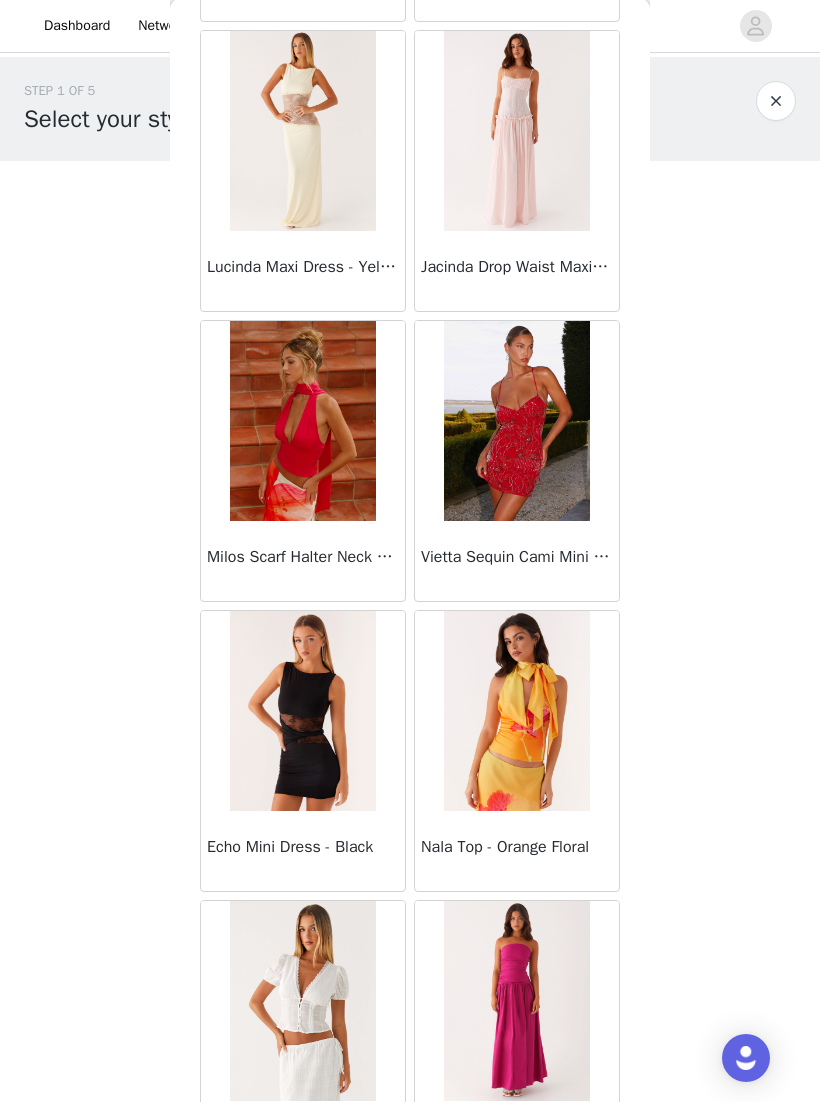 scroll, scrollTop: 19231, scrollLeft: 0, axis: vertical 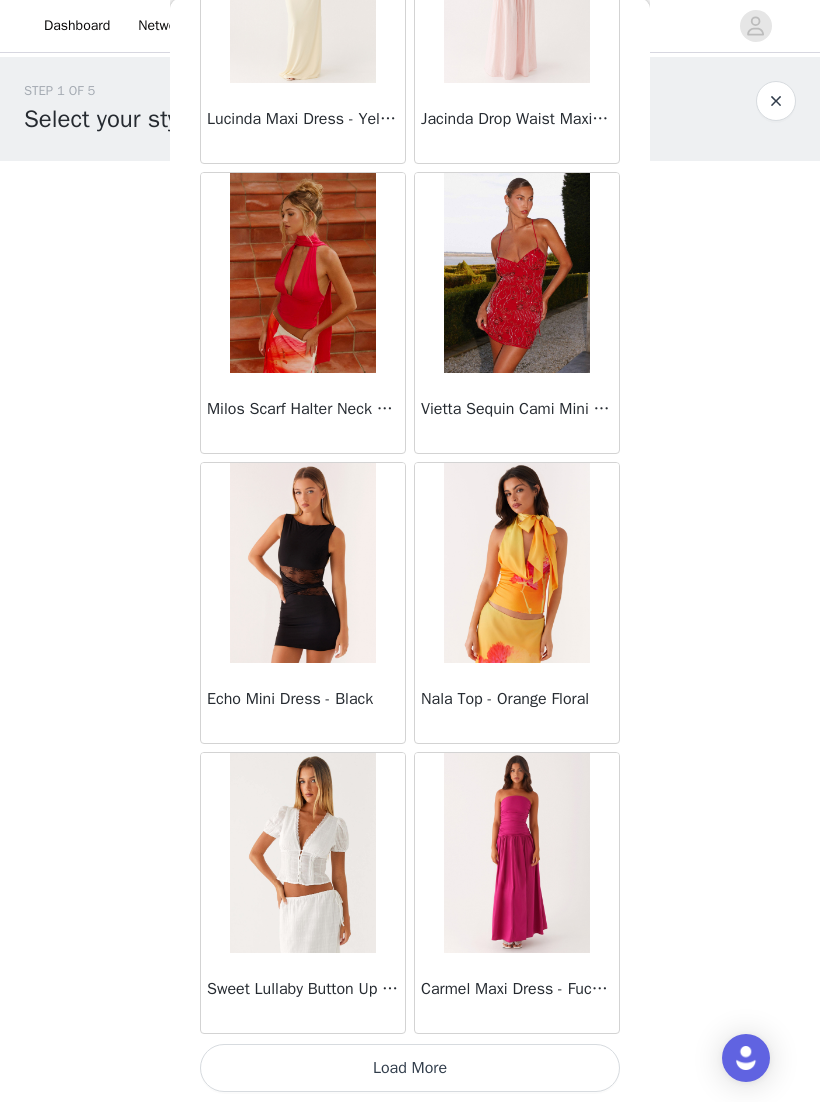 click on "Load More" at bounding box center [410, 1069] 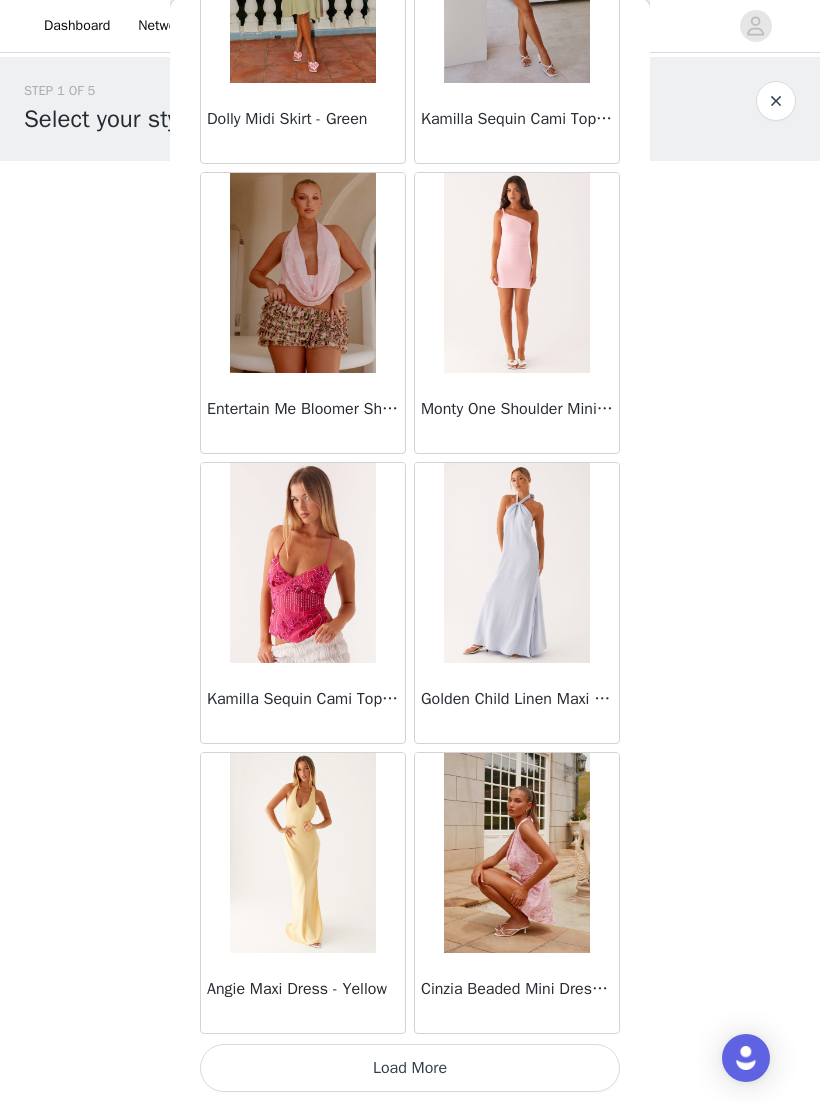 scroll, scrollTop: 22257, scrollLeft: 0, axis: vertical 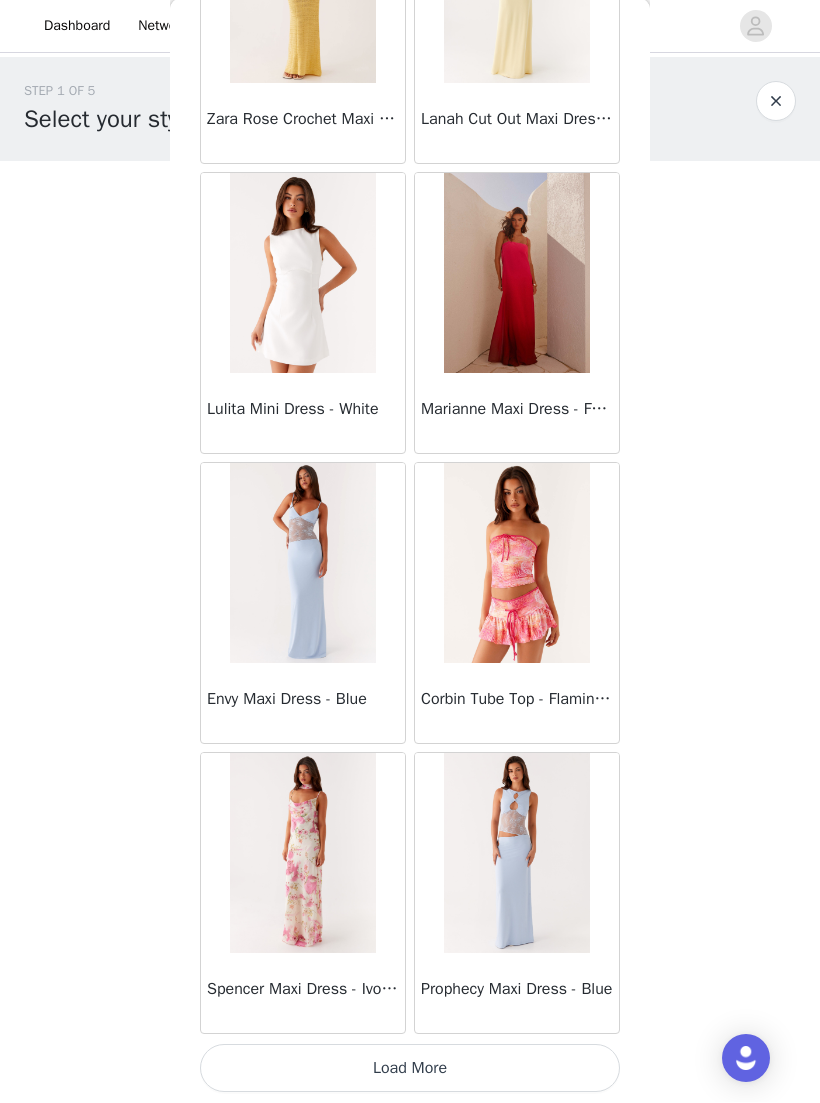 click on "Load More" at bounding box center [410, 1069] 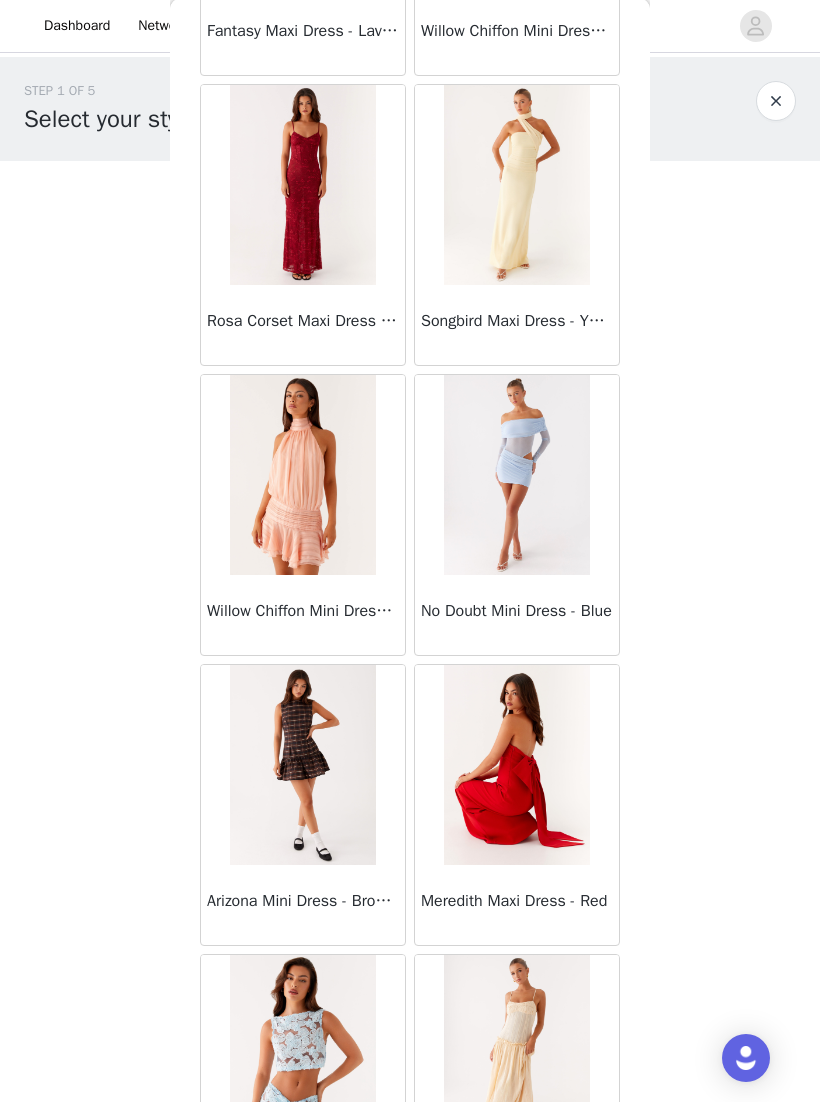 scroll, scrollTop: 27899, scrollLeft: 0, axis: vertical 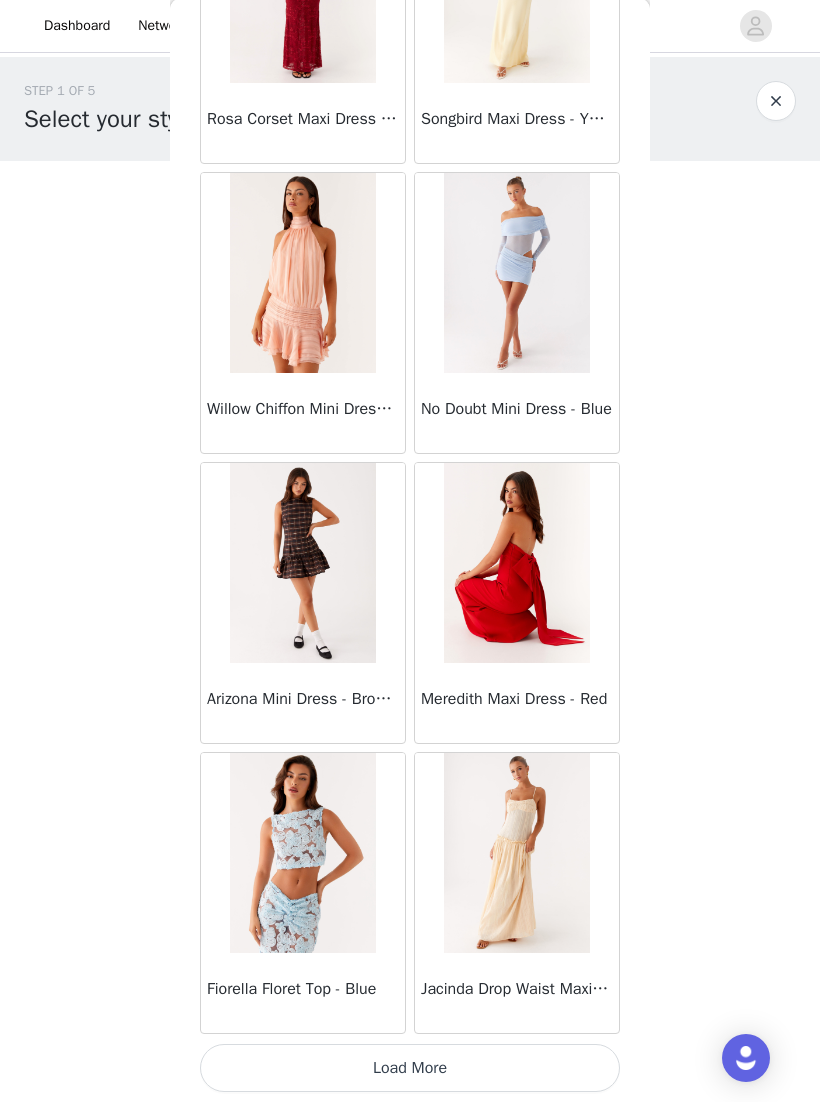 click on "Load More" at bounding box center [410, 1069] 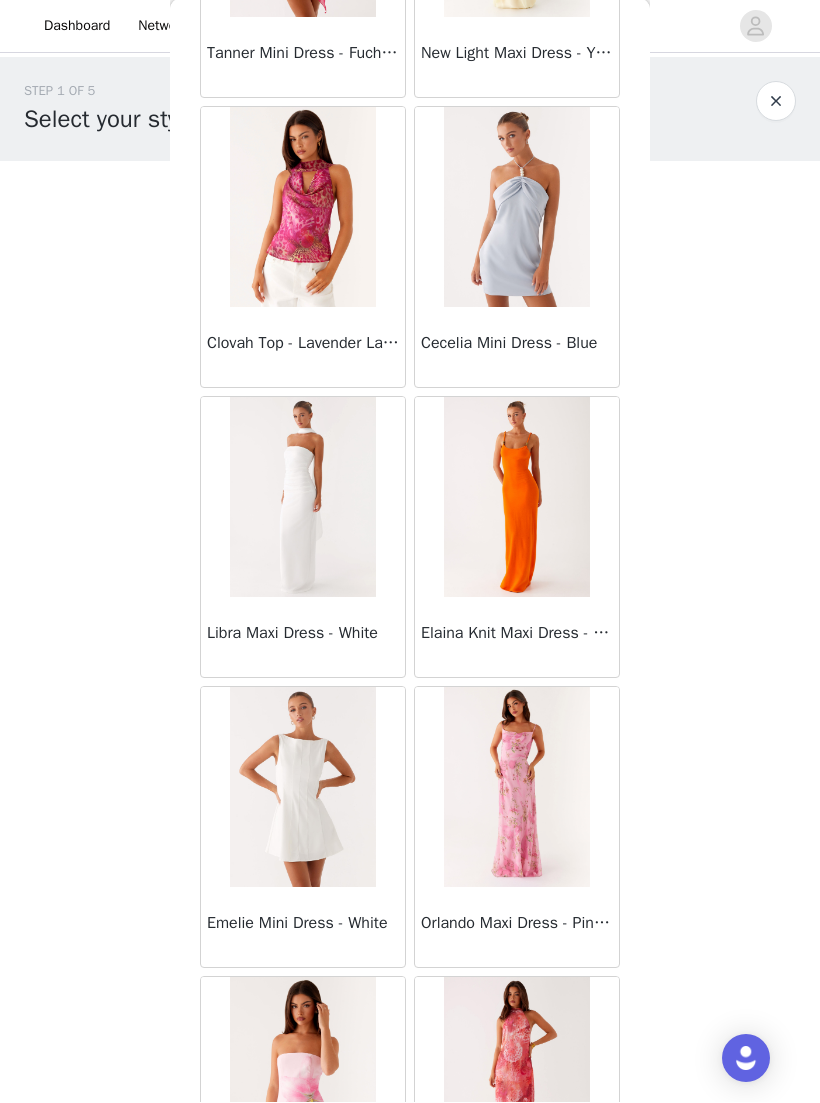 scroll, scrollTop: 29288, scrollLeft: 0, axis: vertical 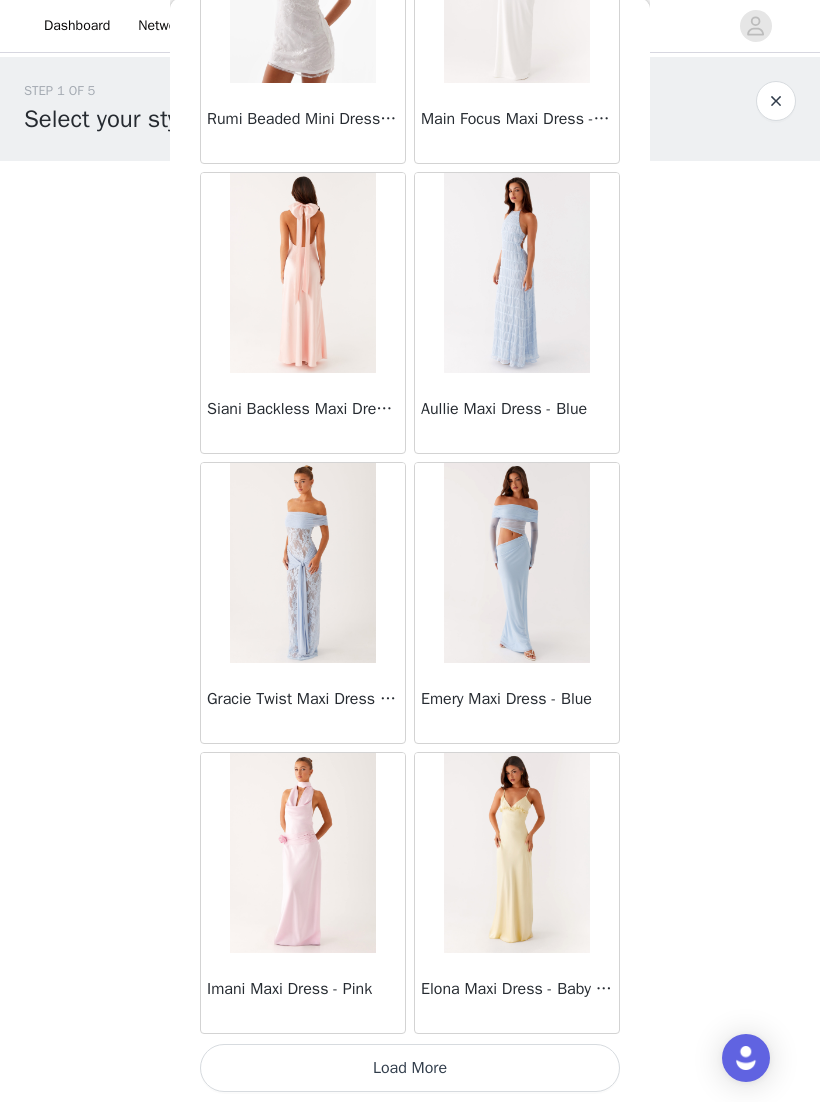 click on "Load More" at bounding box center [410, 1069] 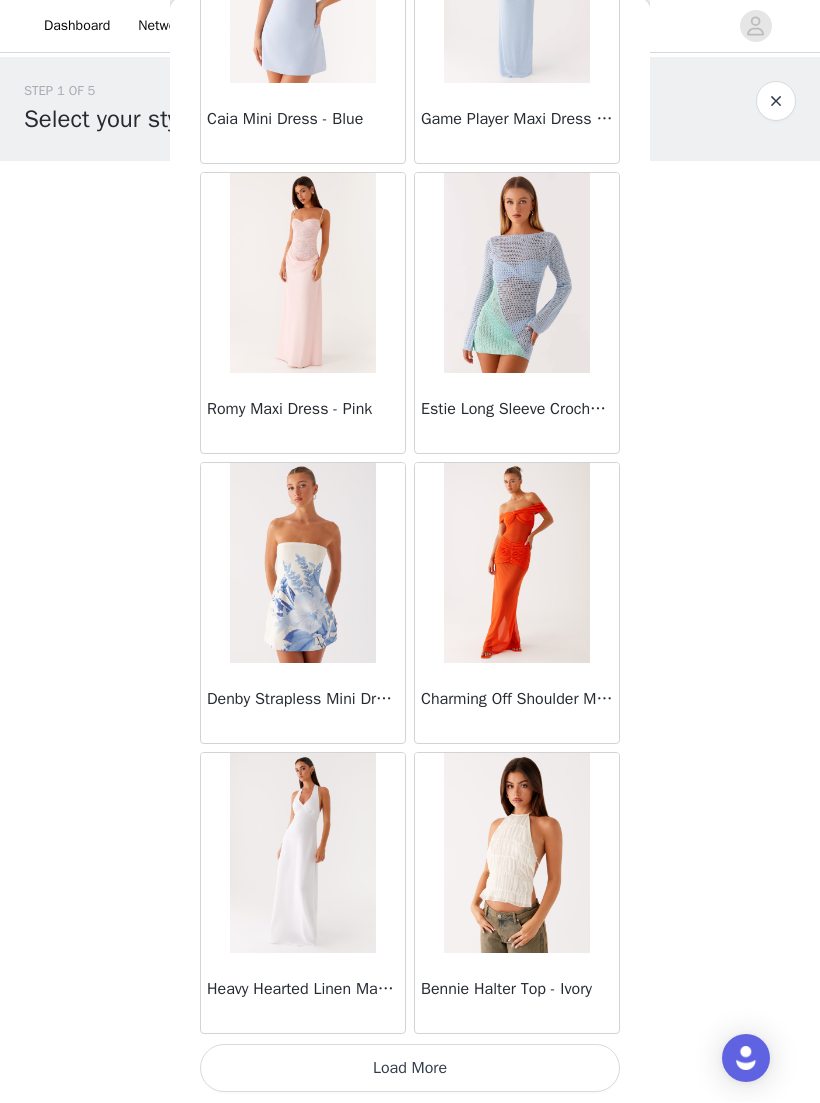click on "Load More" at bounding box center (410, 1069) 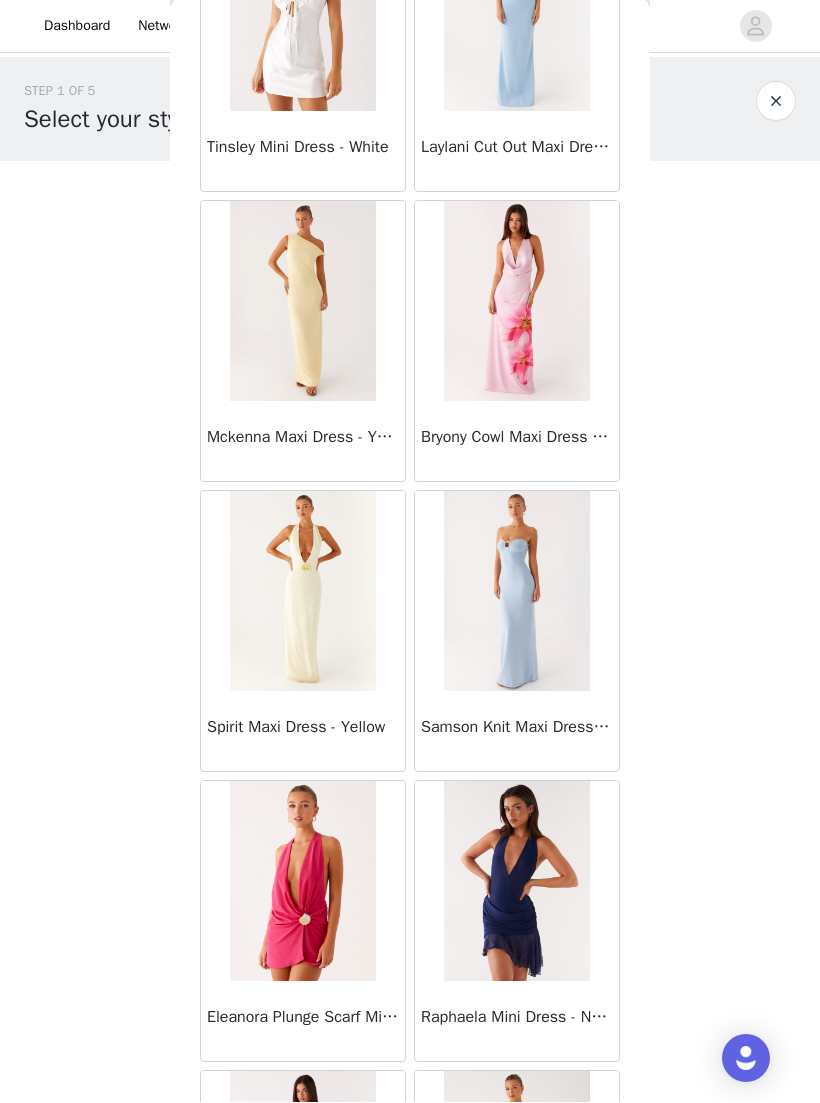 scroll, scrollTop: 35595, scrollLeft: 0, axis: vertical 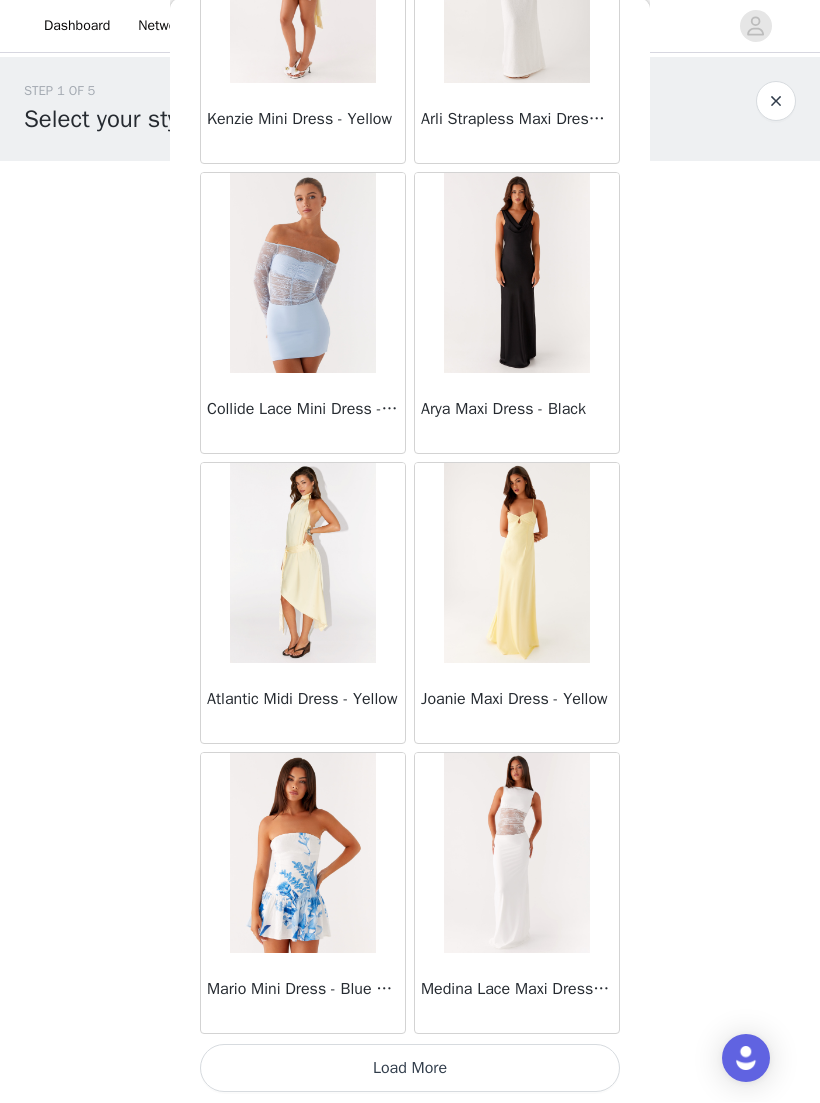 click on "Load More" at bounding box center [410, 1069] 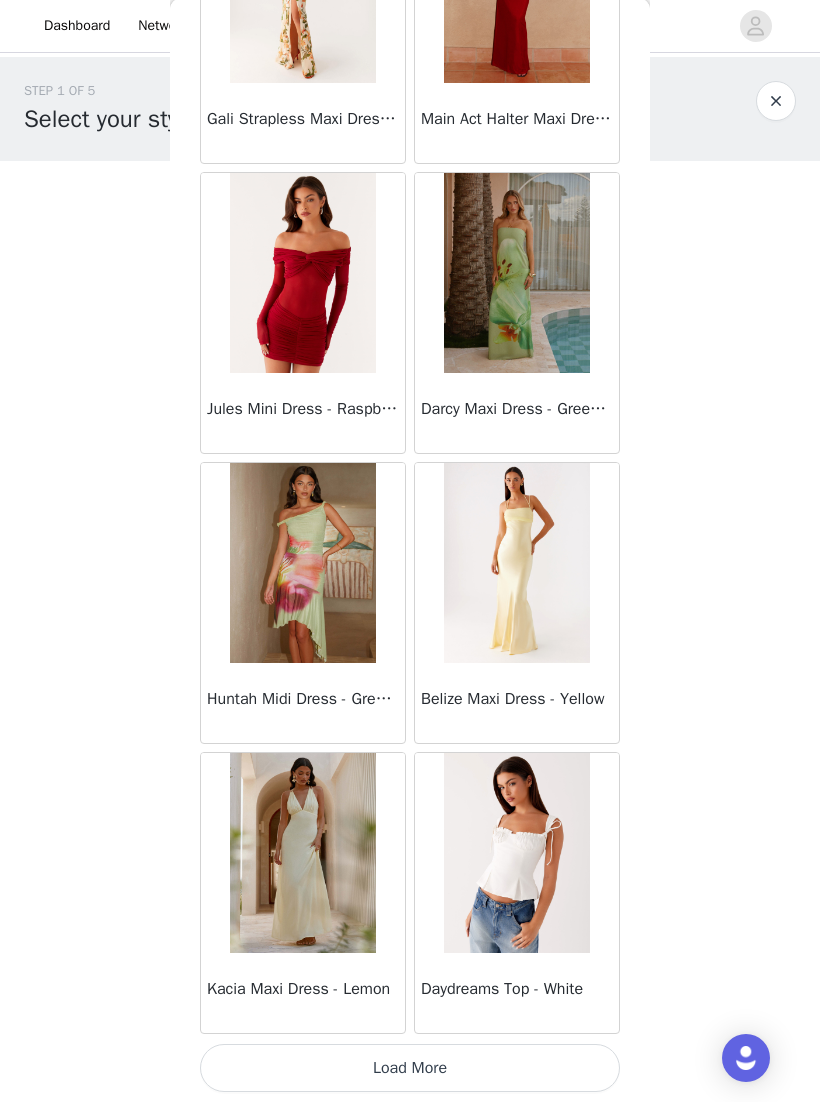 scroll, scrollTop: 39648, scrollLeft: 0, axis: vertical 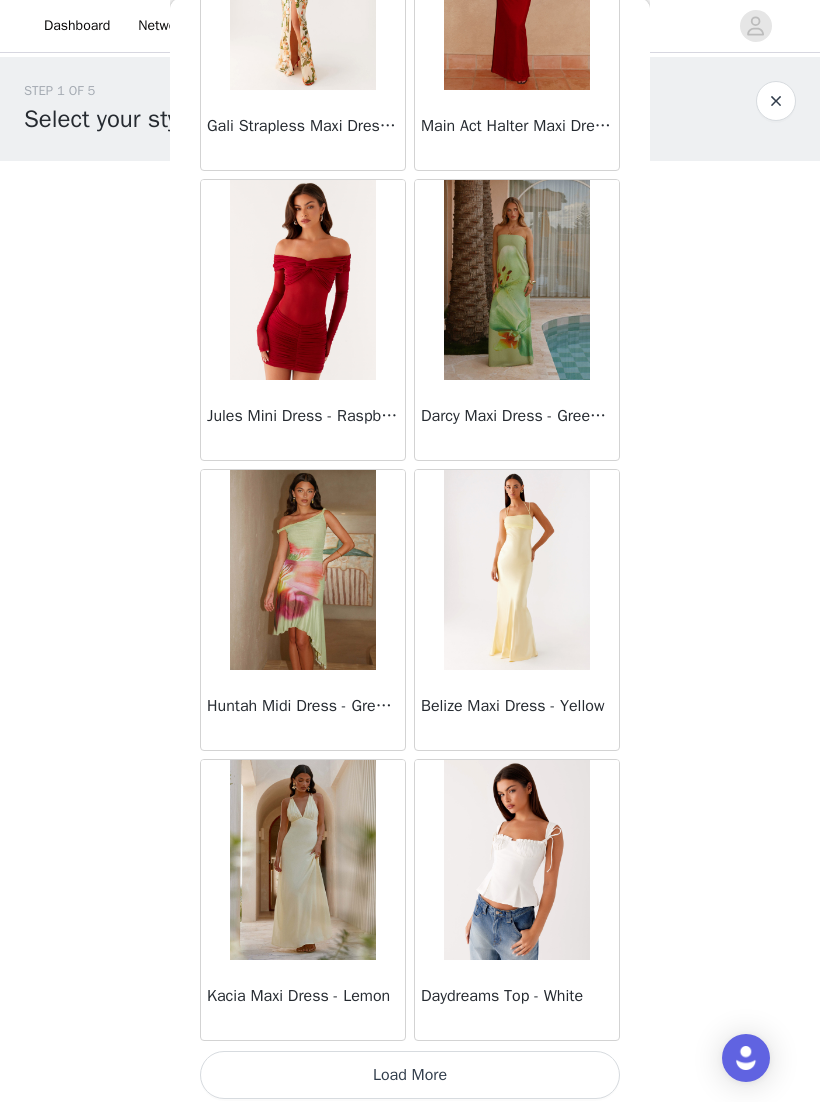 click on "Load More" at bounding box center [410, 1076] 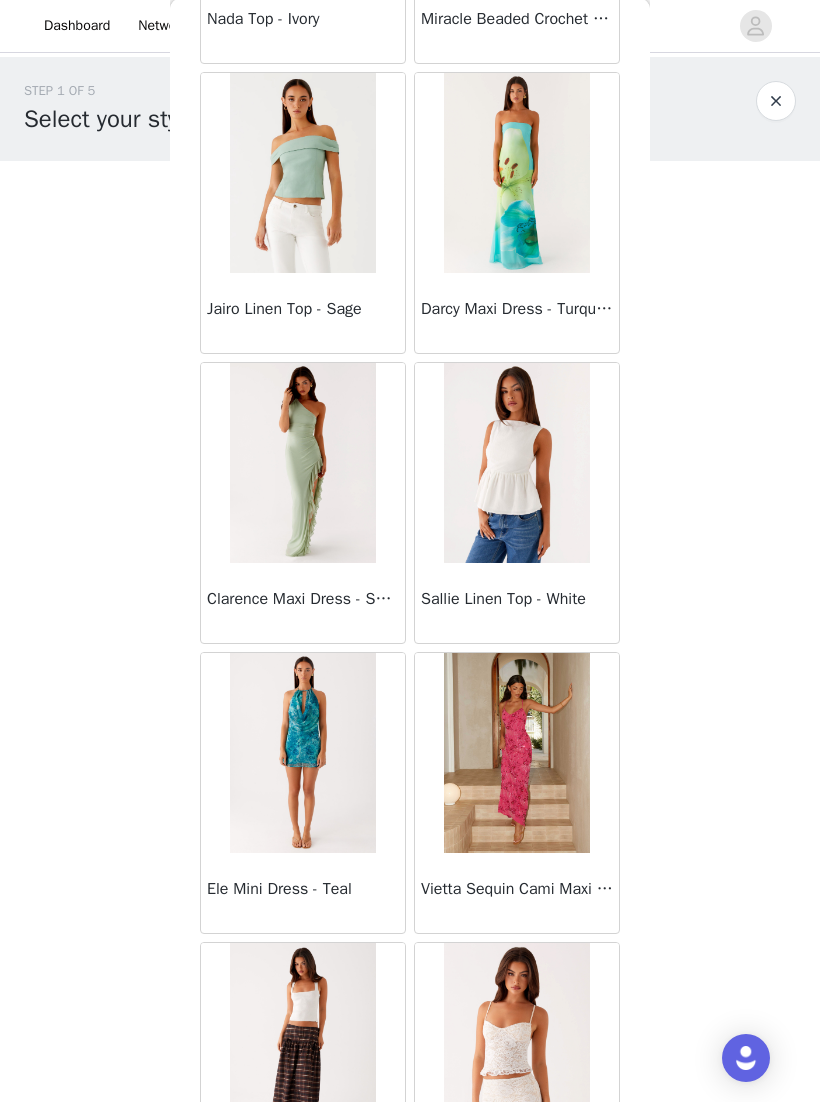 scroll, scrollTop: 41505, scrollLeft: 0, axis: vertical 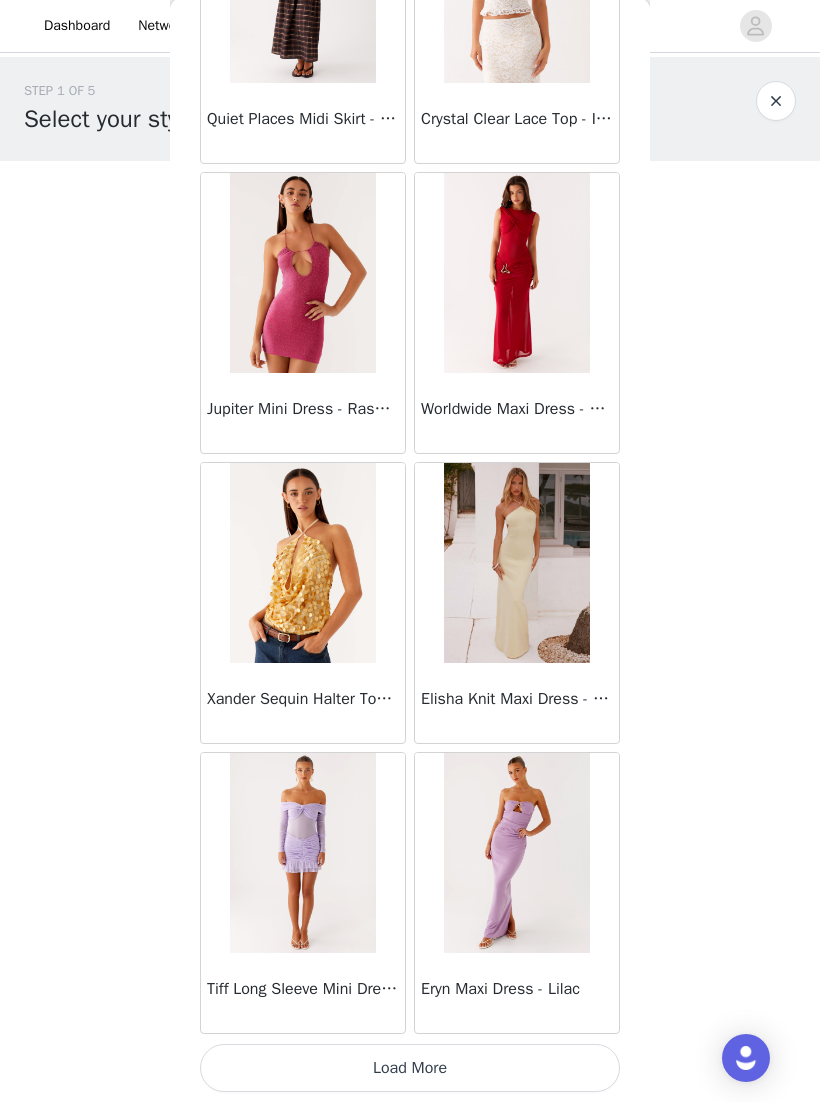 click on "Load More" at bounding box center (410, 1069) 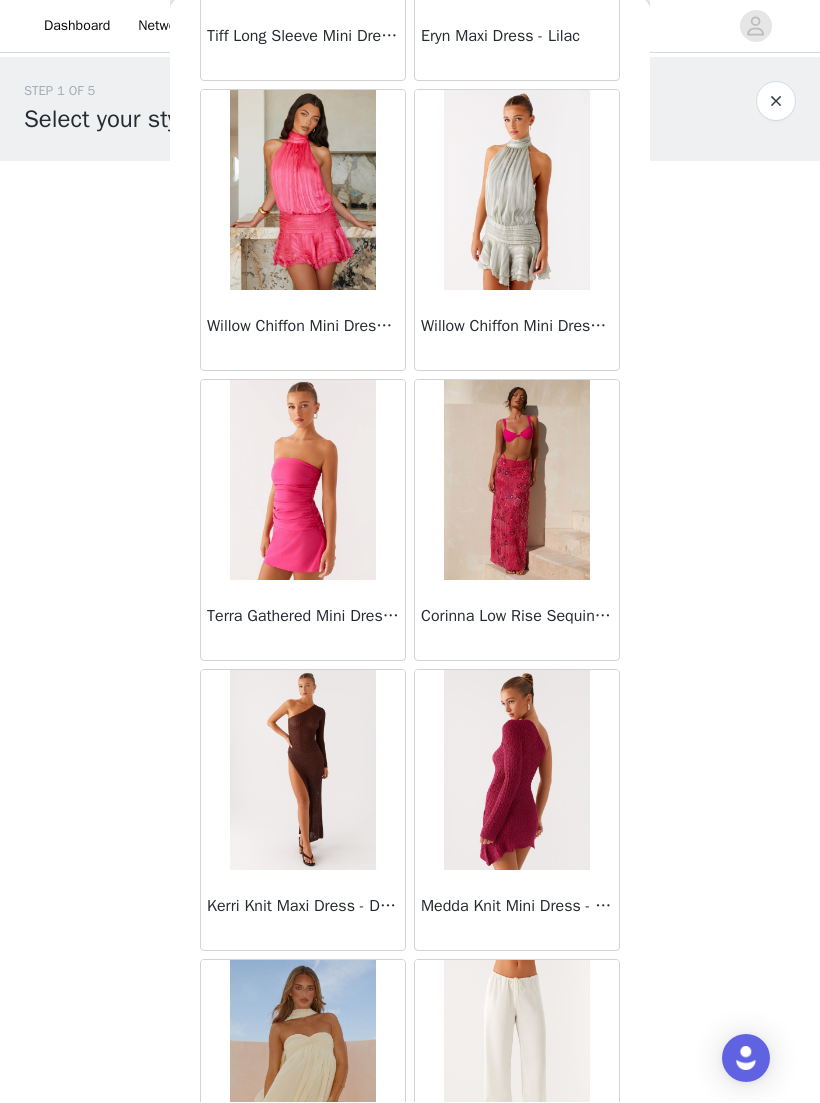 scroll, scrollTop: 43518, scrollLeft: 0, axis: vertical 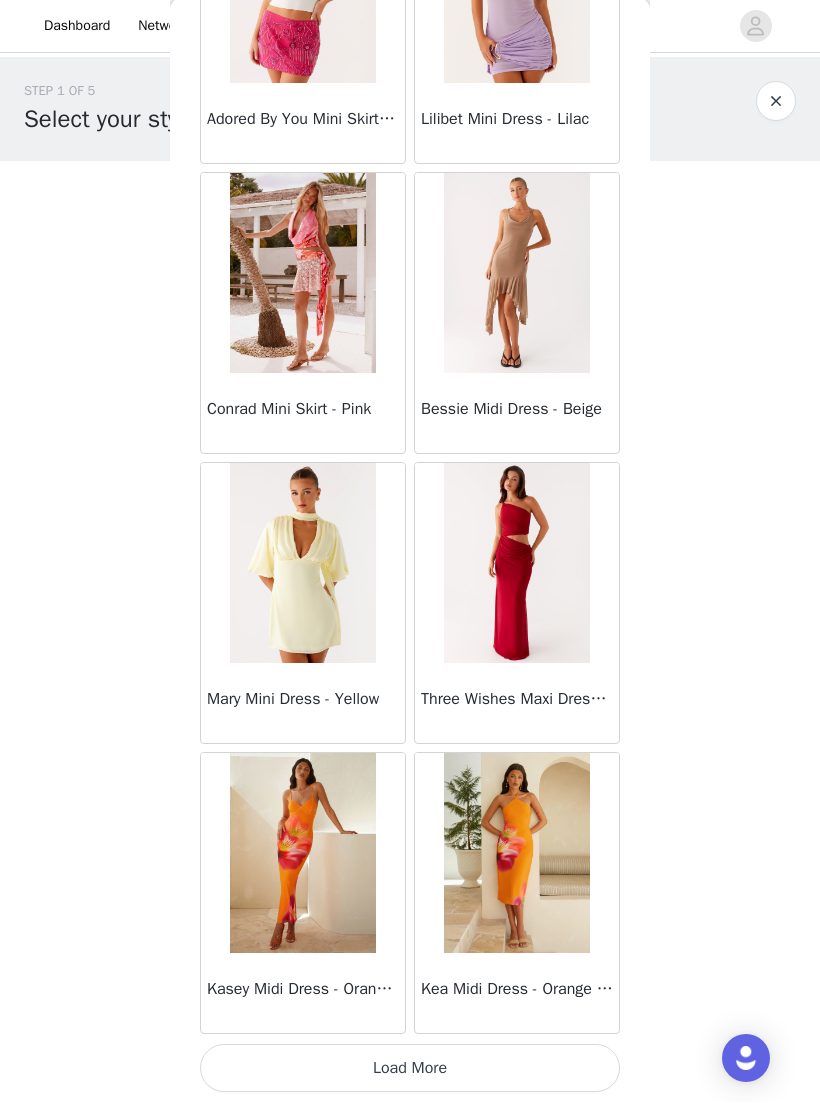 click on "Load More" at bounding box center (410, 1069) 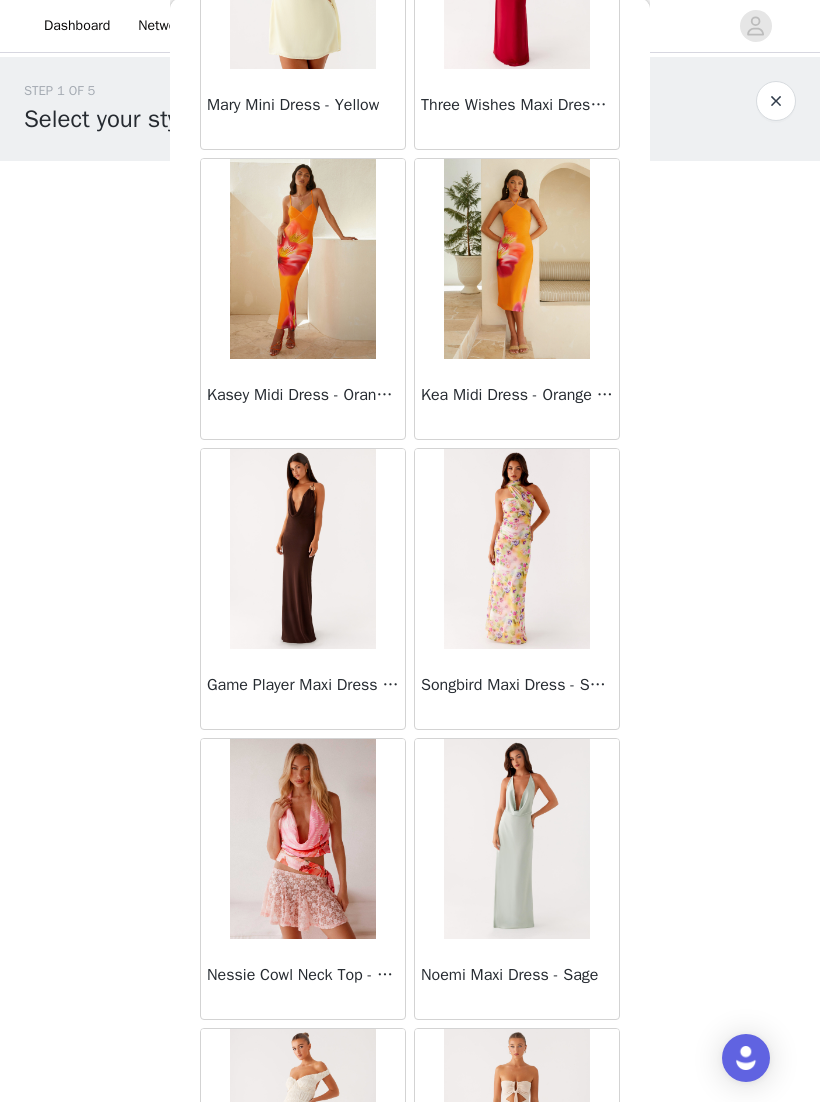 scroll, scrollTop: 46059, scrollLeft: 0, axis: vertical 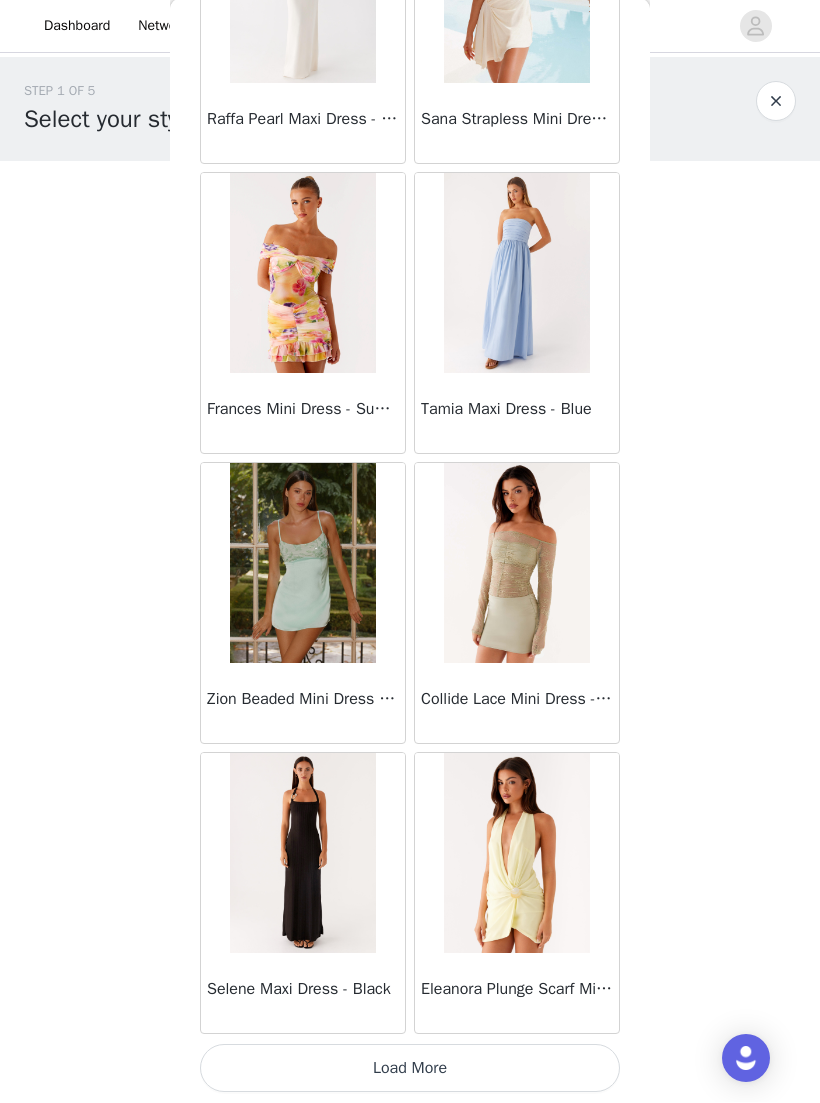 click on "Load More" at bounding box center [410, 1069] 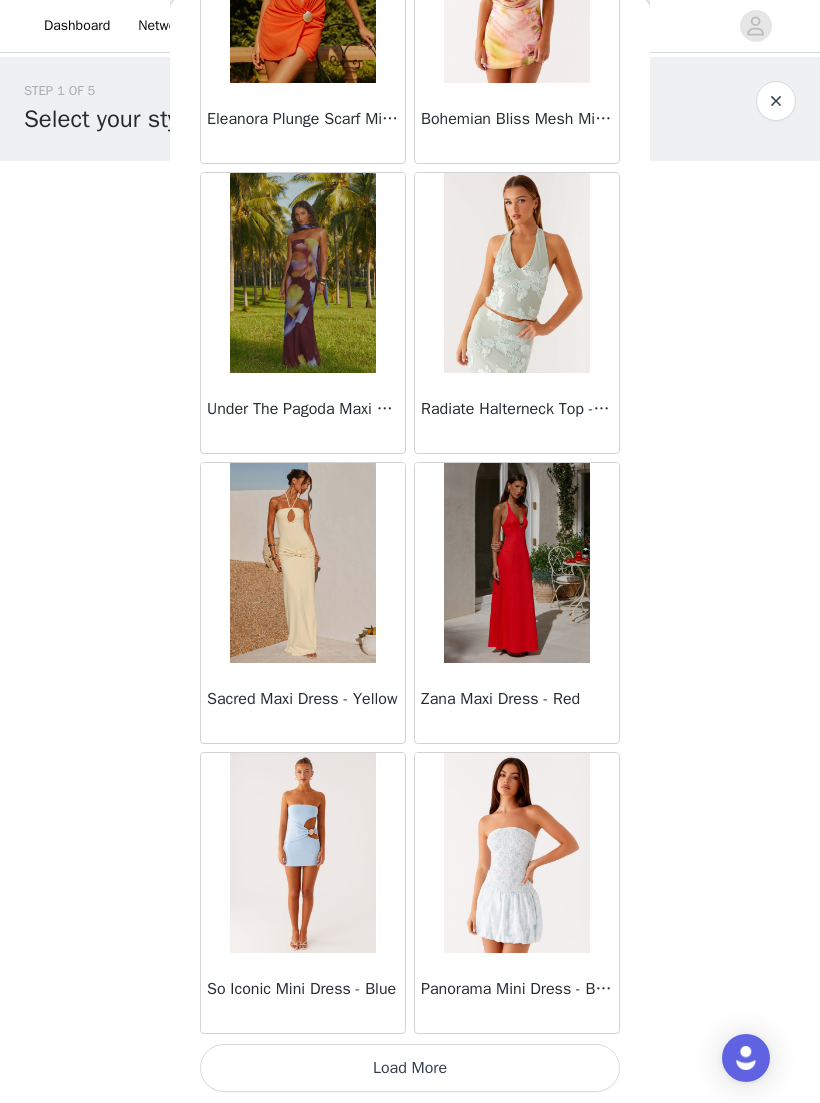 scroll, scrollTop: 51257, scrollLeft: 0, axis: vertical 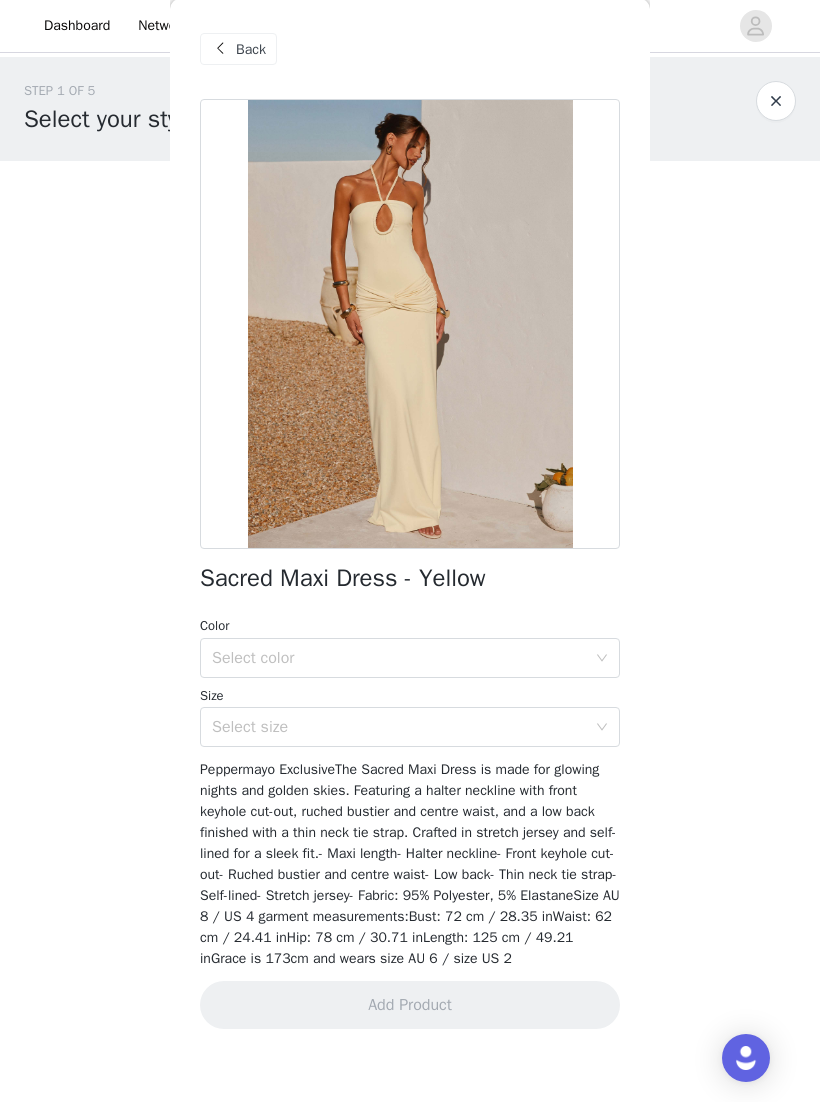 click on "Color" at bounding box center [410, 627] 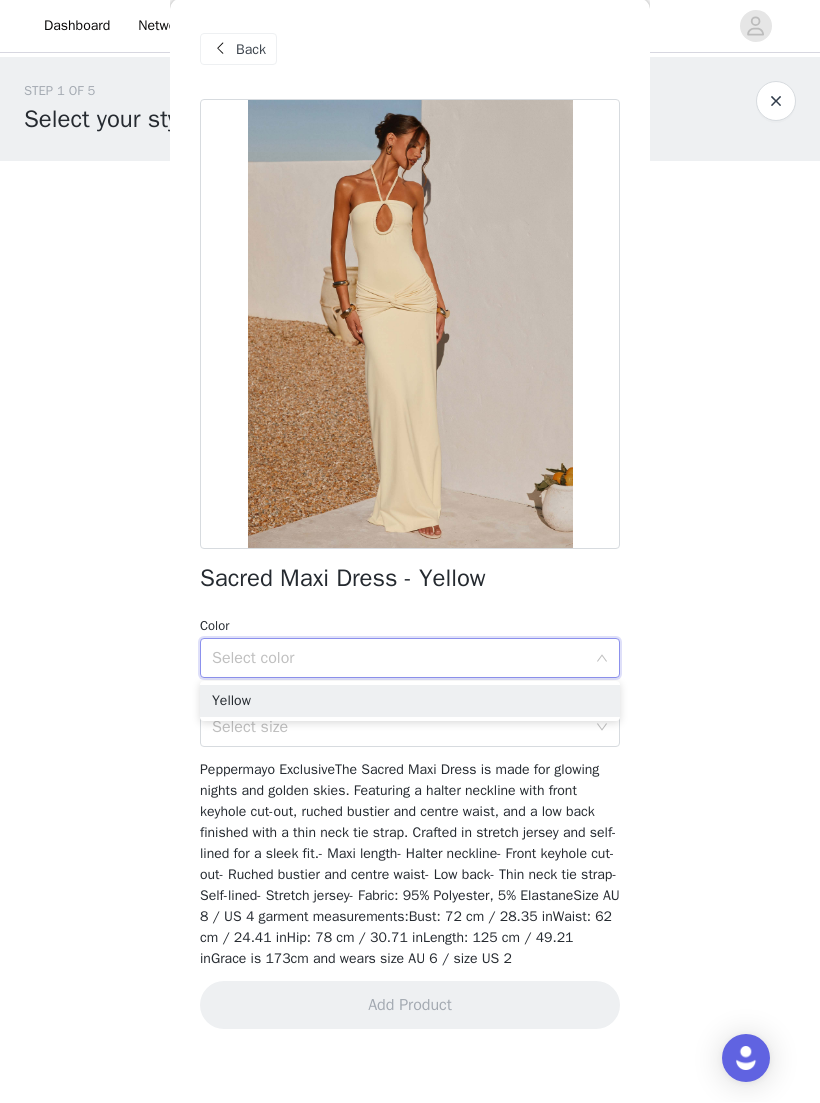 click on "Yellow" at bounding box center [410, 702] 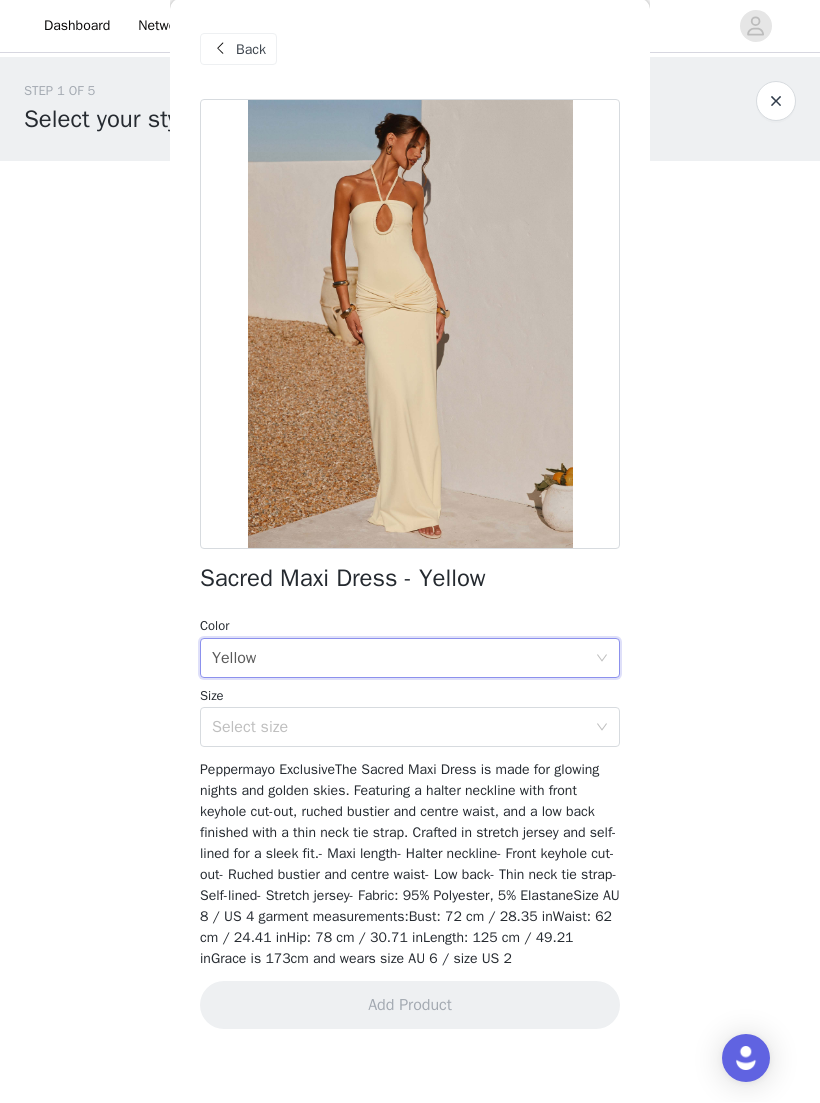 click on "Select size" at bounding box center (399, 728) 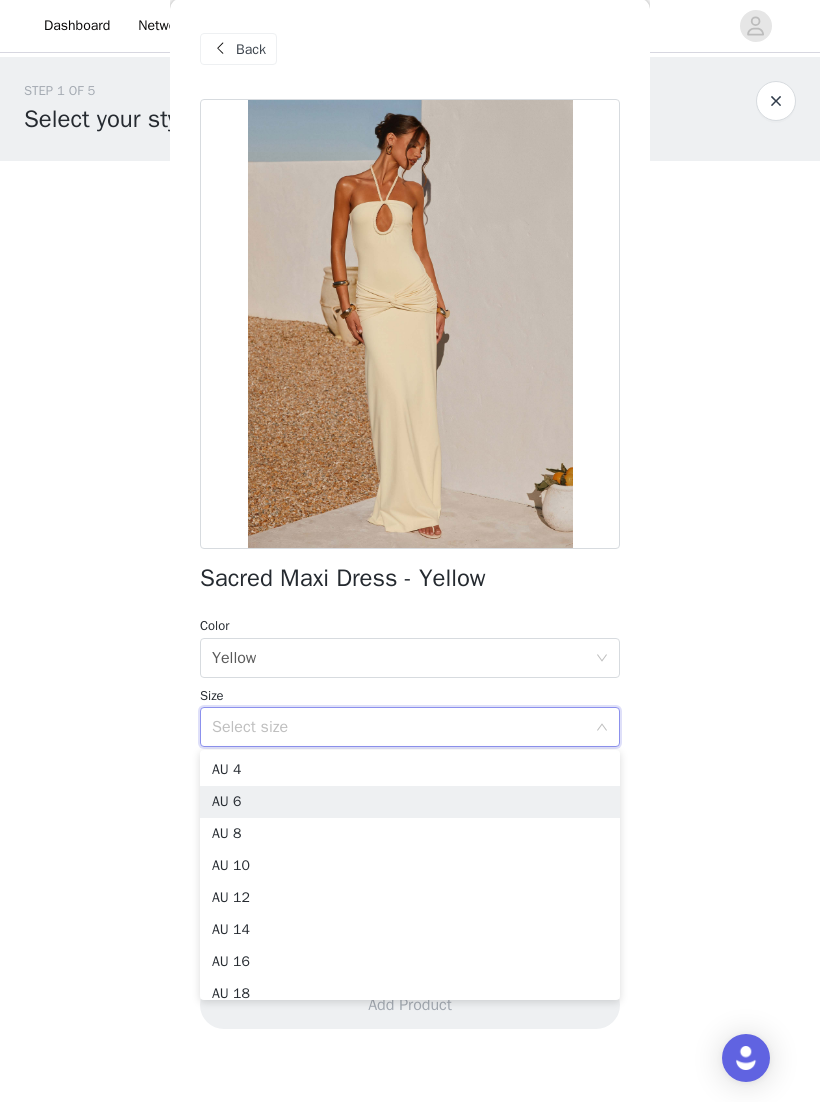 click on "AU 6" at bounding box center [410, 803] 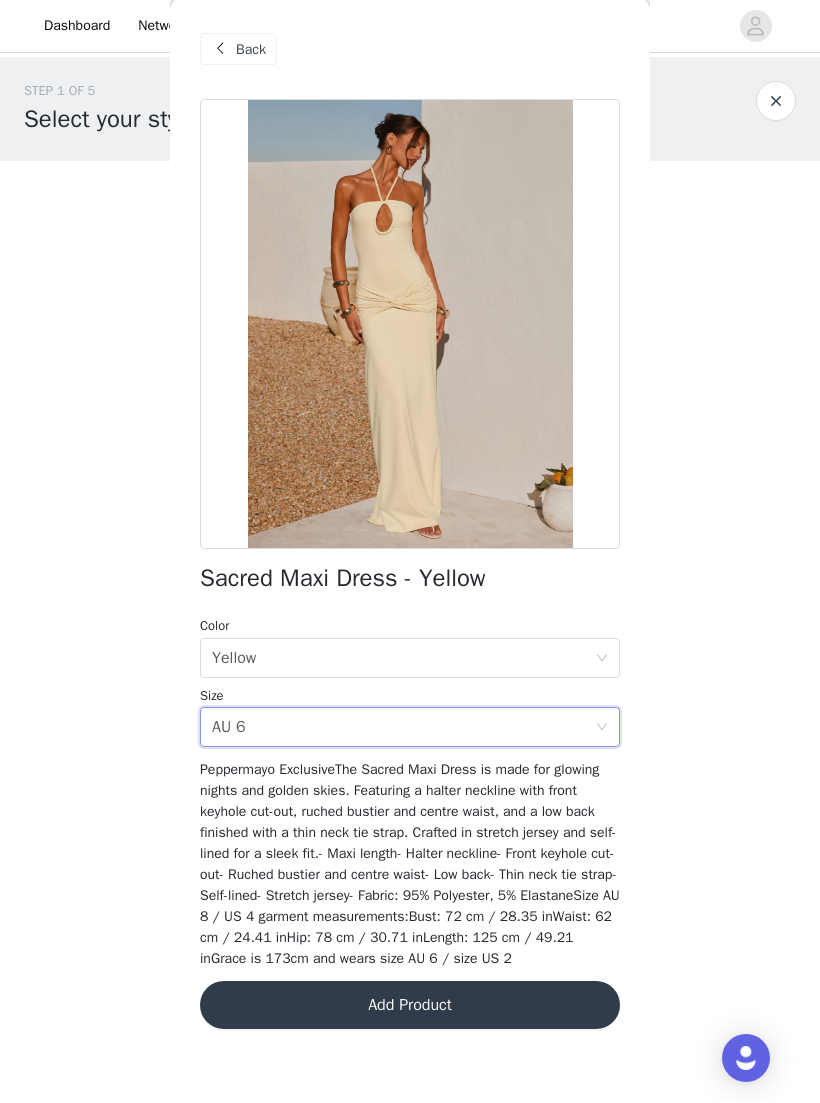click on "Add Product" at bounding box center [410, 1006] 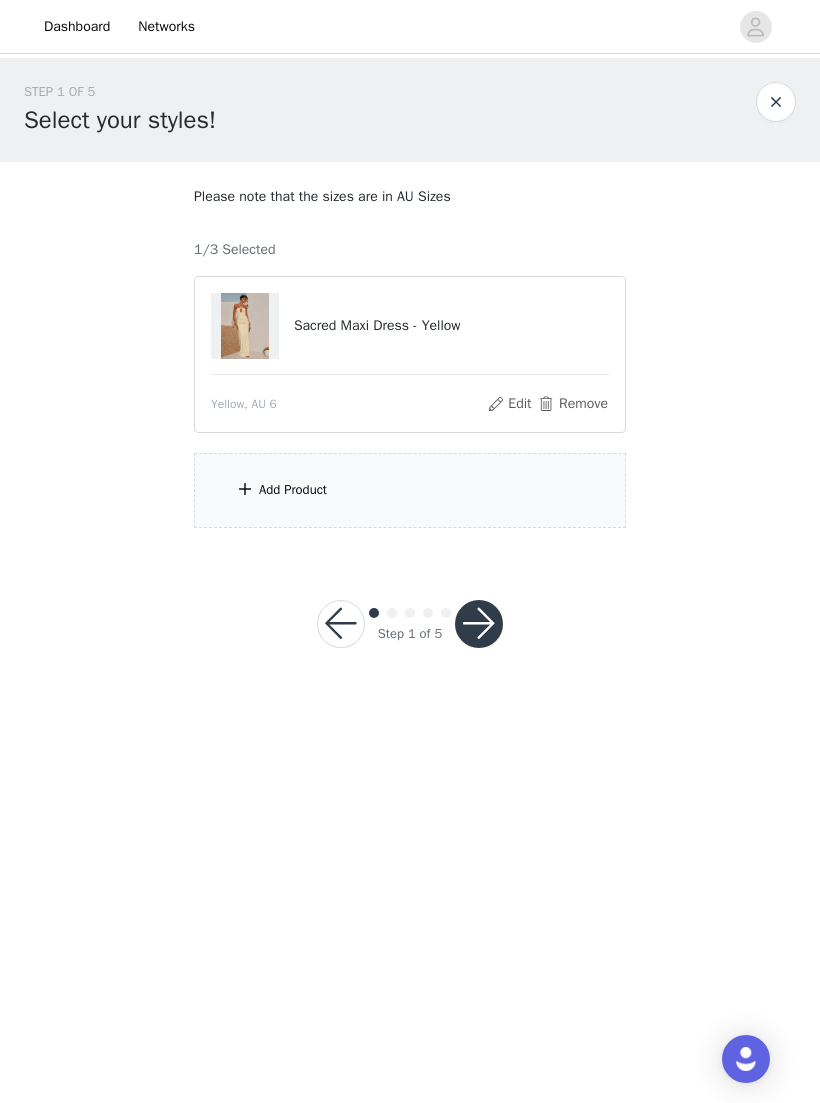 click on "Add Product" at bounding box center (410, 490) 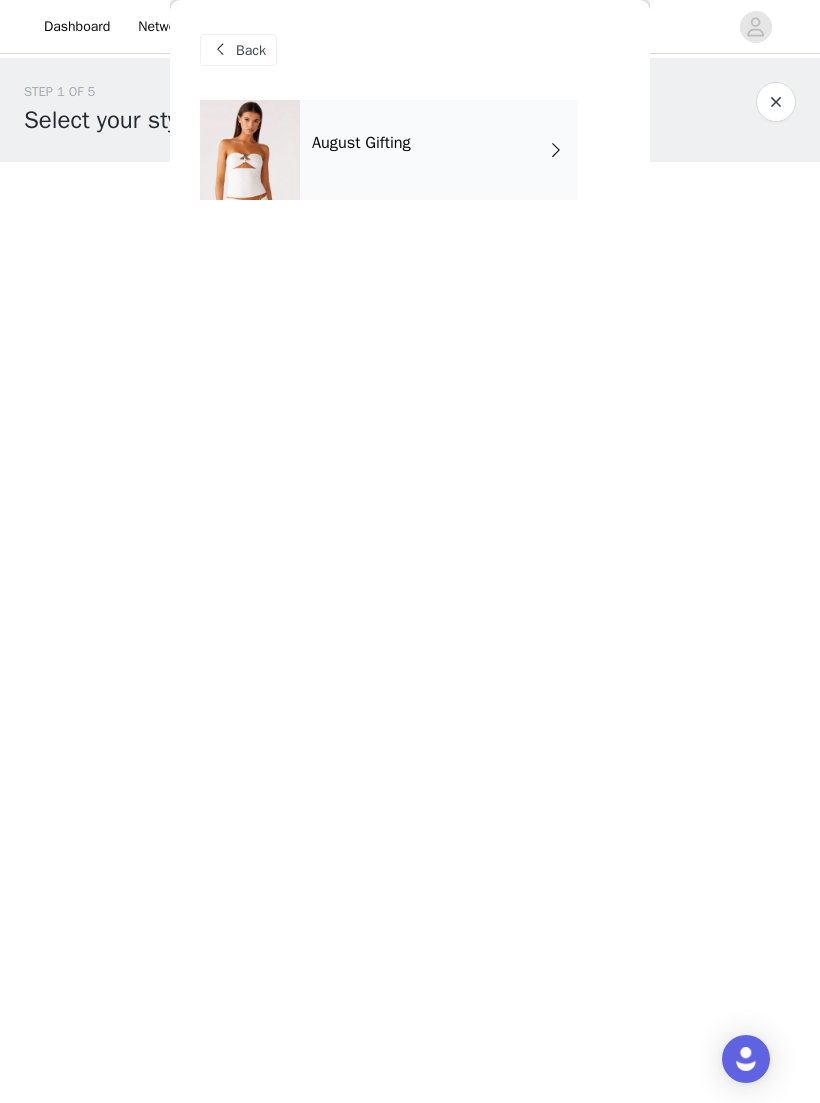 click on "August Gifting" at bounding box center [439, 150] 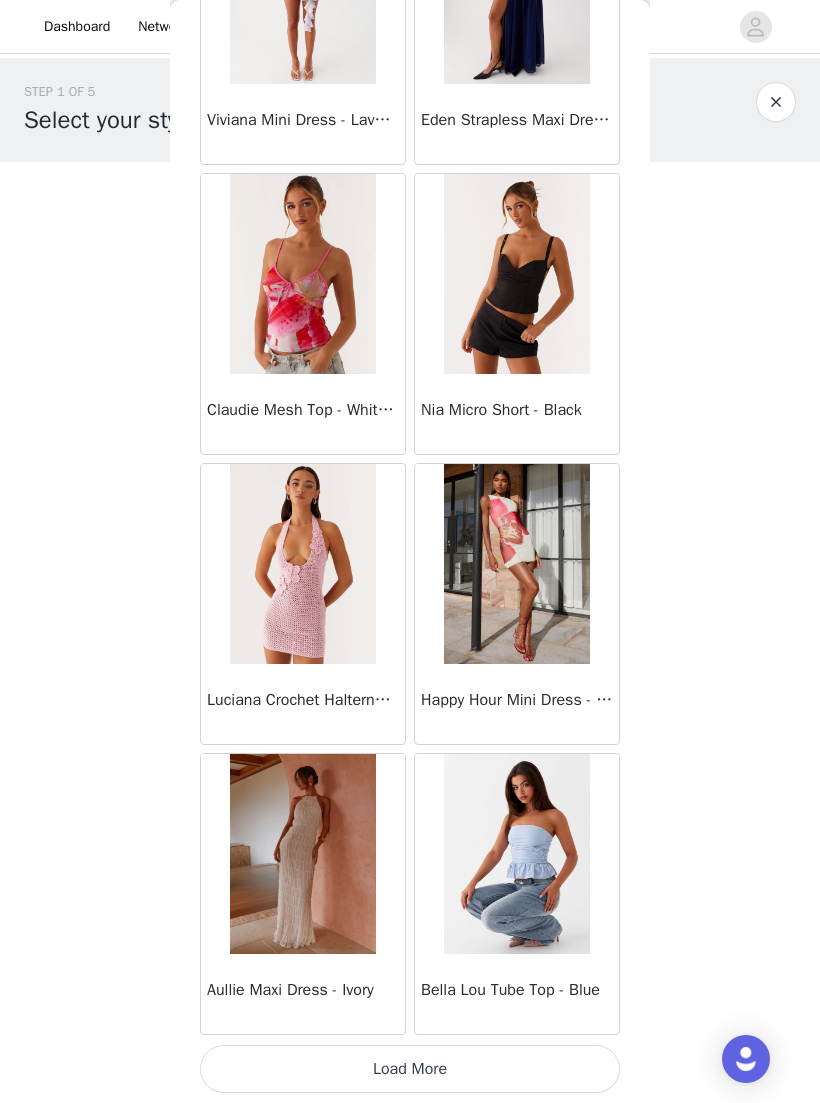 click on "Load More" at bounding box center (410, 1069) 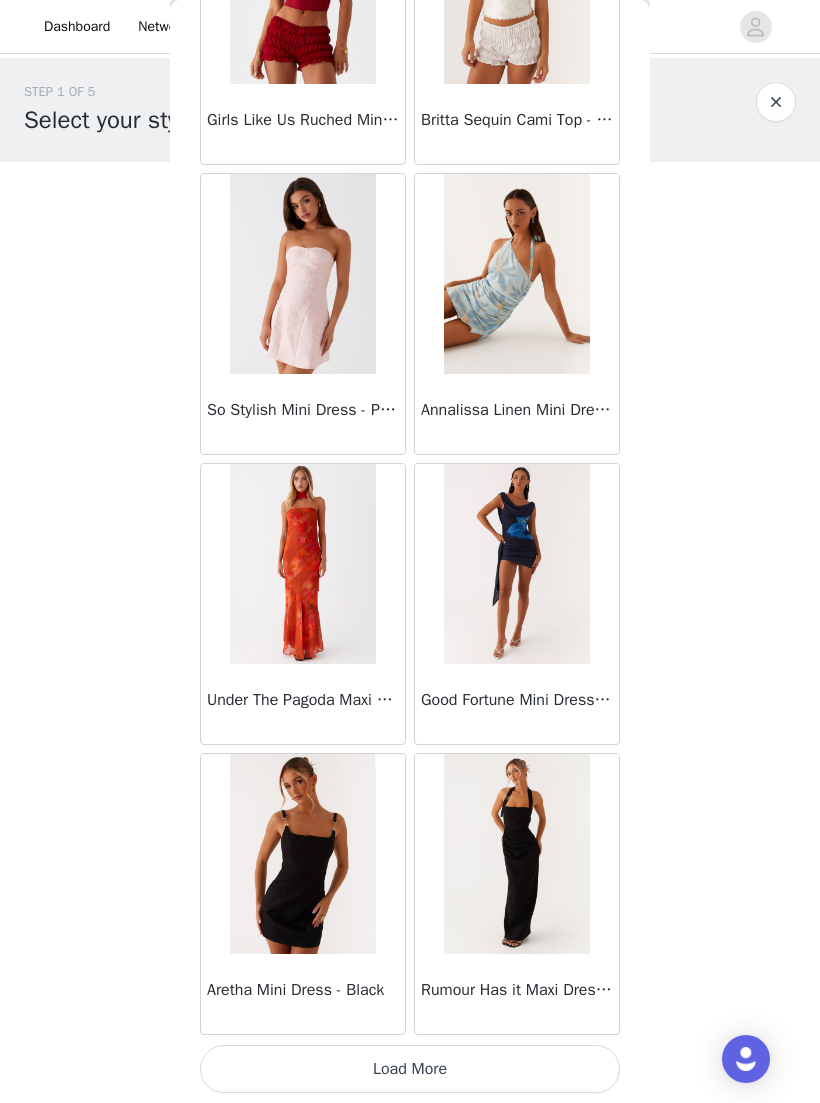 click on "Load More" at bounding box center (410, 1069) 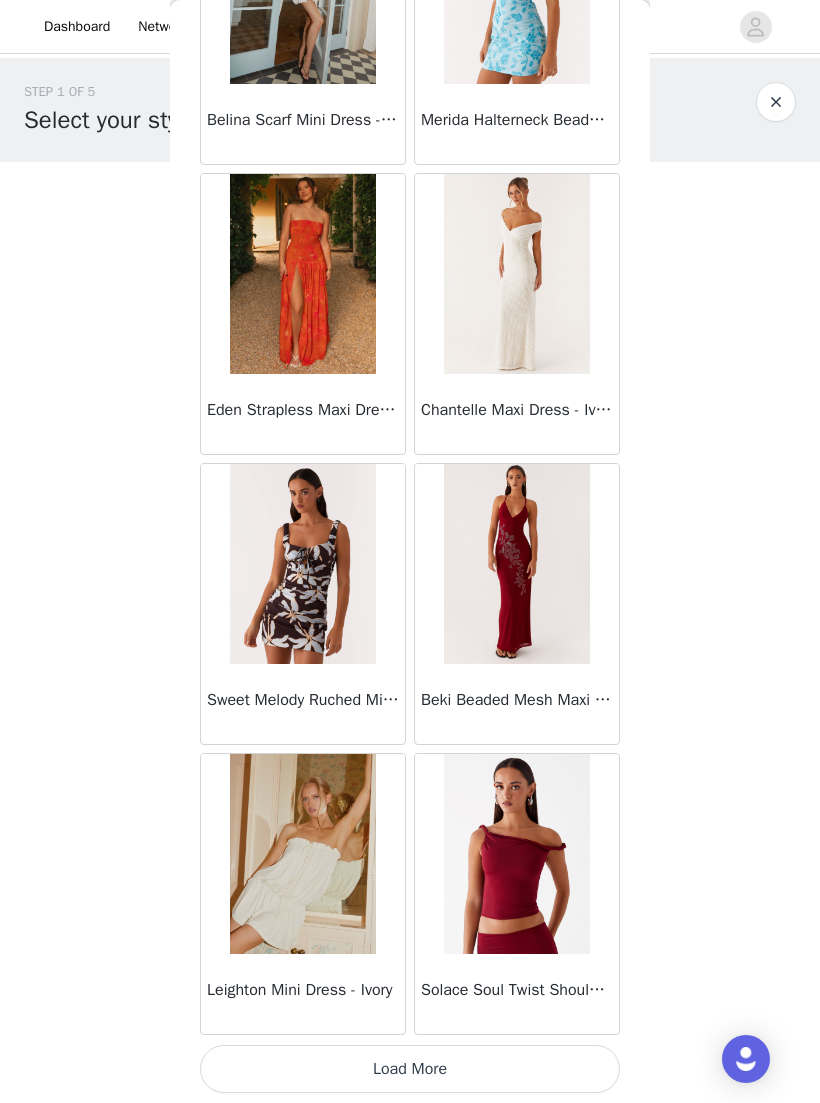 click on "Load More" at bounding box center [410, 1069] 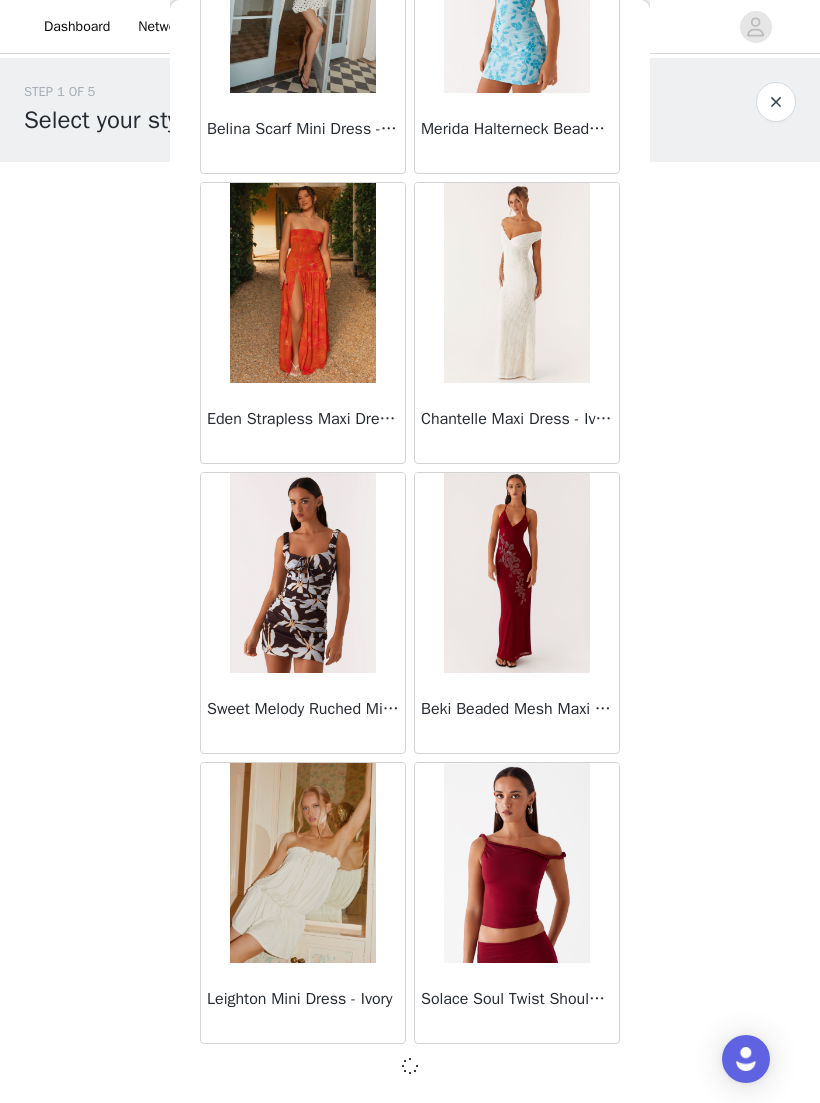scroll, scrollTop: 7748, scrollLeft: 0, axis: vertical 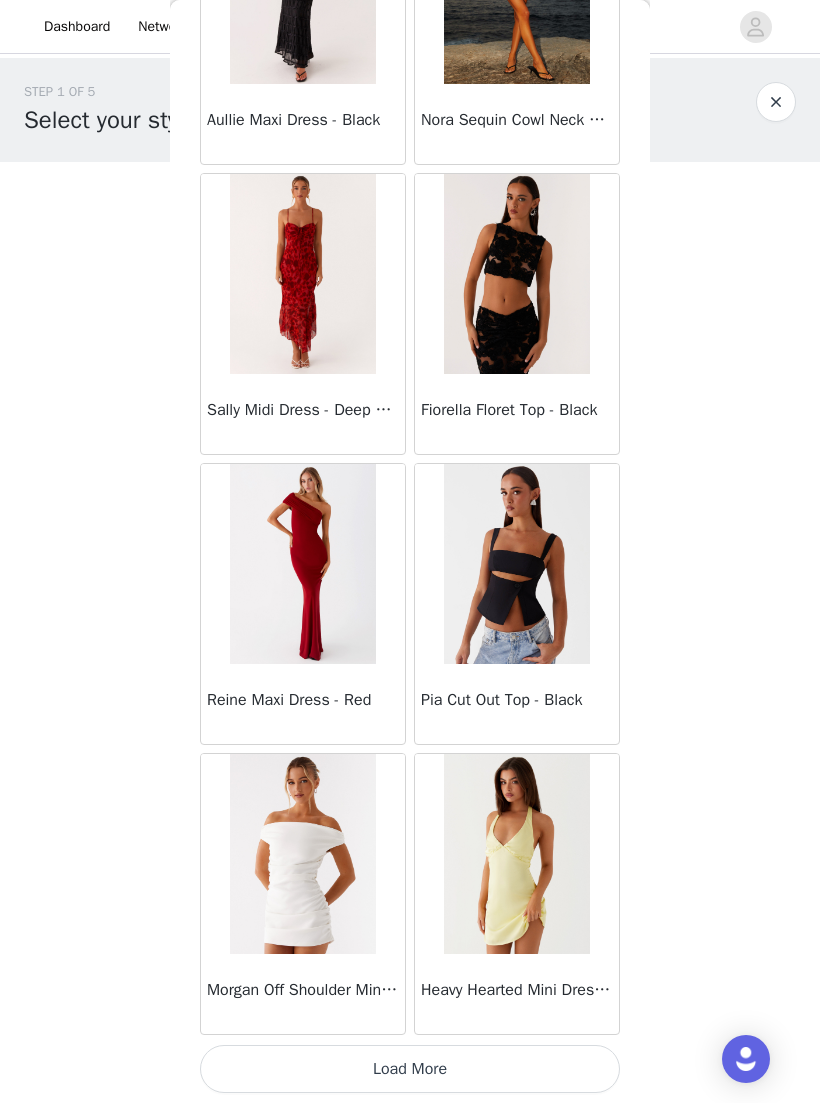 click on "Load More" at bounding box center [410, 1069] 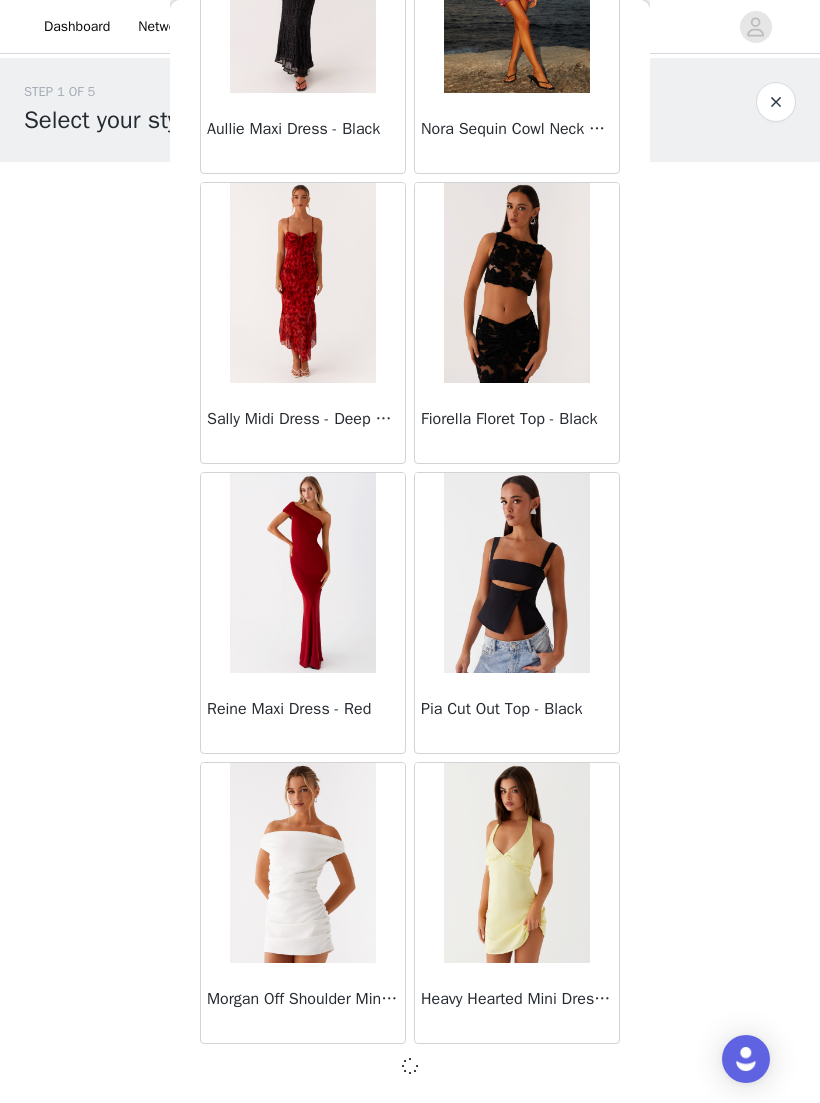 scroll, scrollTop: 10648, scrollLeft: 0, axis: vertical 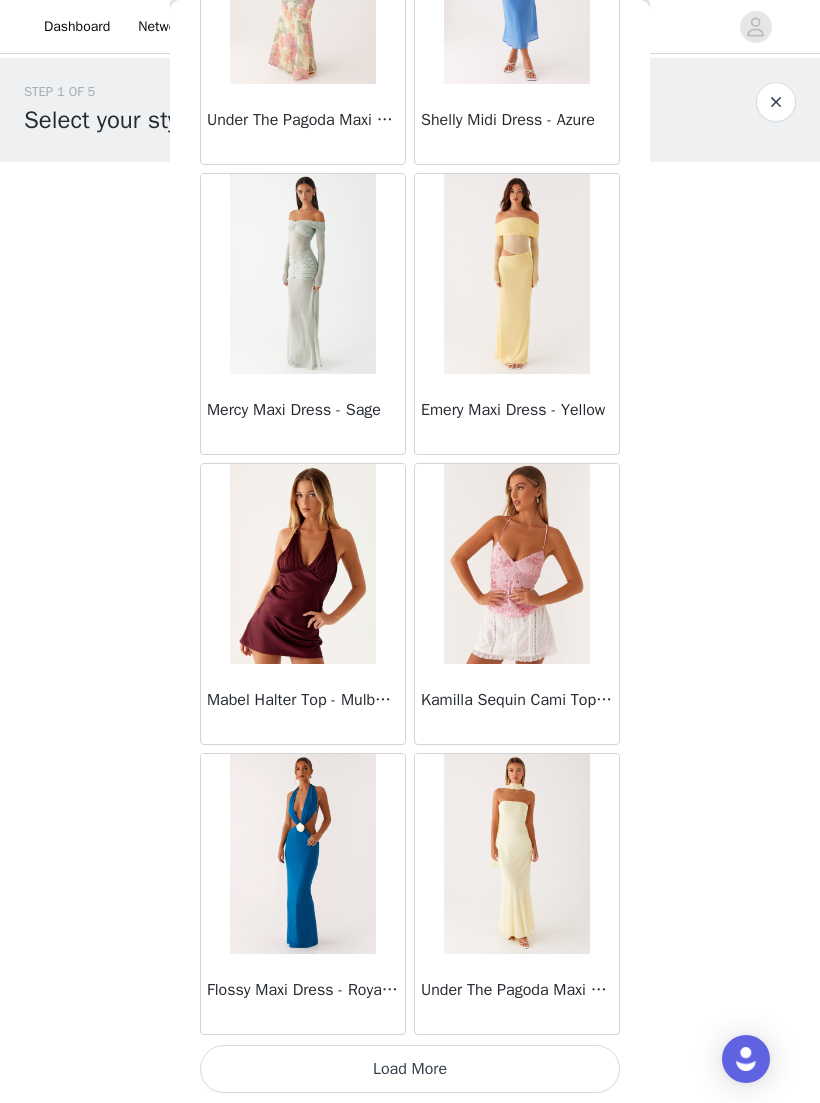 click on "Load More" at bounding box center (410, 1069) 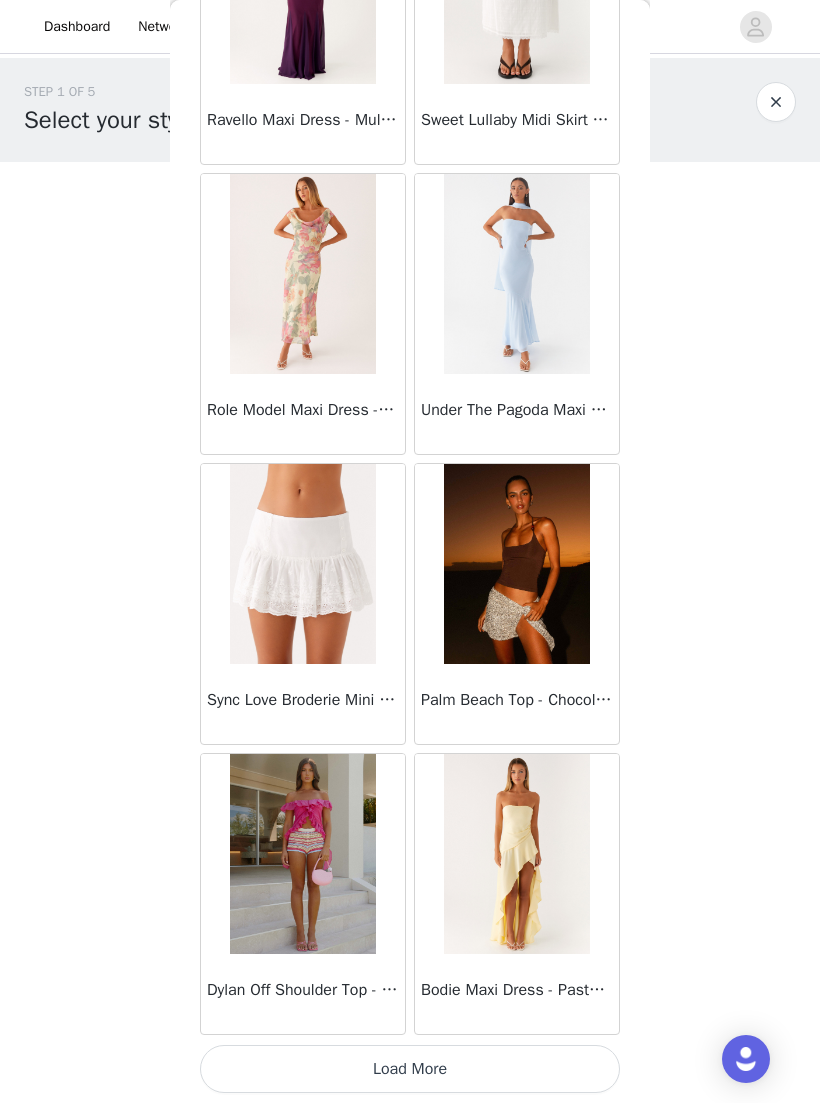 scroll, scrollTop: 16457, scrollLeft: 0, axis: vertical 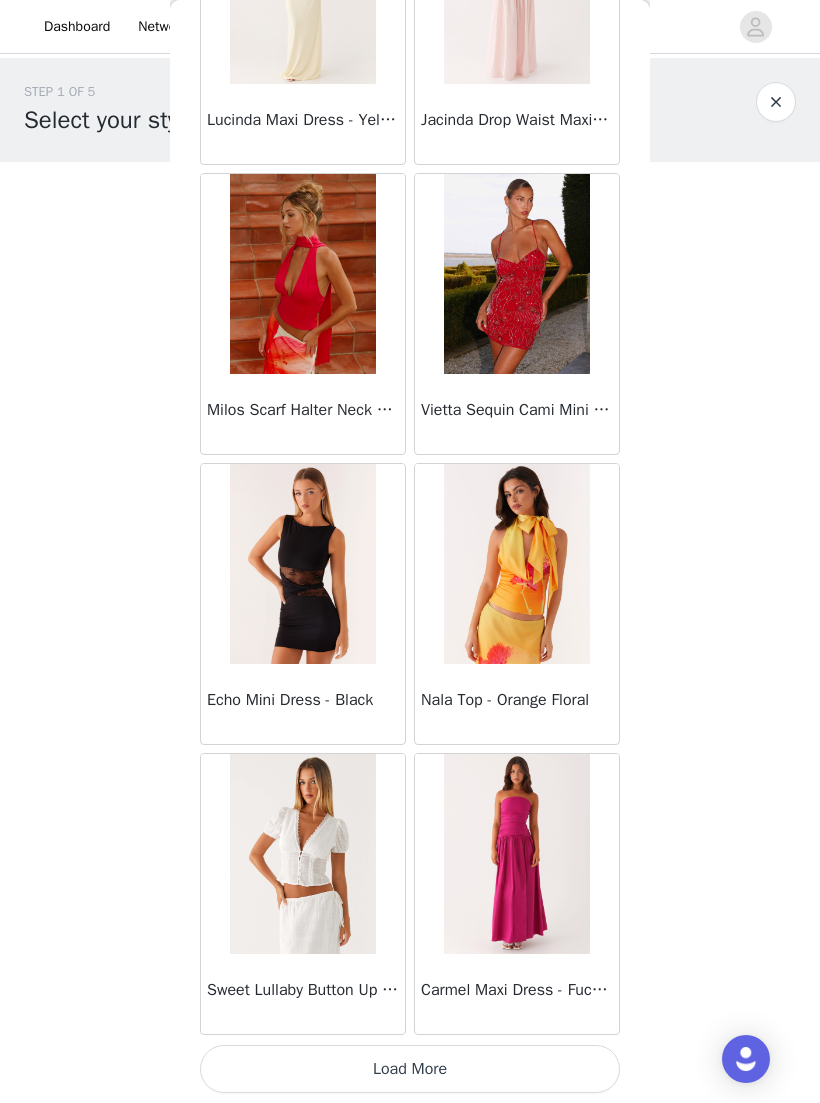 click on "Load More" at bounding box center (410, 1069) 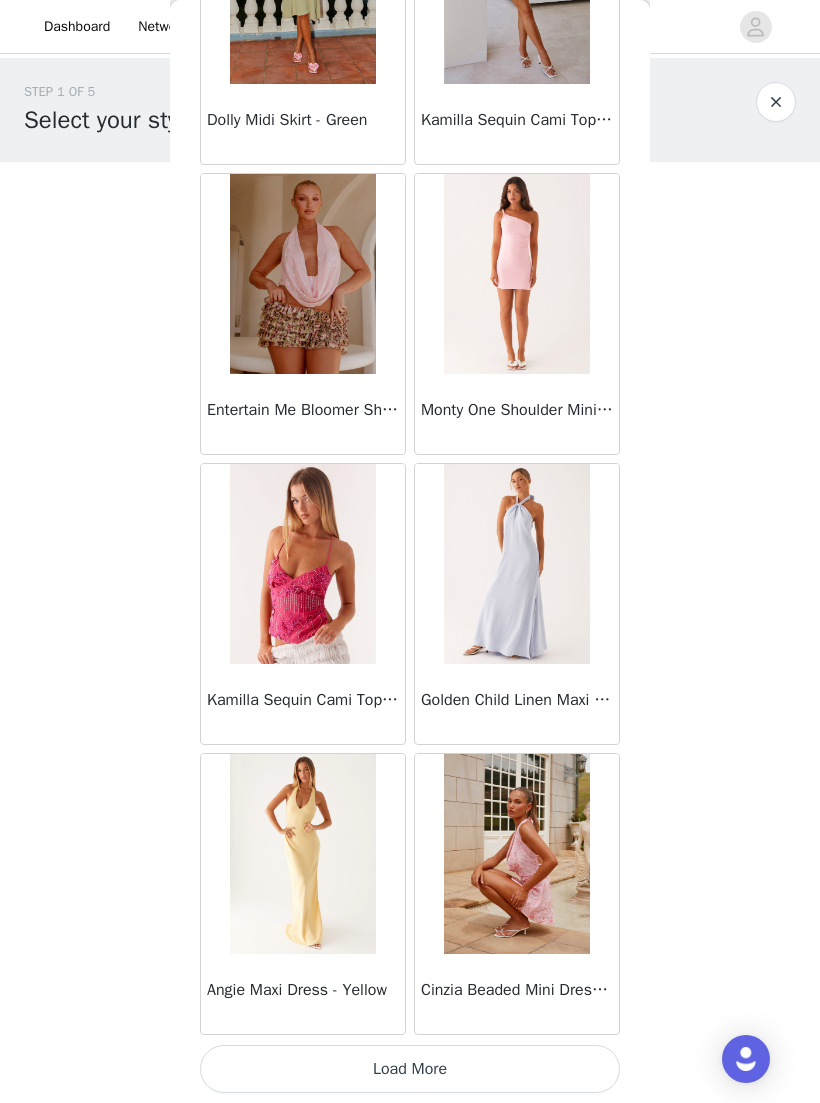 scroll, scrollTop: 22257, scrollLeft: 0, axis: vertical 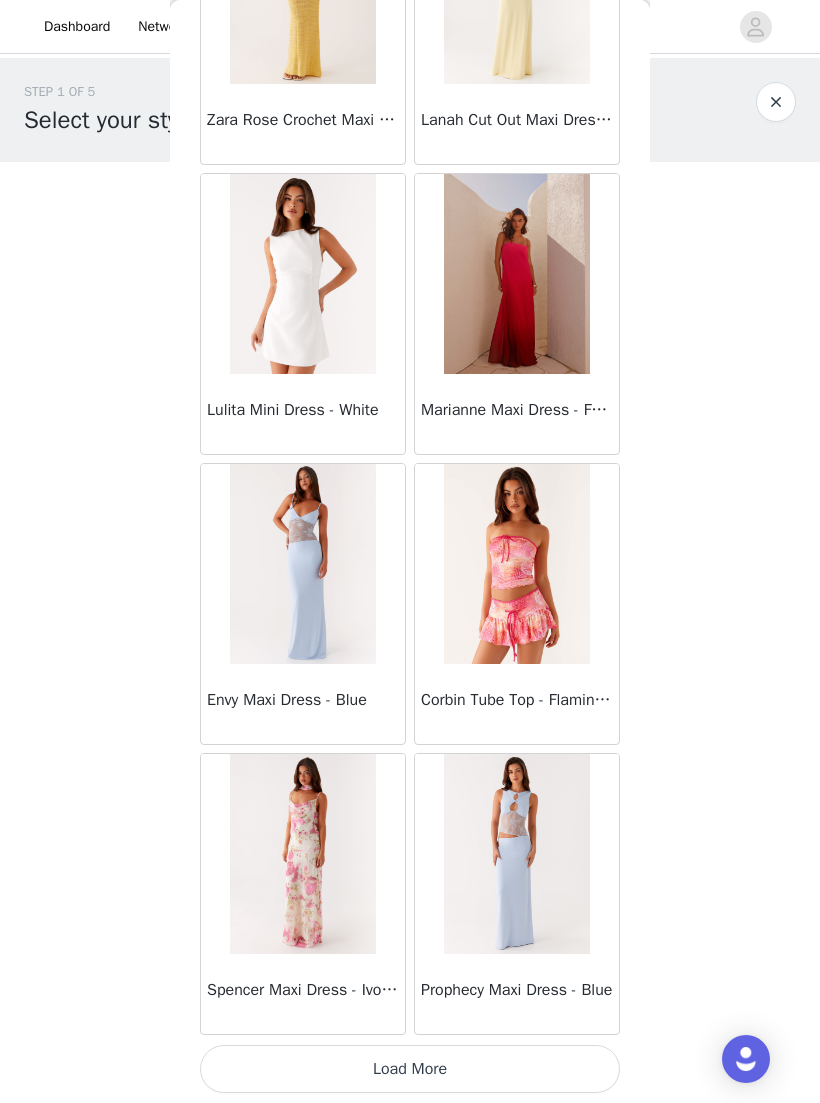 click on "Load More" at bounding box center (410, 1069) 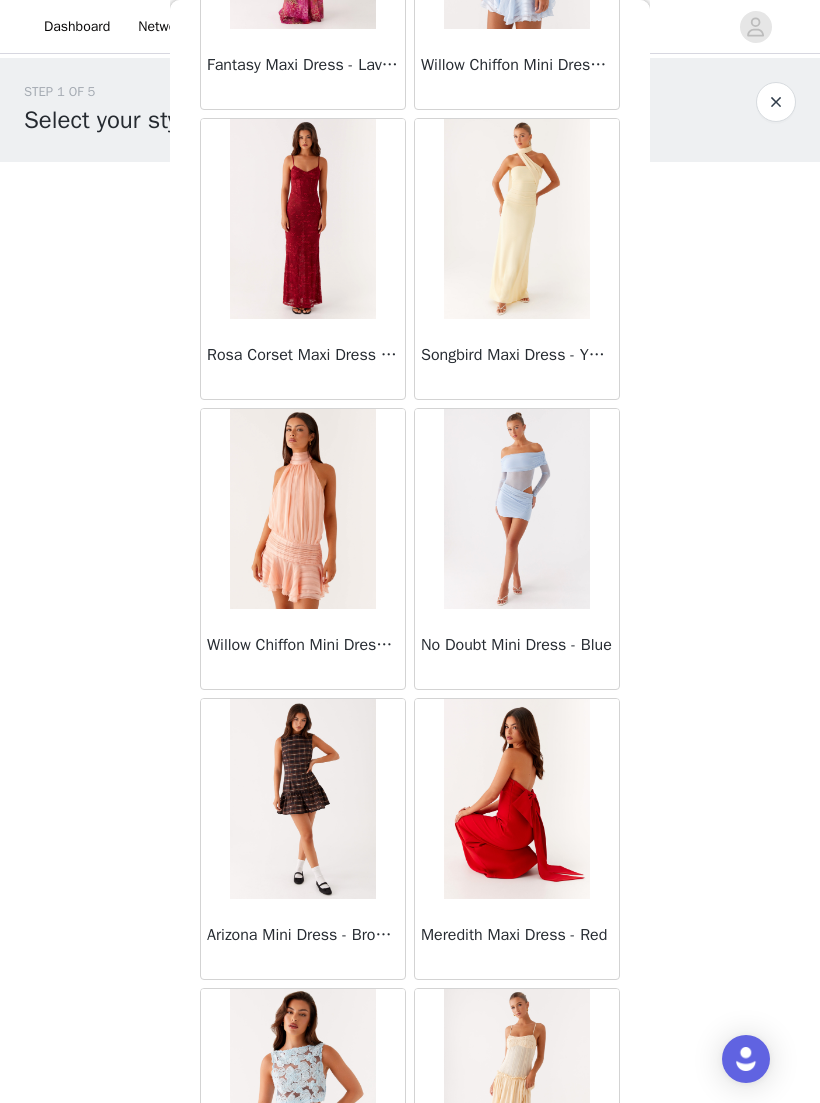 scroll, scrollTop: 27827, scrollLeft: 0, axis: vertical 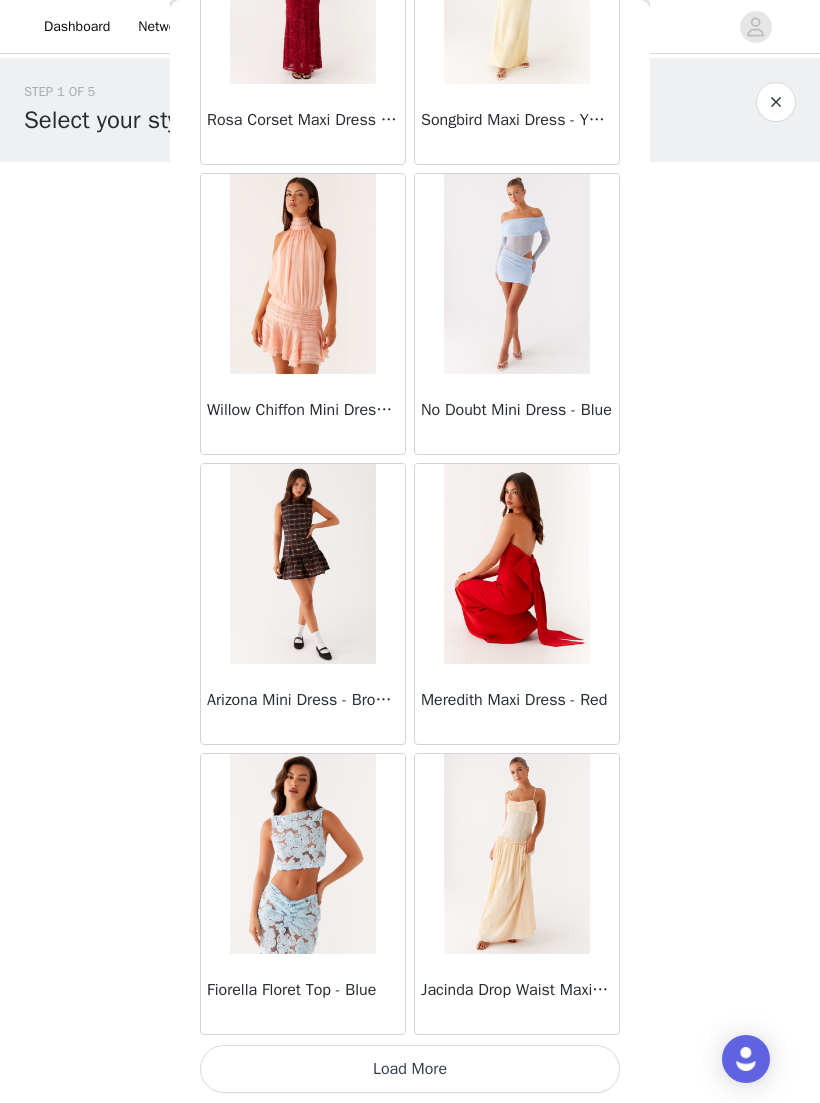 click on "Load More" at bounding box center (410, 1069) 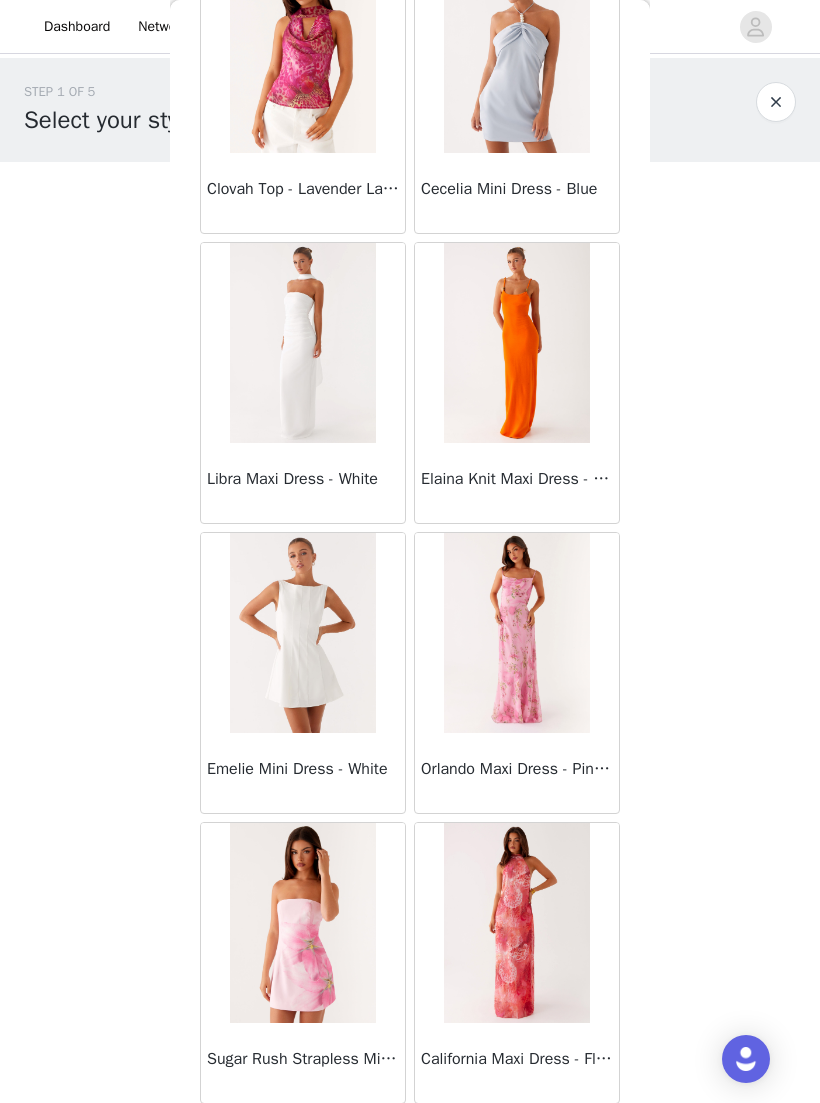 scroll, scrollTop: 29507, scrollLeft: 0, axis: vertical 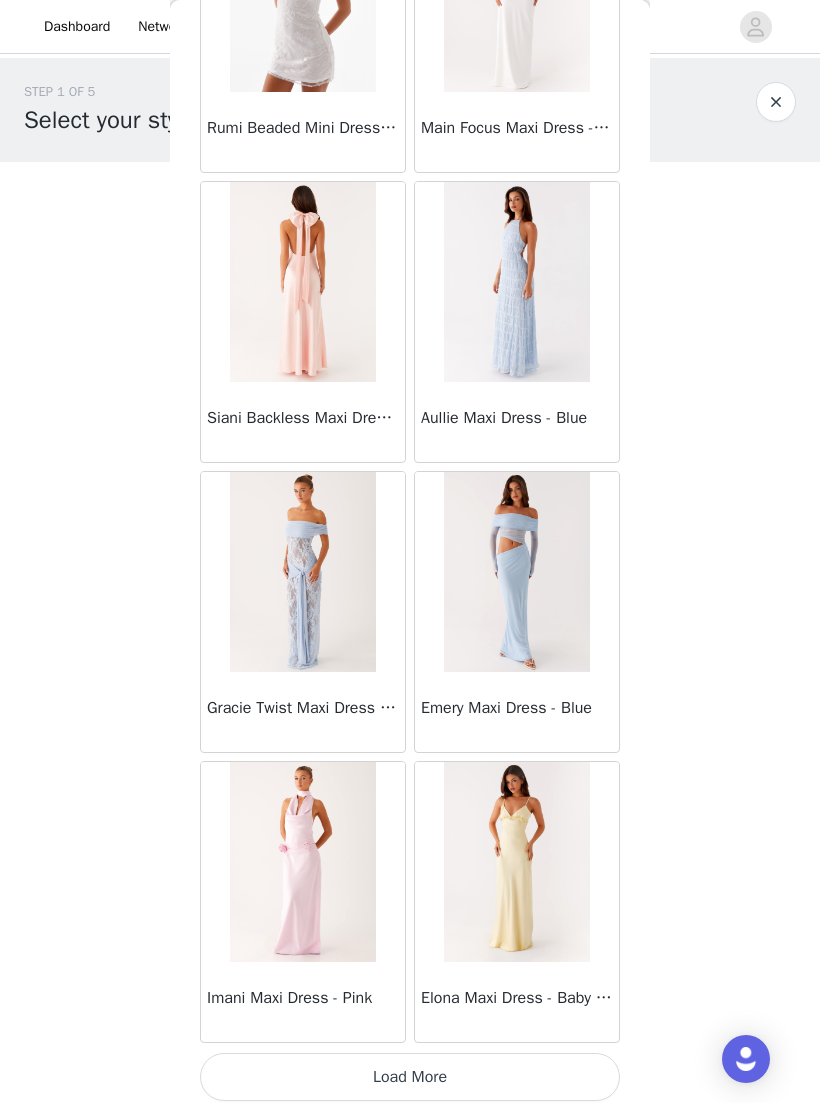 click on "Load More" at bounding box center [410, 1077] 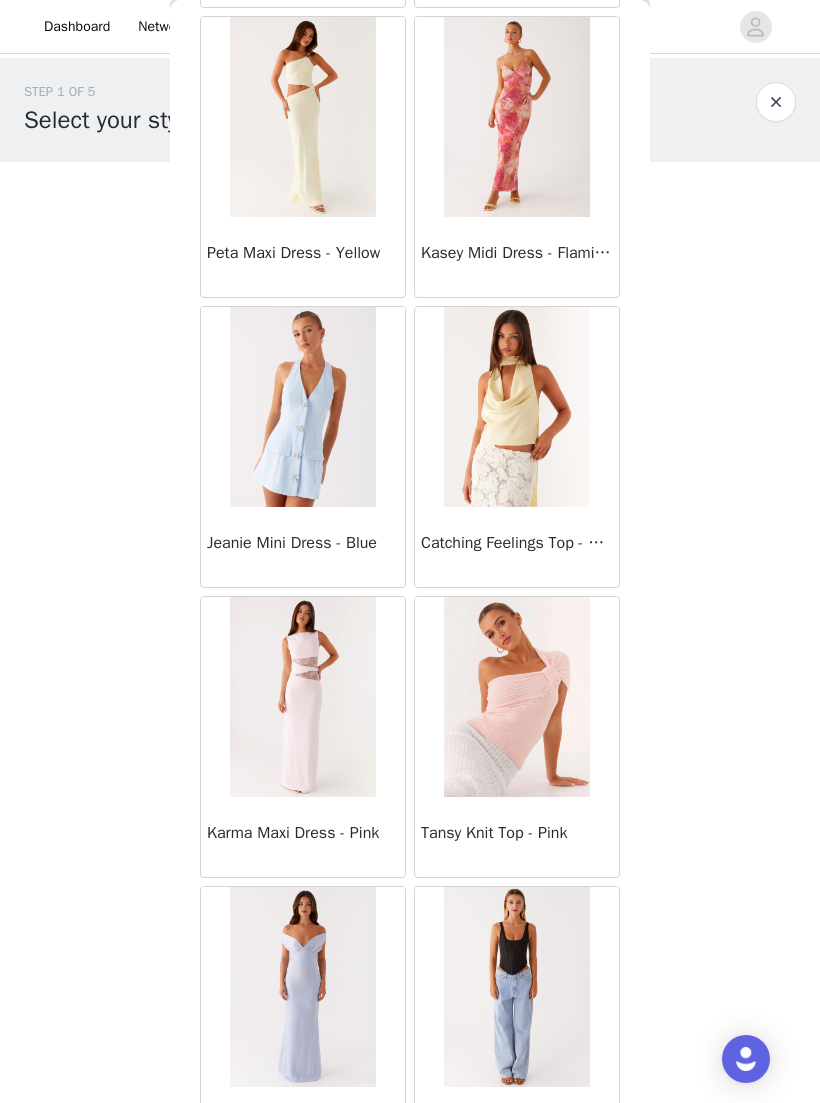scroll, scrollTop: 32619, scrollLeft: 0, axis: vertical 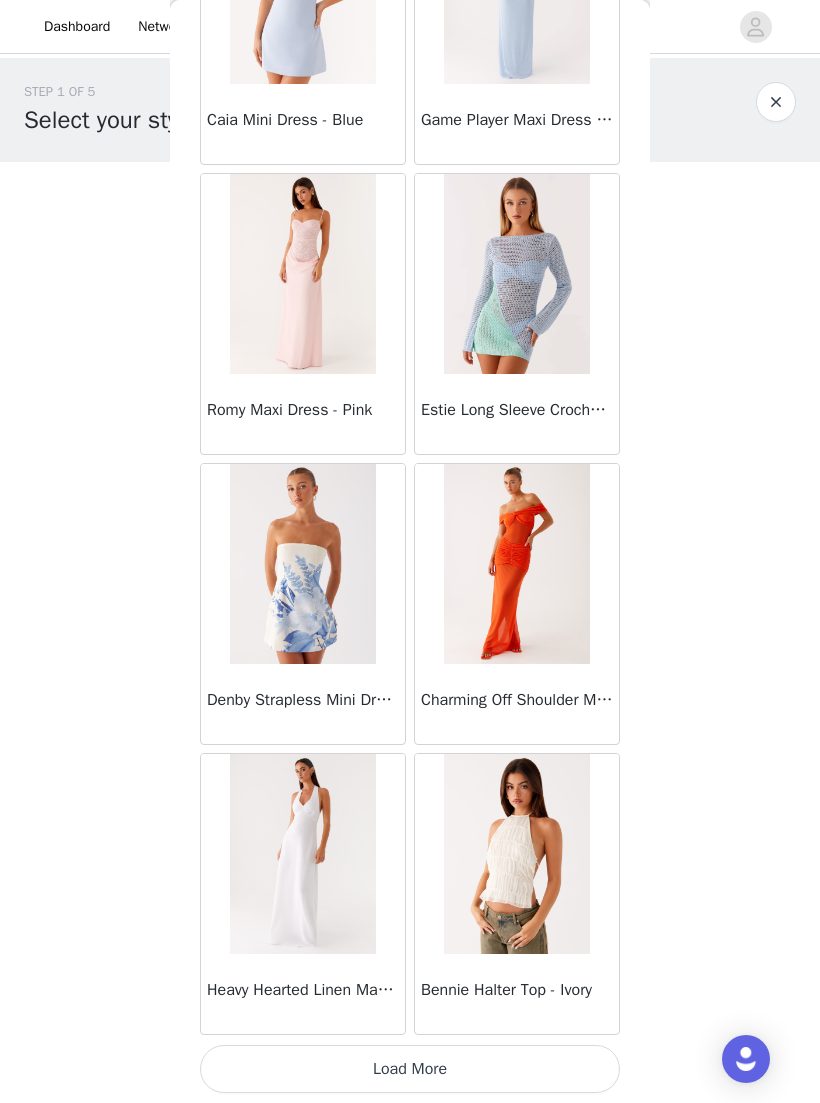click on "Load More" at bounding box center [410, 1069] 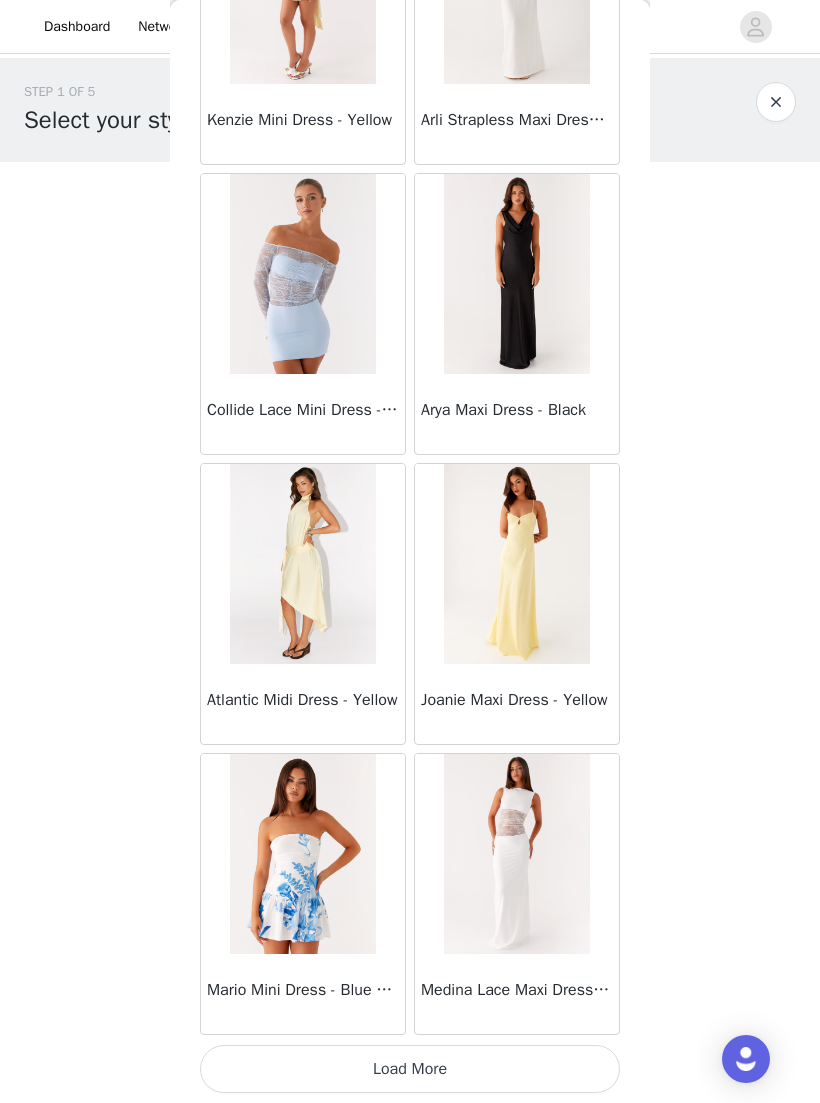 click on "Load More" at bounding box center [410, 1069] 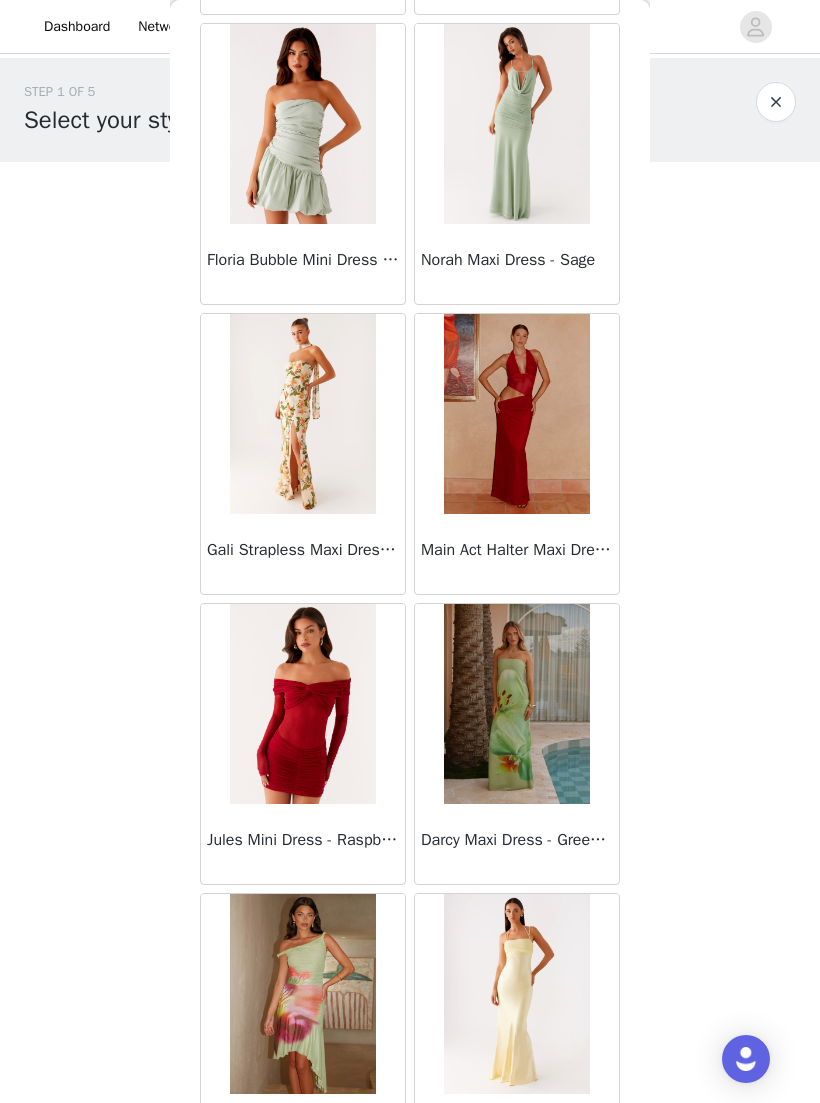 scroll, scrollTop: 39285, scrollLeft: 0, axis: vertical 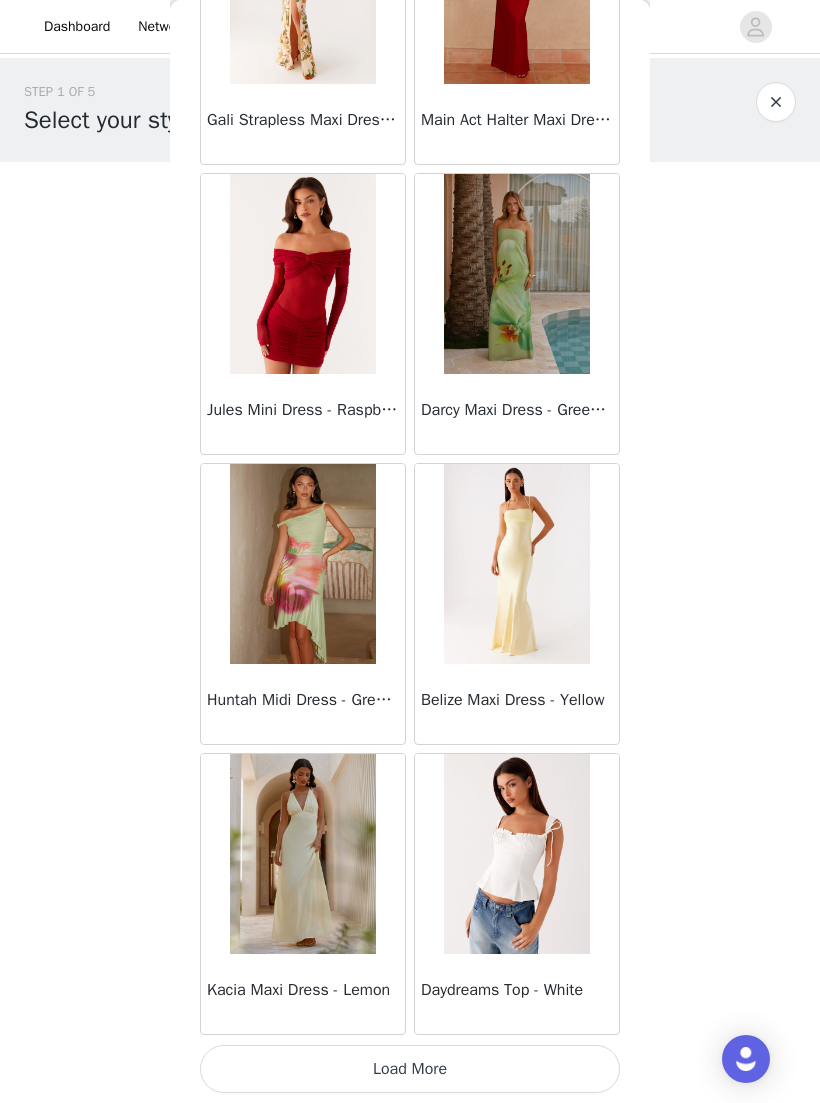 click on "Load More" at bounding box center (410, 1069) 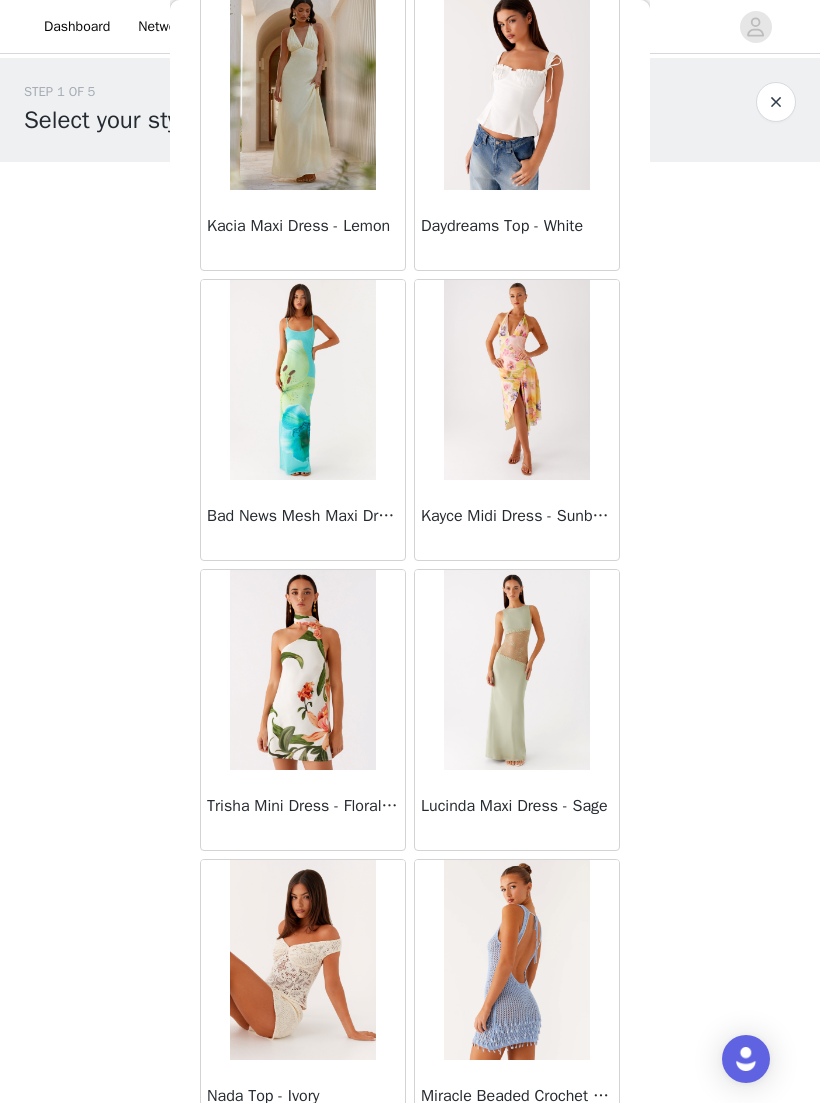 scroll, scrollTop: 40434, scrollLeft: 0, axis: vertical 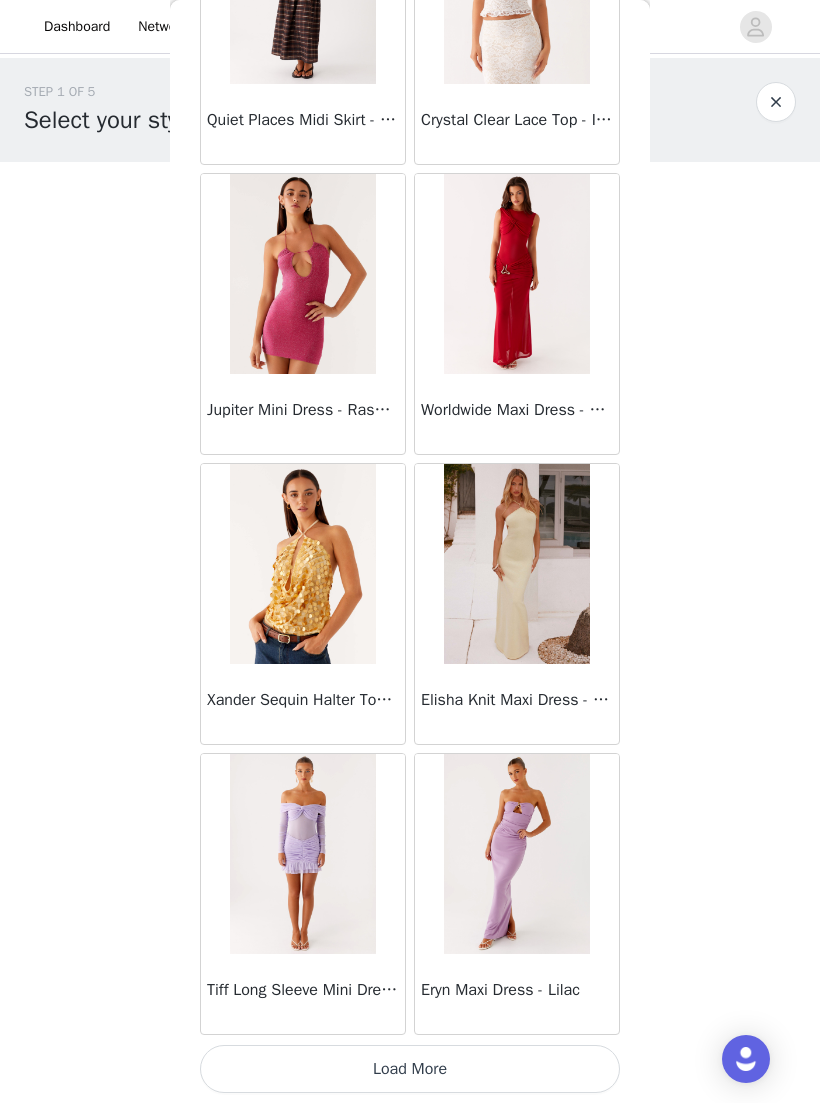 click on "Load More" at bounding box center (410, 1069) 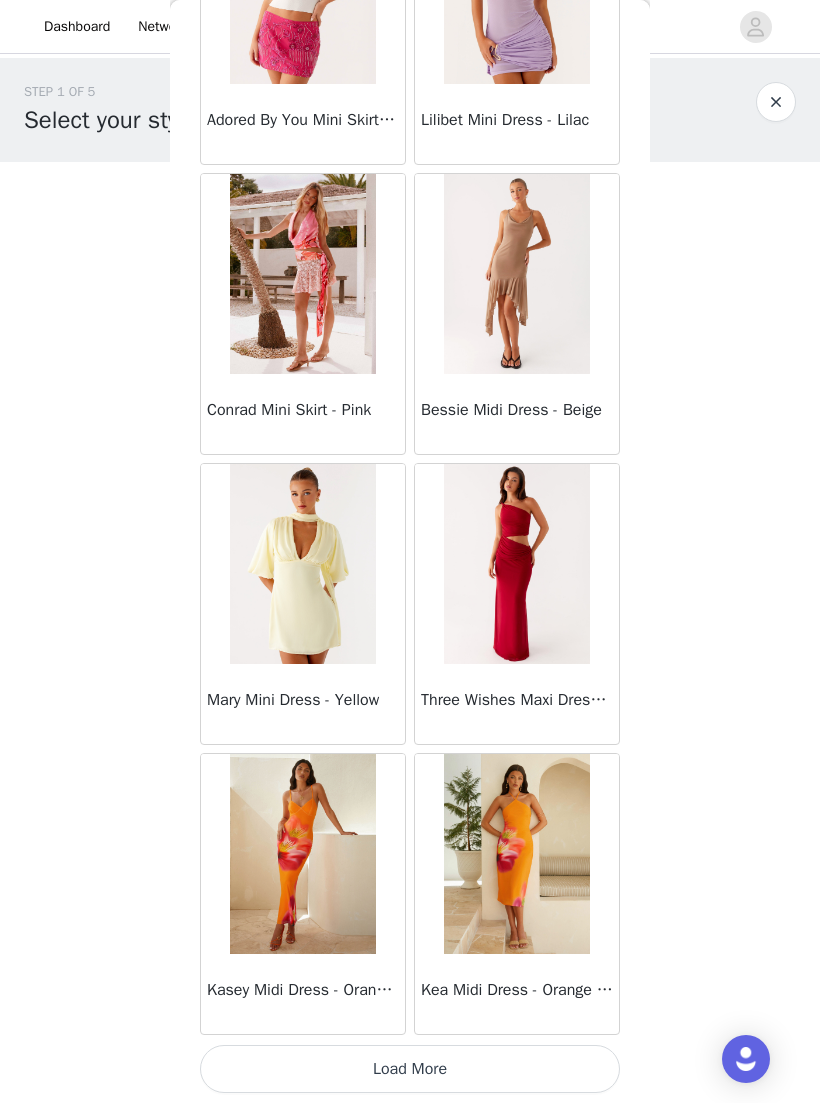 scroll, scrollTop: 45457, scrollLeft: 0, axis: vertical 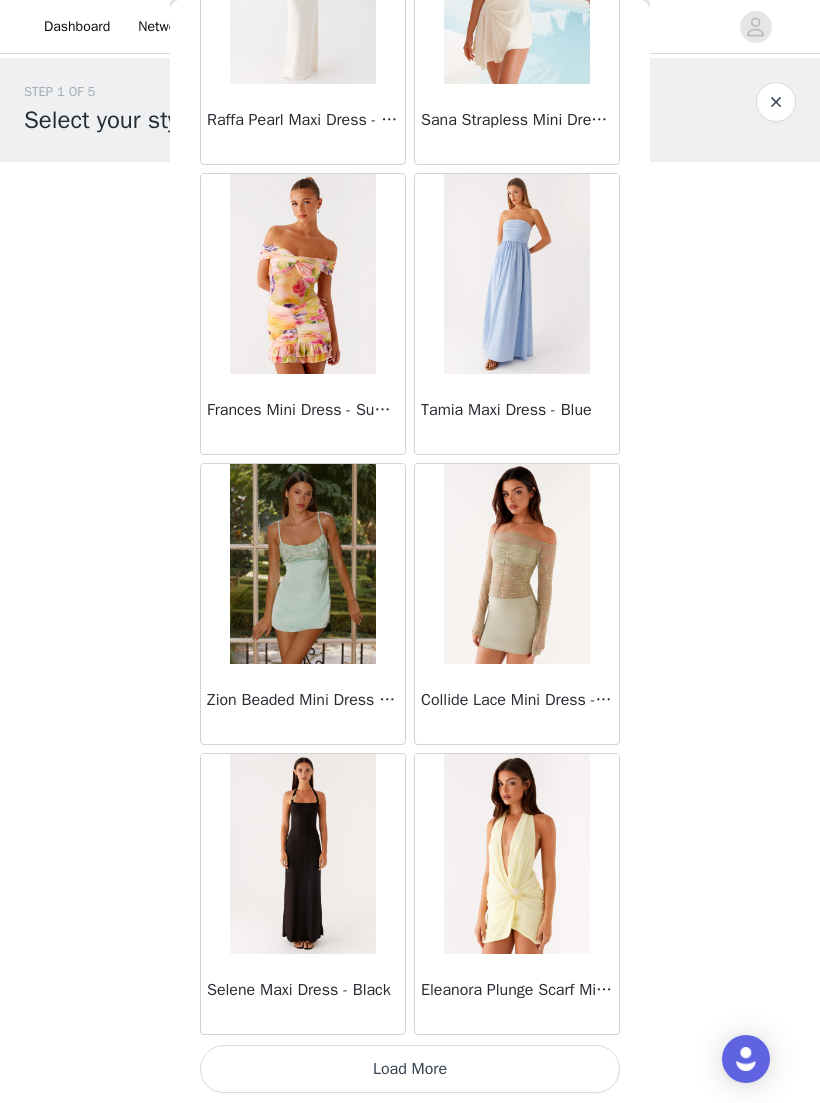 click on "Load More" at bounding box center [410, 1069] 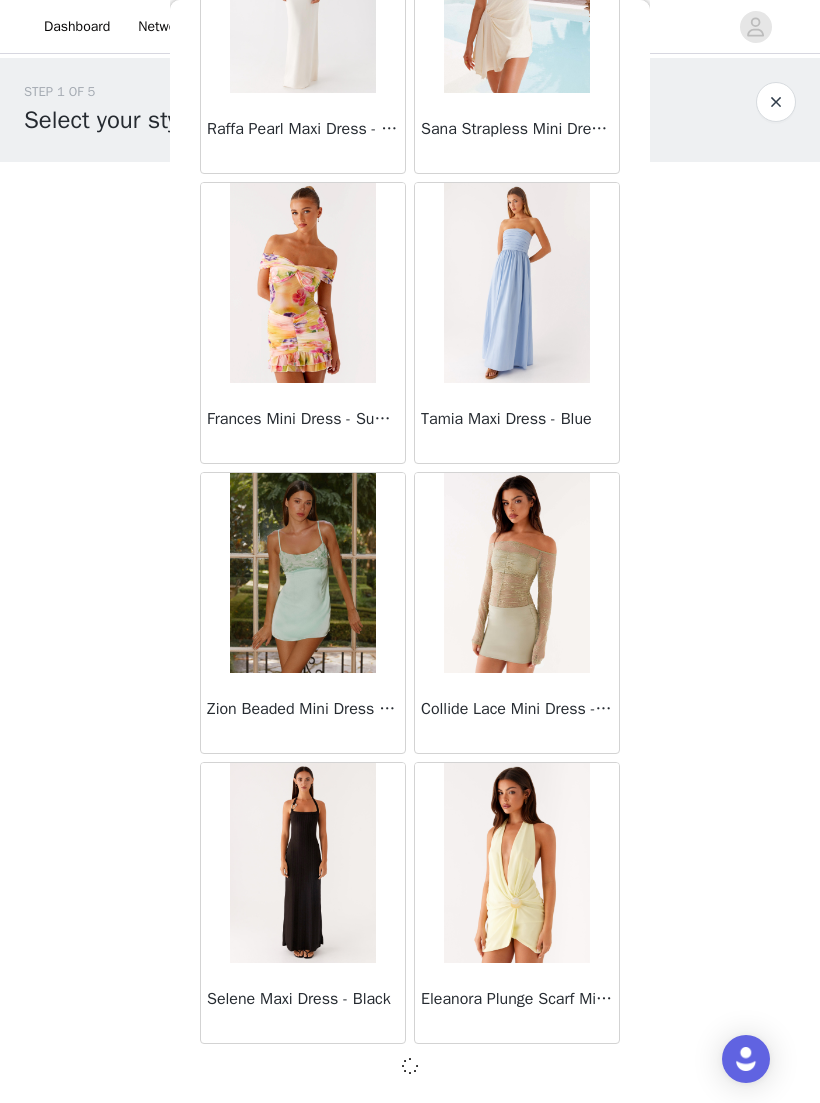 scroll, scrollTop: 48348, scrollLeft: 0, axis: vertical 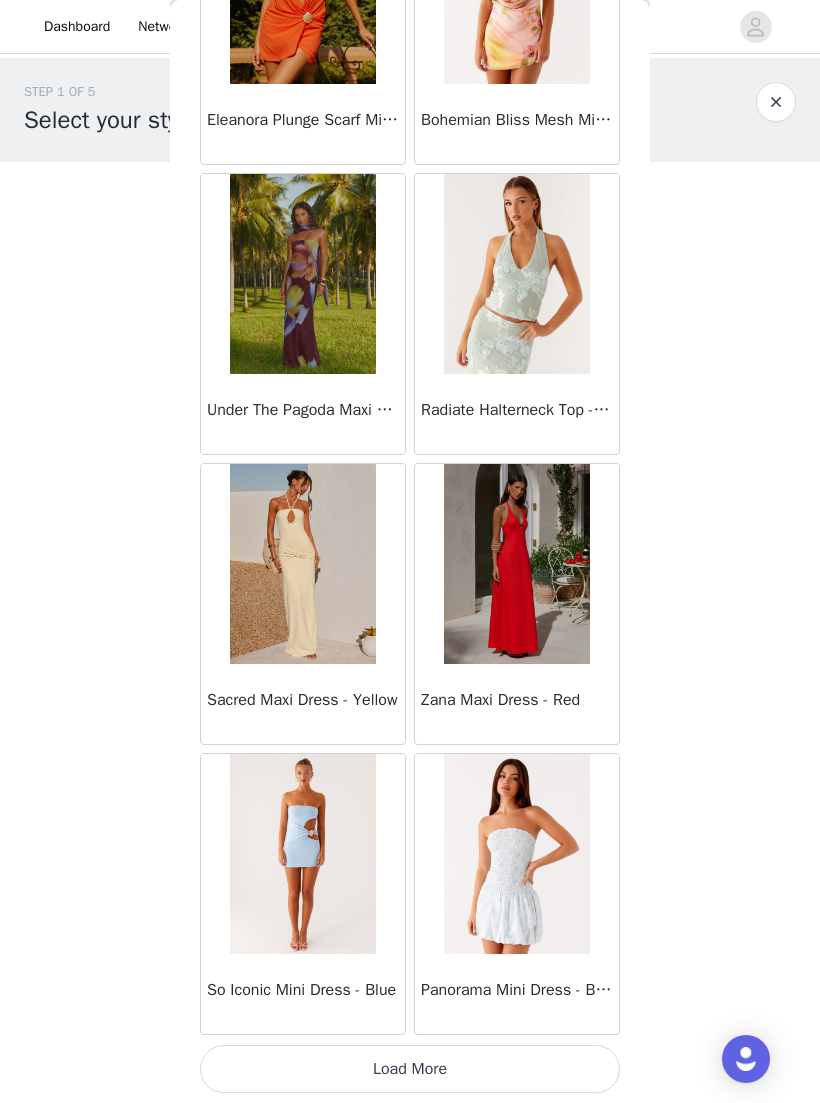 click on "Load More" at bounding box center [410, 1069] 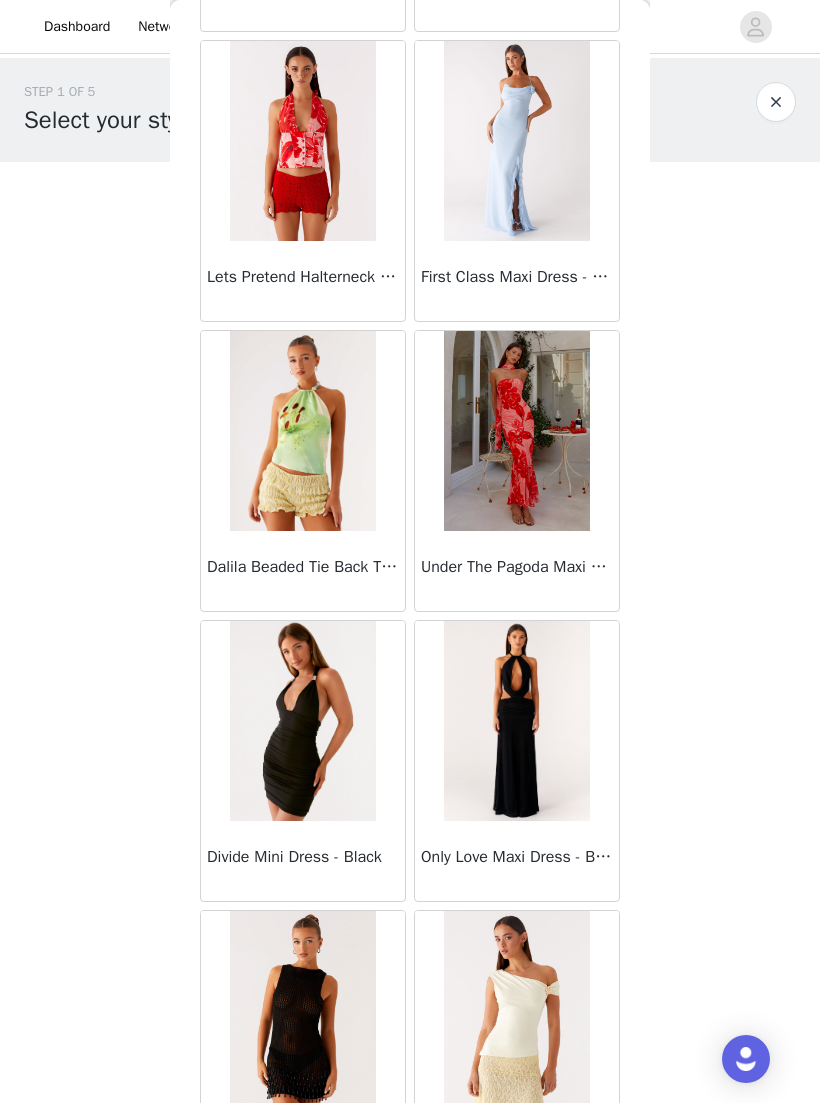 scroll, scrollTop: 52842, scrollLeft: 0, axis: vertical 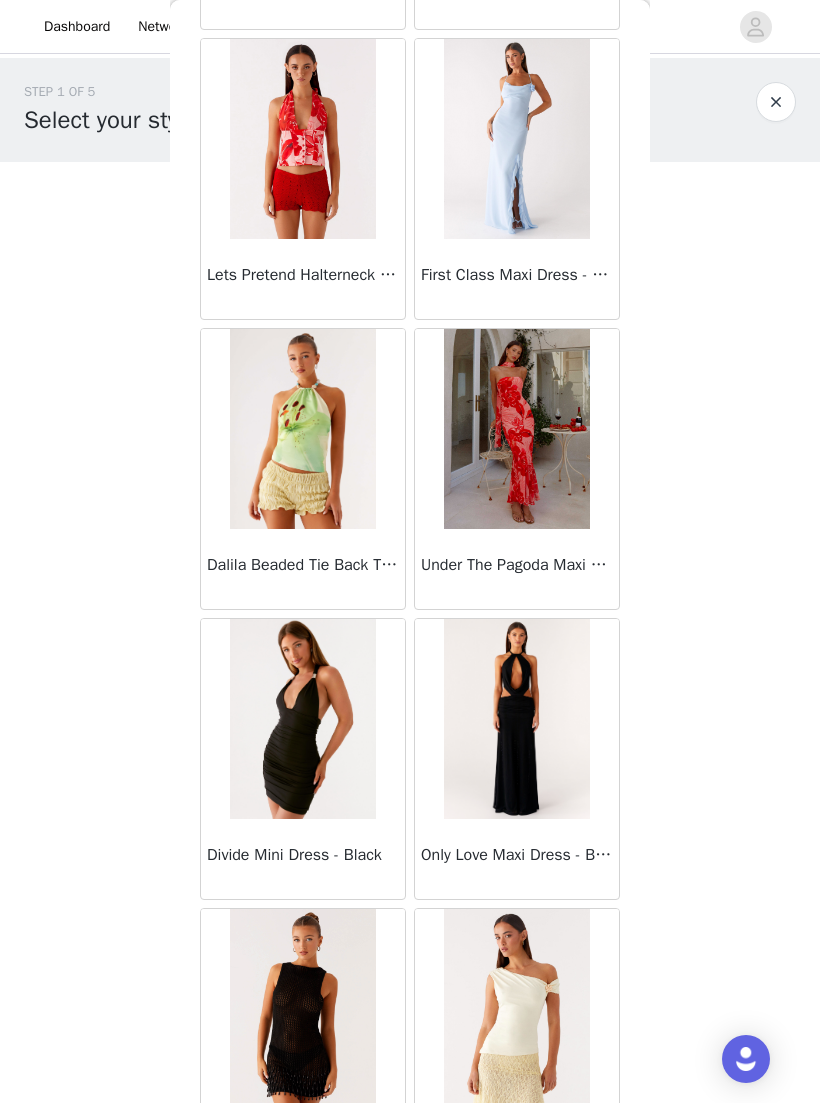 click on "Divide Mini Dress - Black" at bounding box center [303, 859] 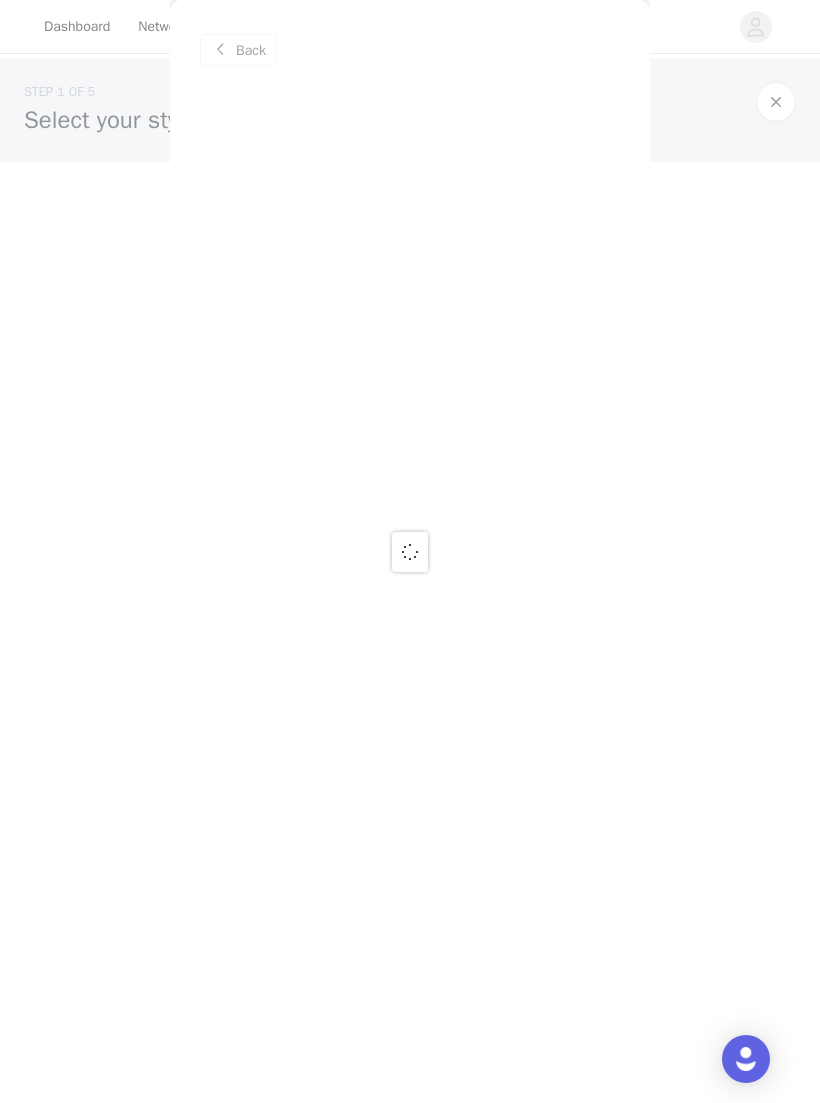scroll, scrollTop: 0, scrollLeft: 0, axis: both 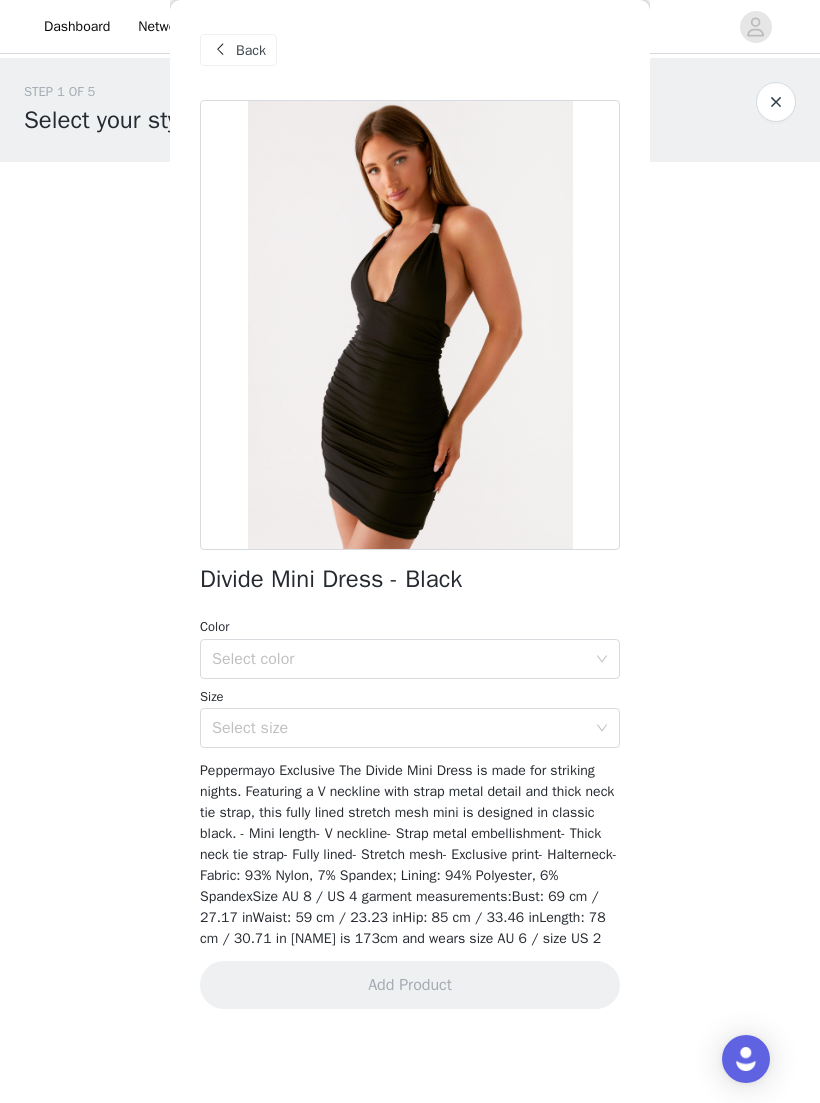 click on "Select color" at bounding box center (399, 659) 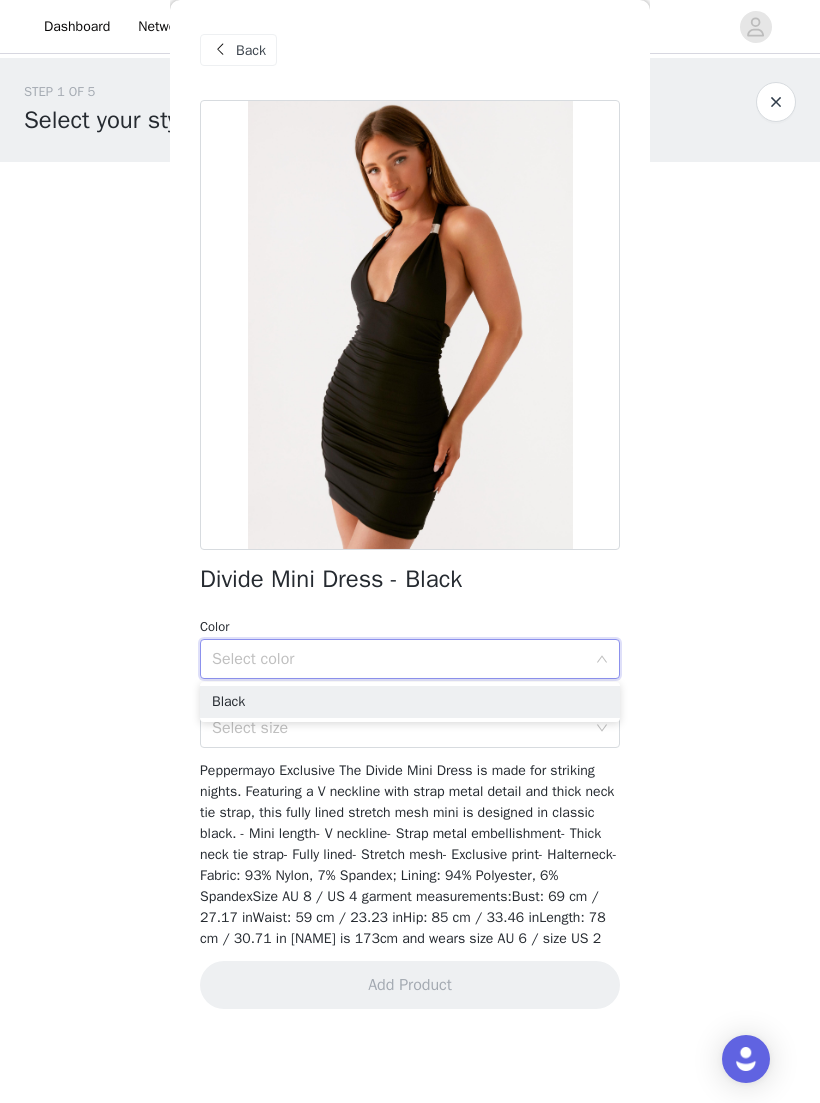 click on "Black" at bounding box center [410, 702] 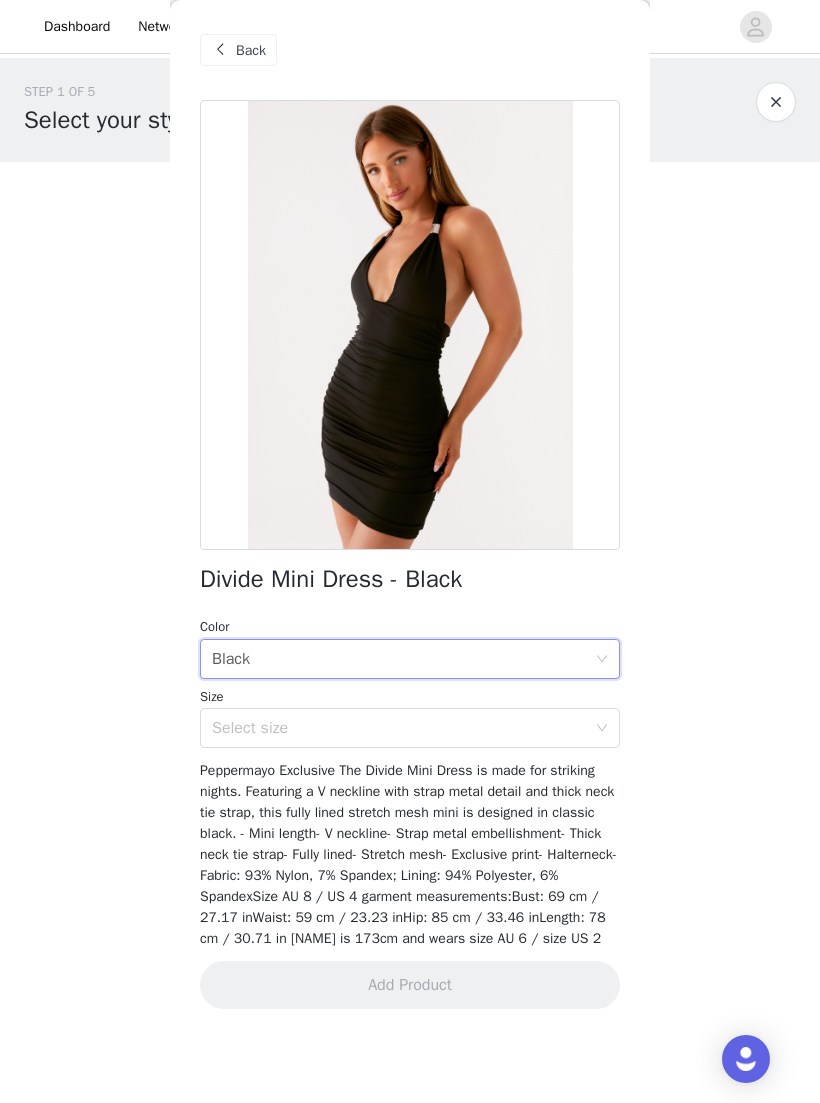 click on "Select size" at bounding box center (399, 728) 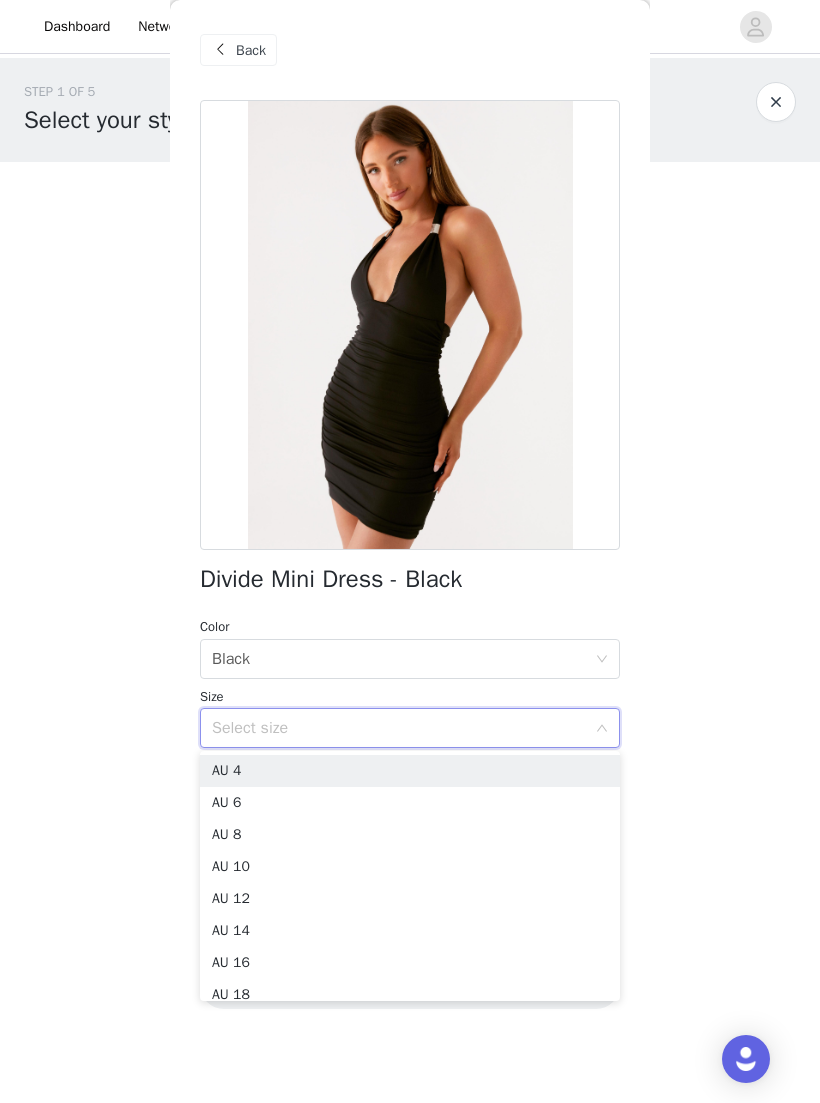 click on "AU 6" at bounding box center (410, 803) 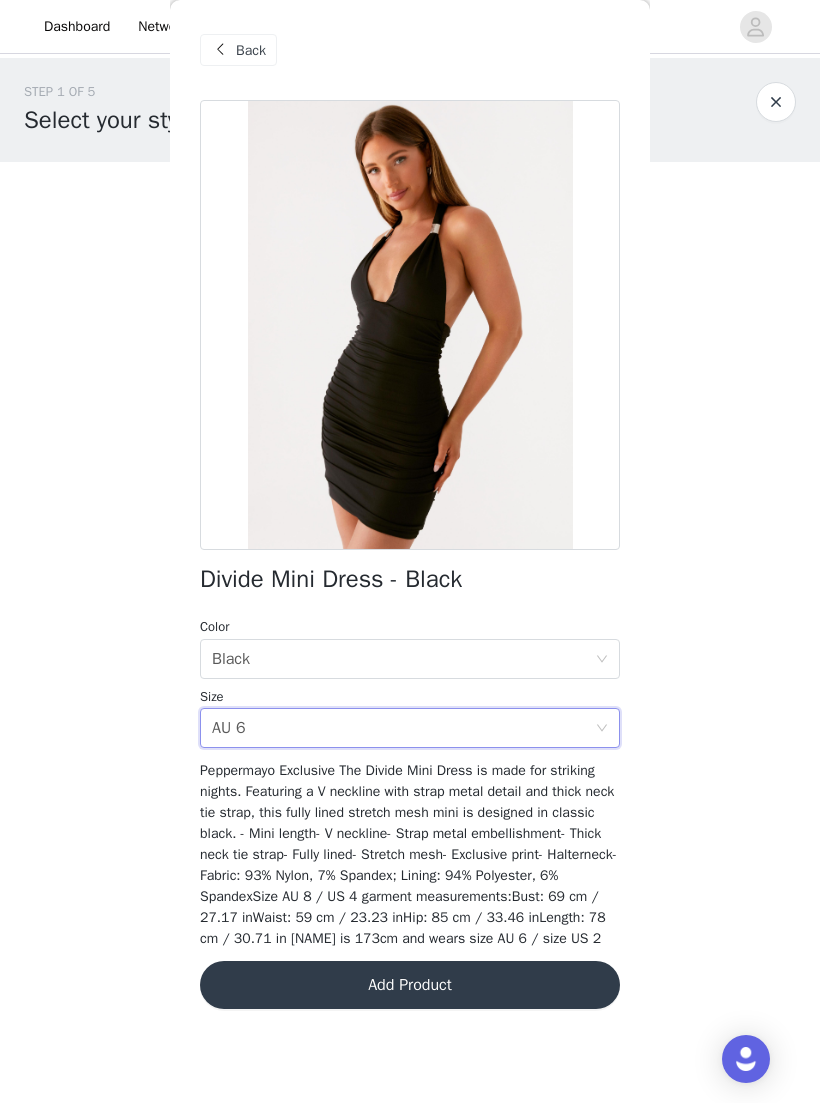 click on "Select size AU 6" at bounding box center [403, 728] 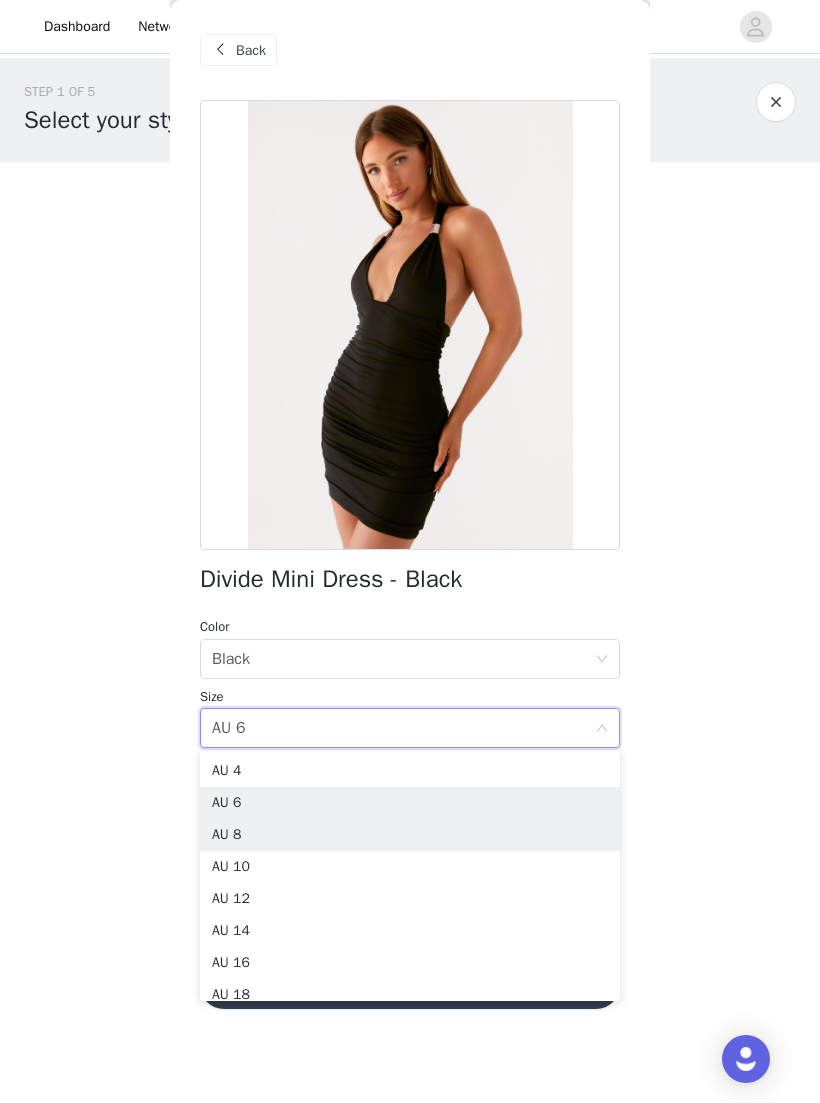 click on "AU 8" at bounding box center [410, 835] 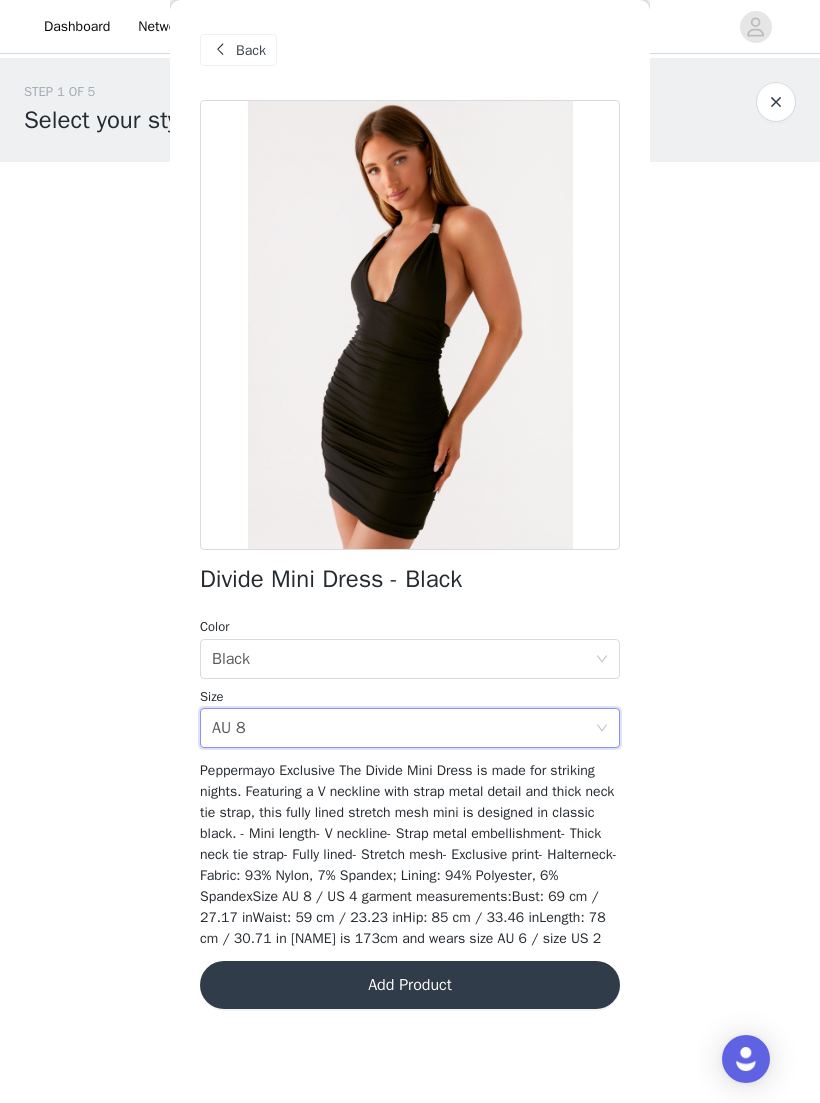 click on "Add Product" at bounding box center [410, 985] 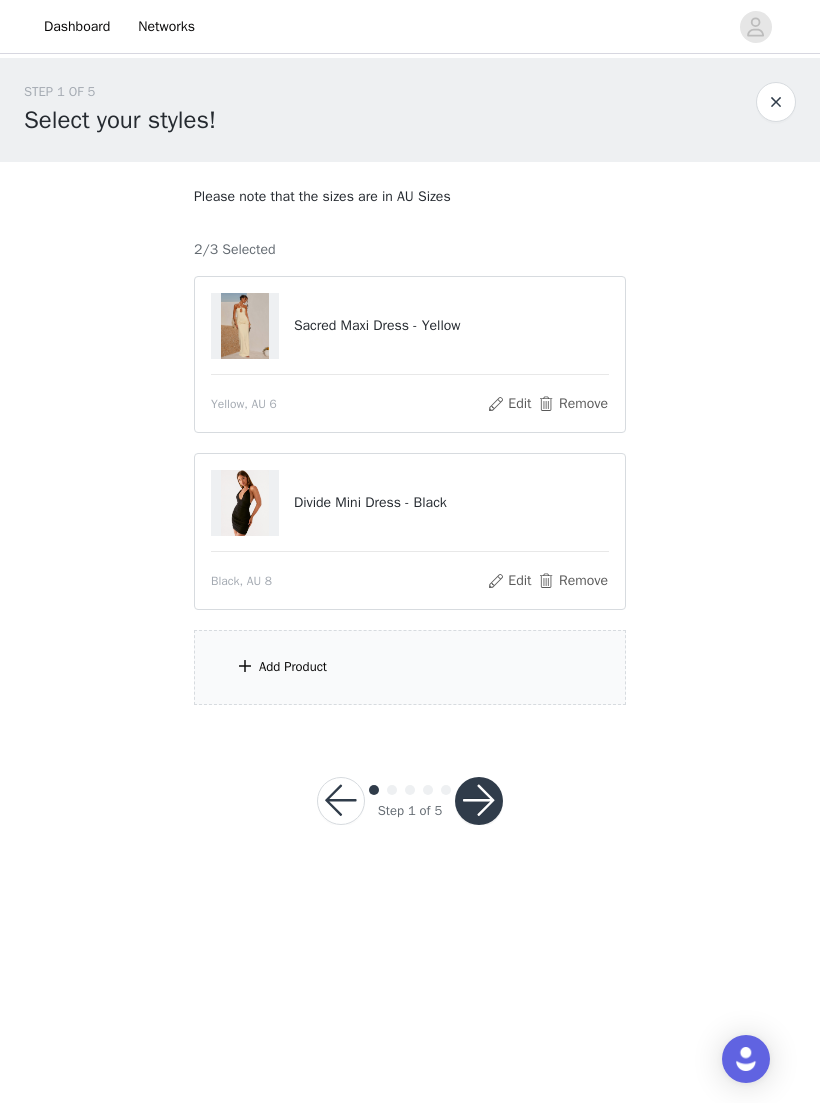click on "Add Product" at bounding box center [410, 667] 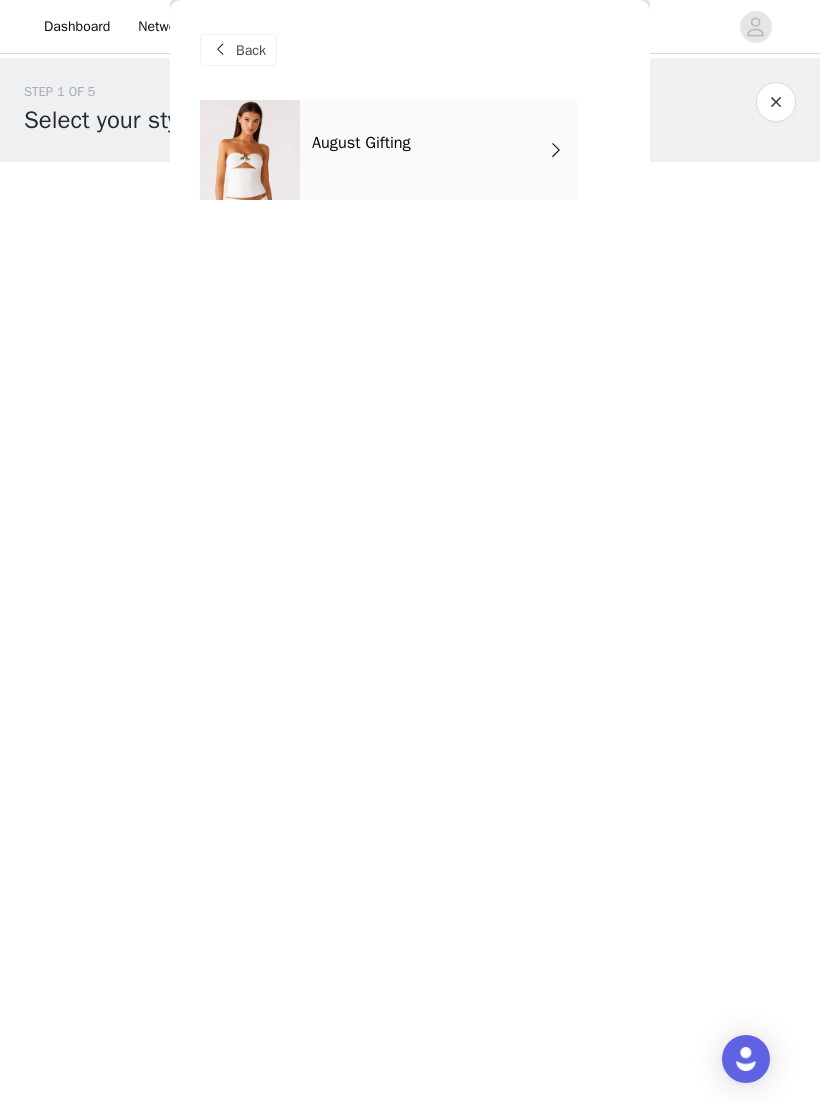 click on "August Gifting" at bounding box center (439, 150) 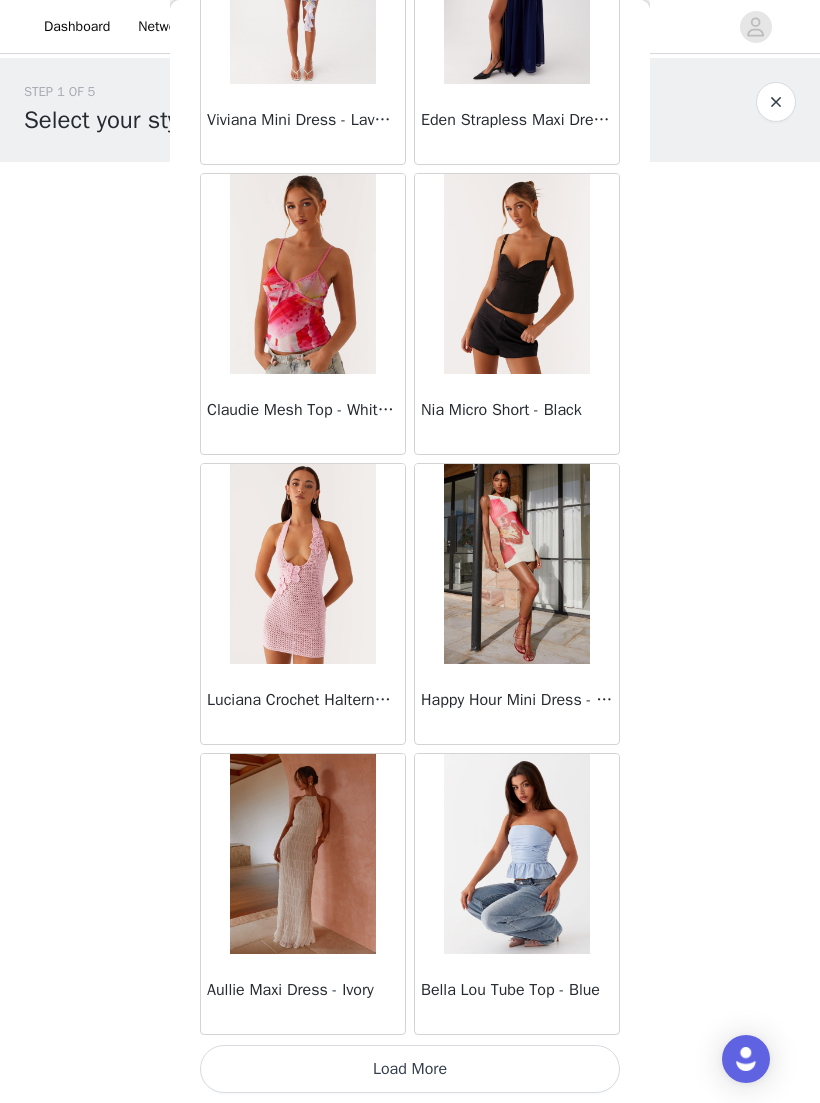 click on "Load More" at bounding box center [410, 1069] 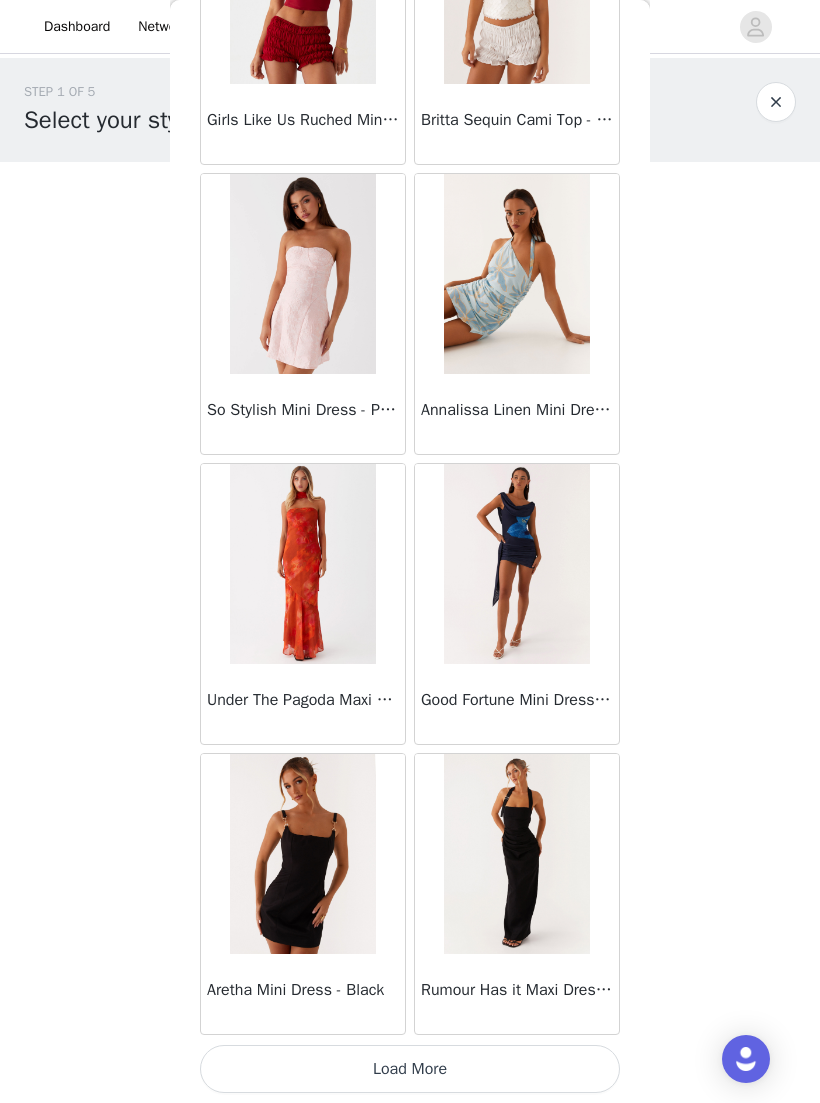 click on "Load More" at bounding box center (410, 1069) 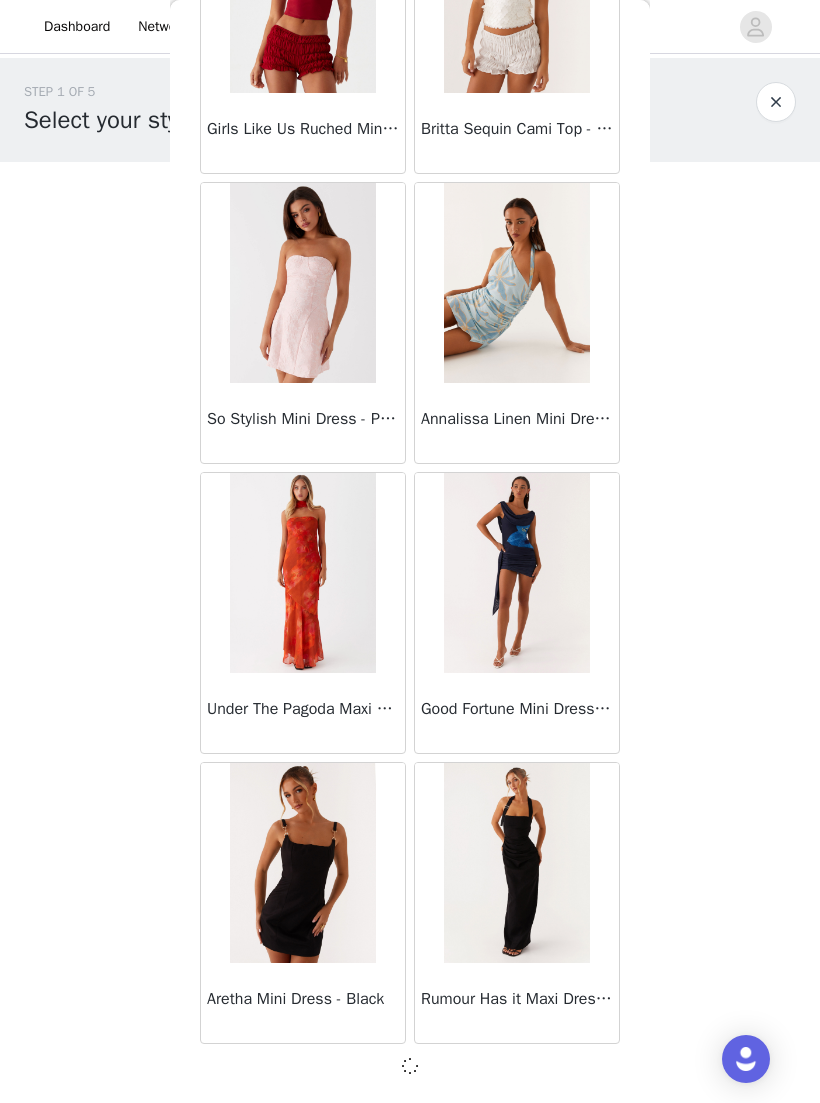 scroll, scrollTop: 4848, scrollLeft: 0, axis: vertical 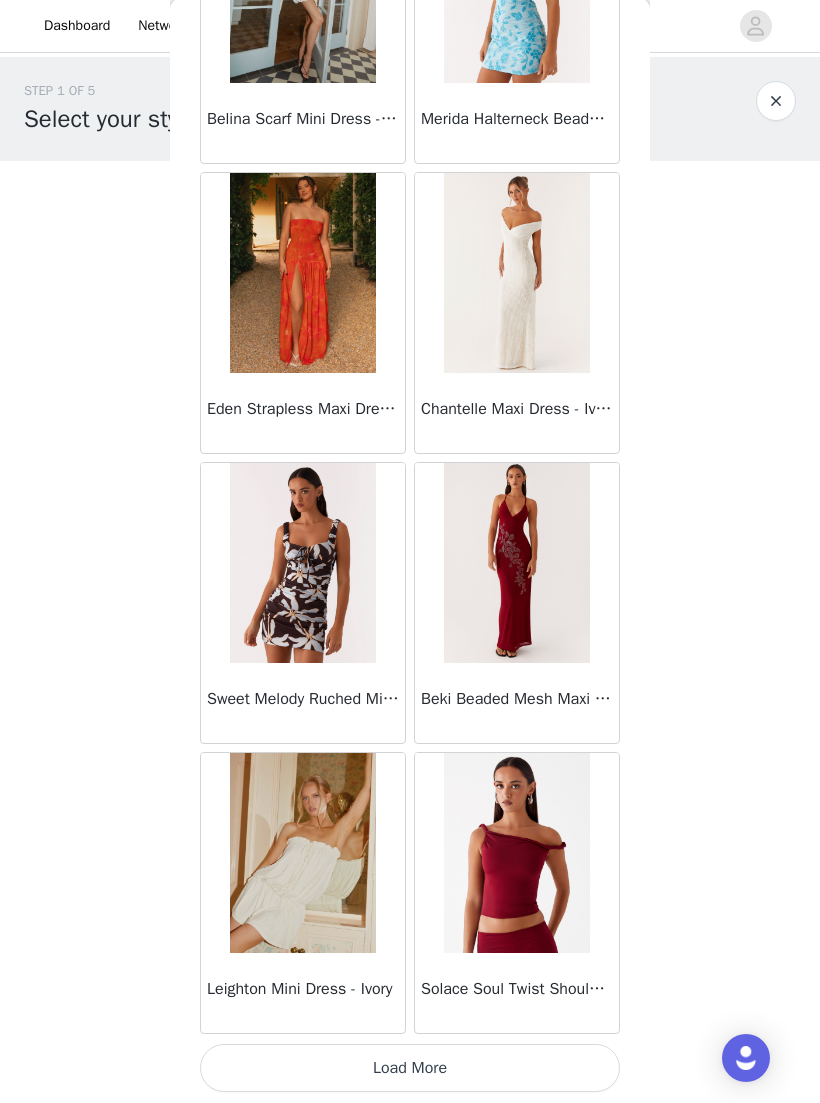 click on "Load More" at bounding box center [410, 1069] 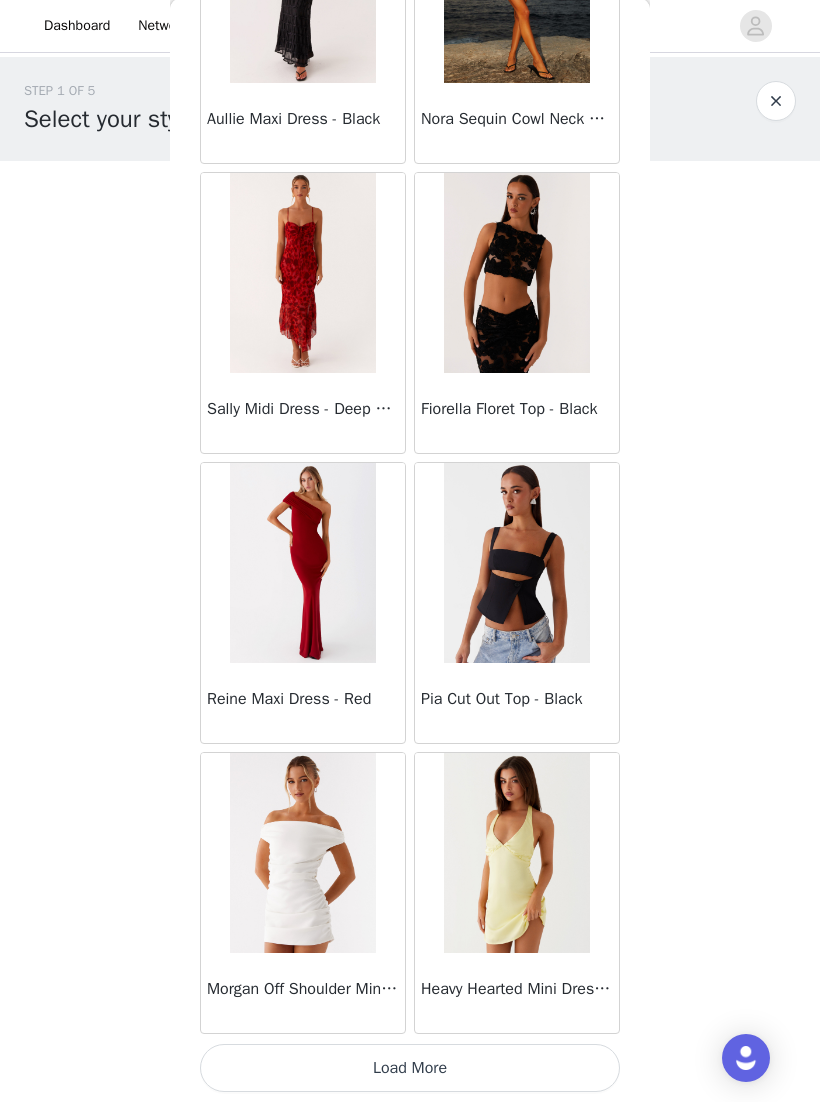 scroll, scrollTop: 10657, scrollLeft: 0, axis: vertical 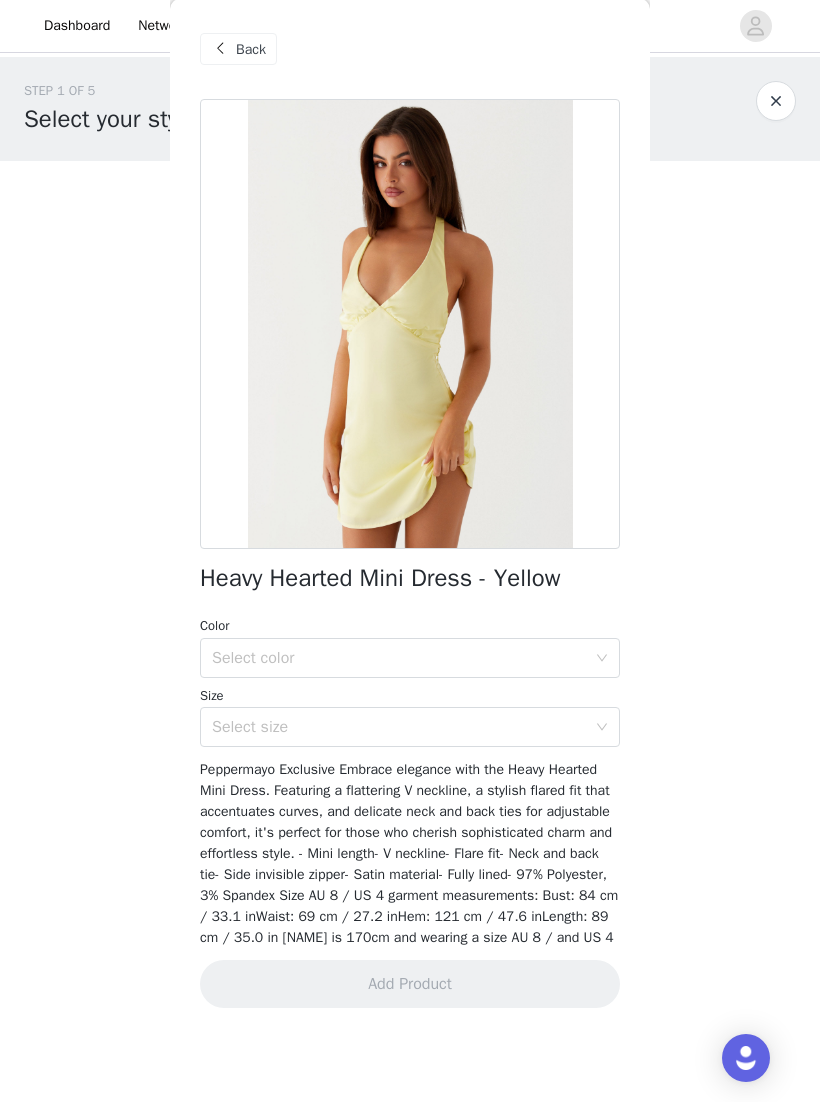 click on "Back" at bounding box center (251, 50) 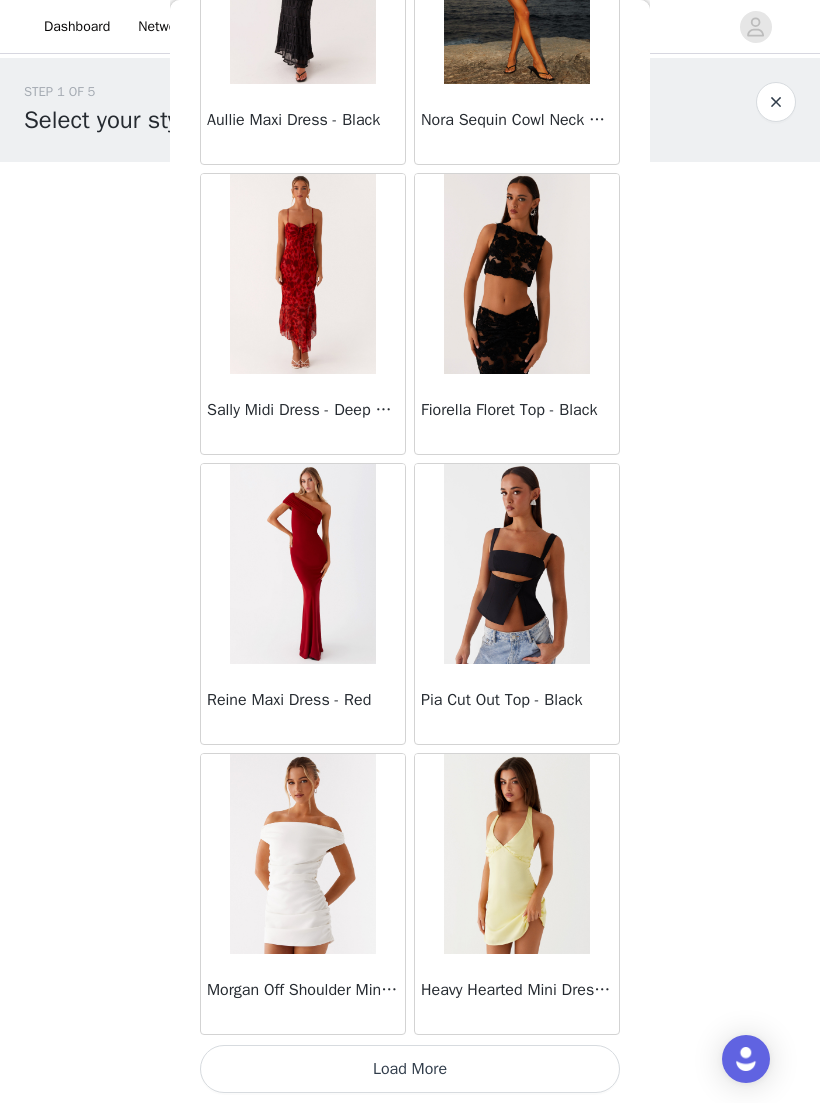 click on "Load More" at bounding box center (410, 1069) 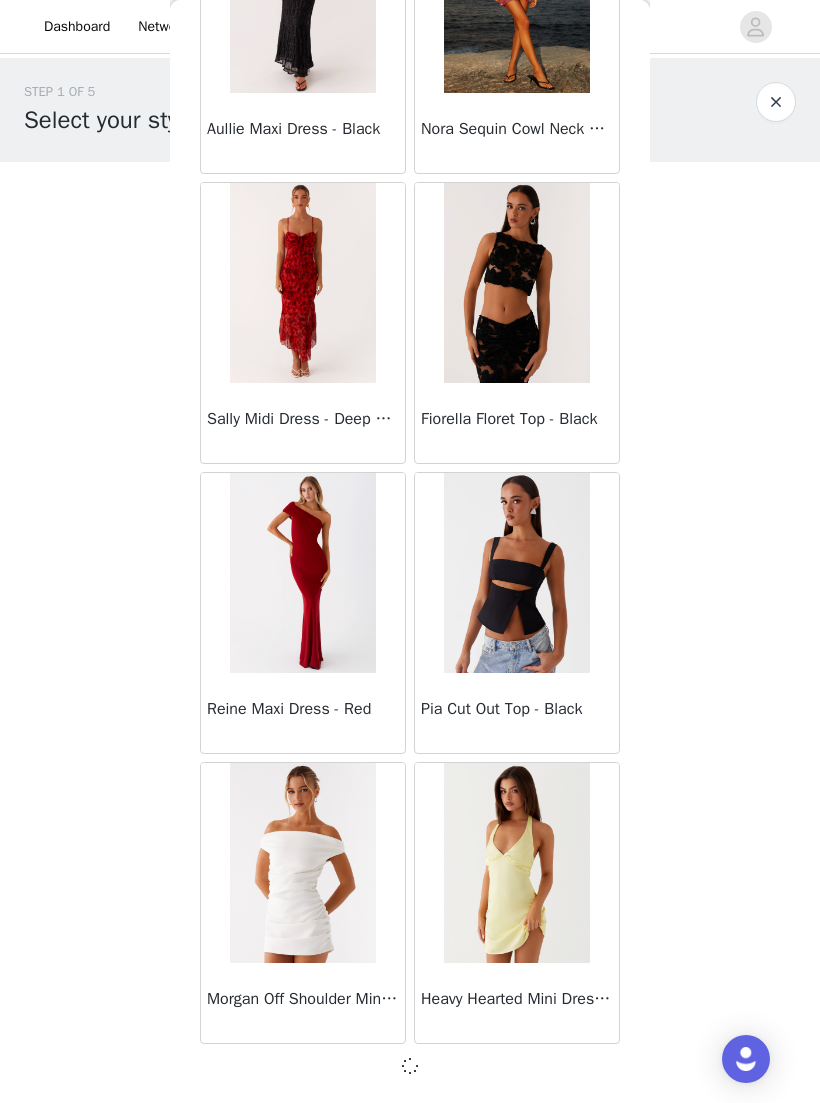 scroll, scrollTop: 10648, scrollLeft: 0, axis: vertical 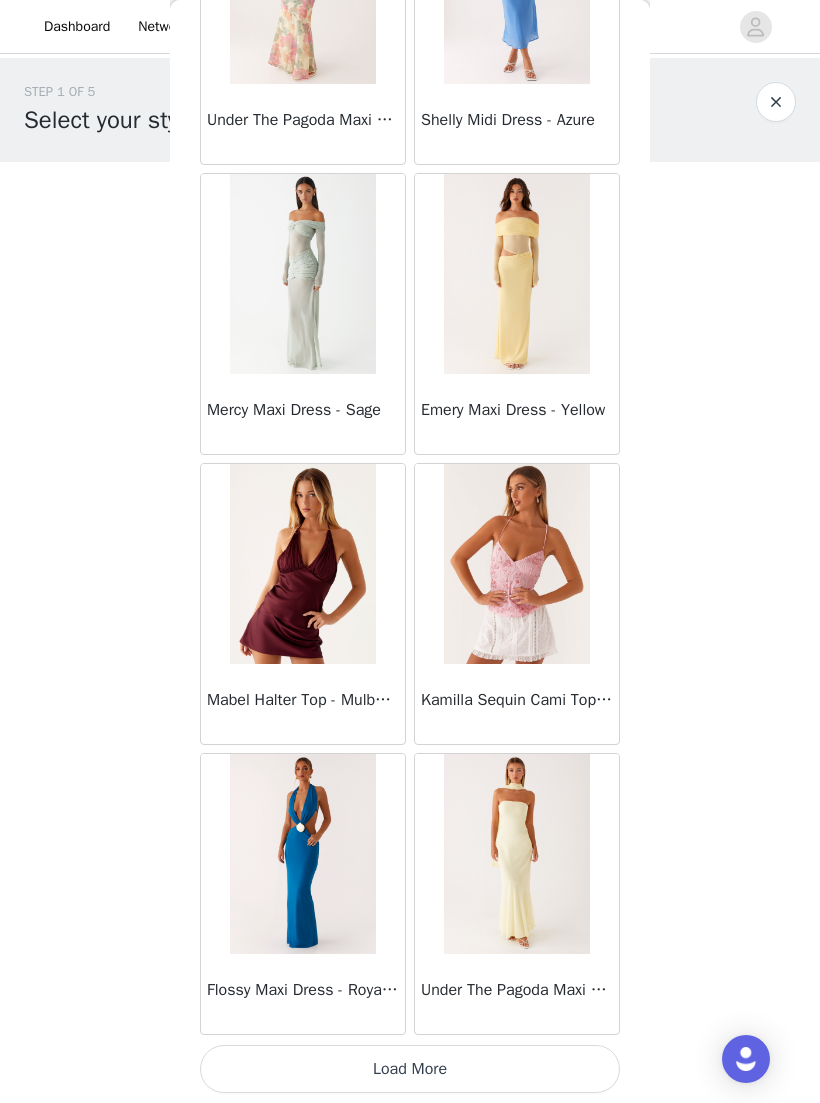click on "Load More" at bounding box center [410, 1069] 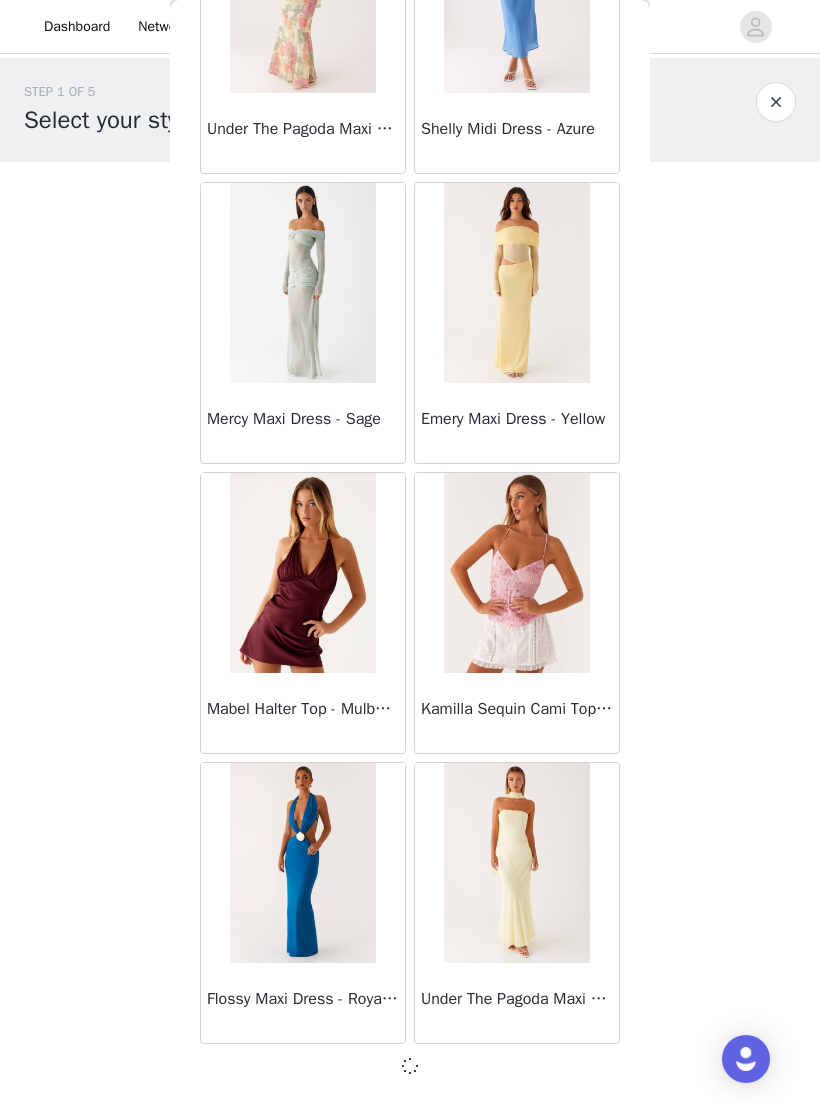 scroll, scrollTop: 13548, scrollLeft: 0, axis: vertical 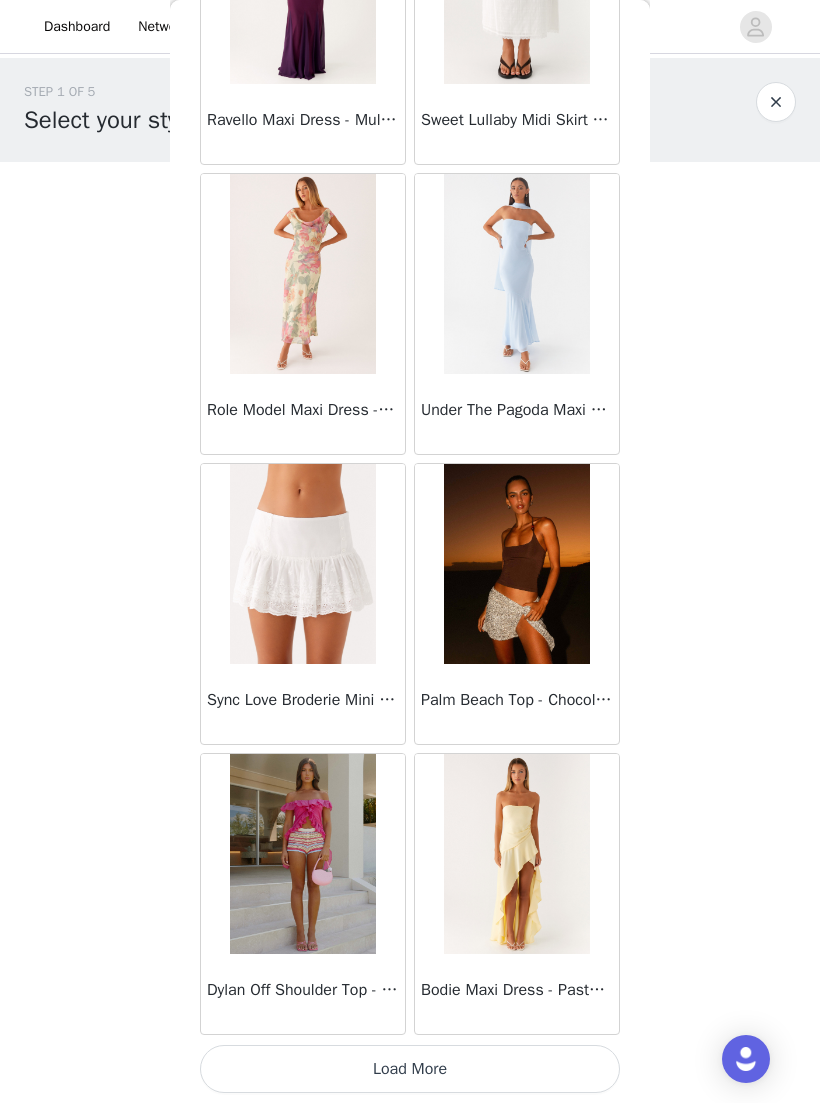 click on "Load More" at bounding box center (410, 1069) 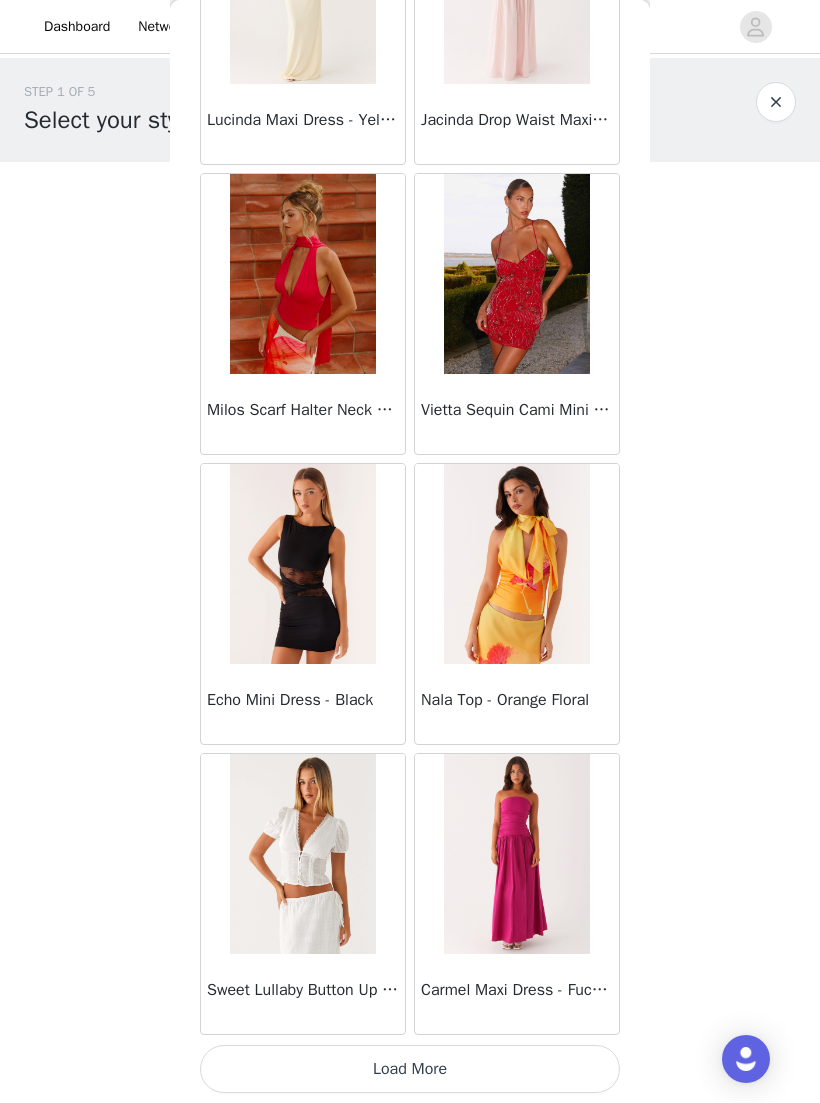 click on "Load More" at bounding box center [410, 1069] 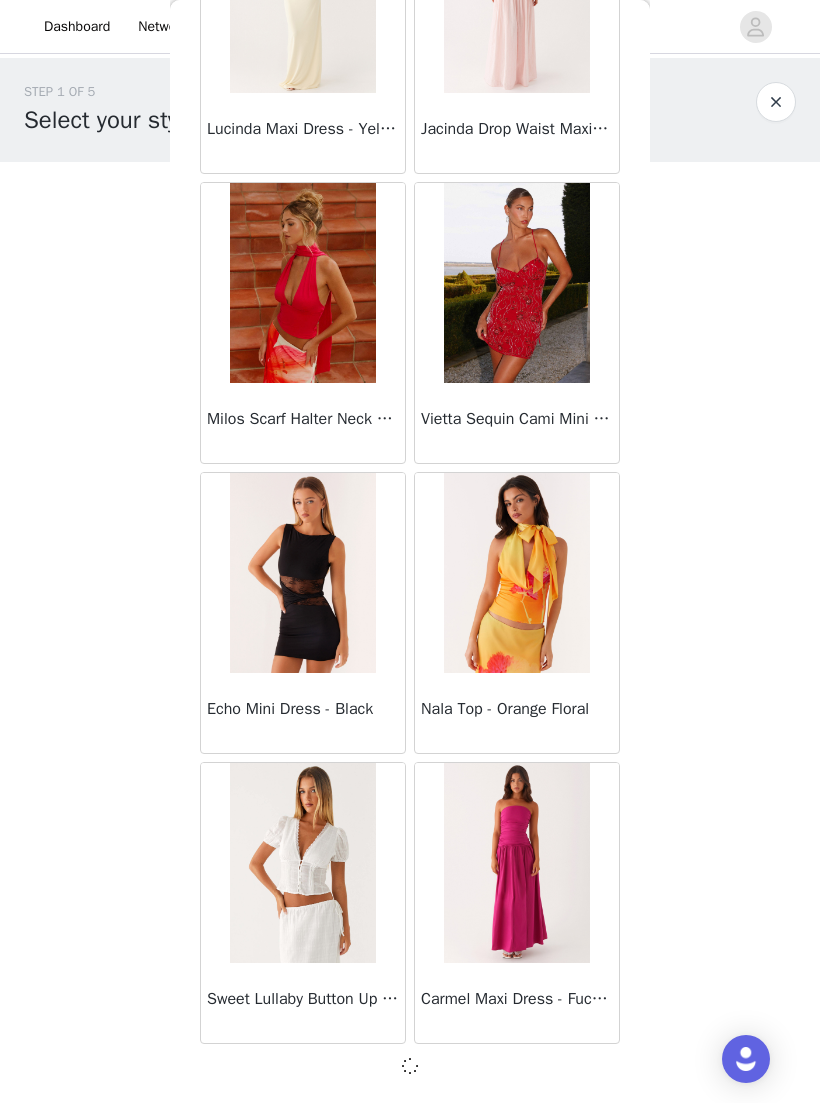 scroll, scrollTop: 19348, scrollLeft: 0, axis: vertical 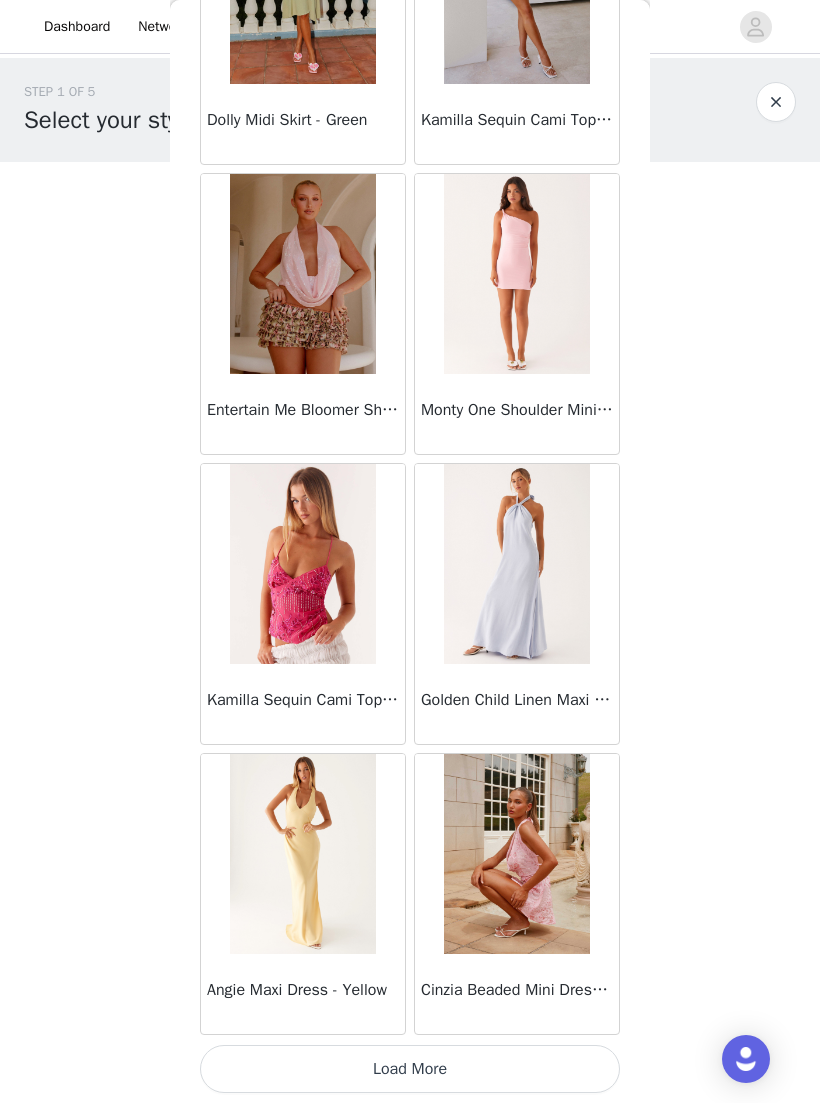 click on "Load More" at bounding box center (410, 1069) 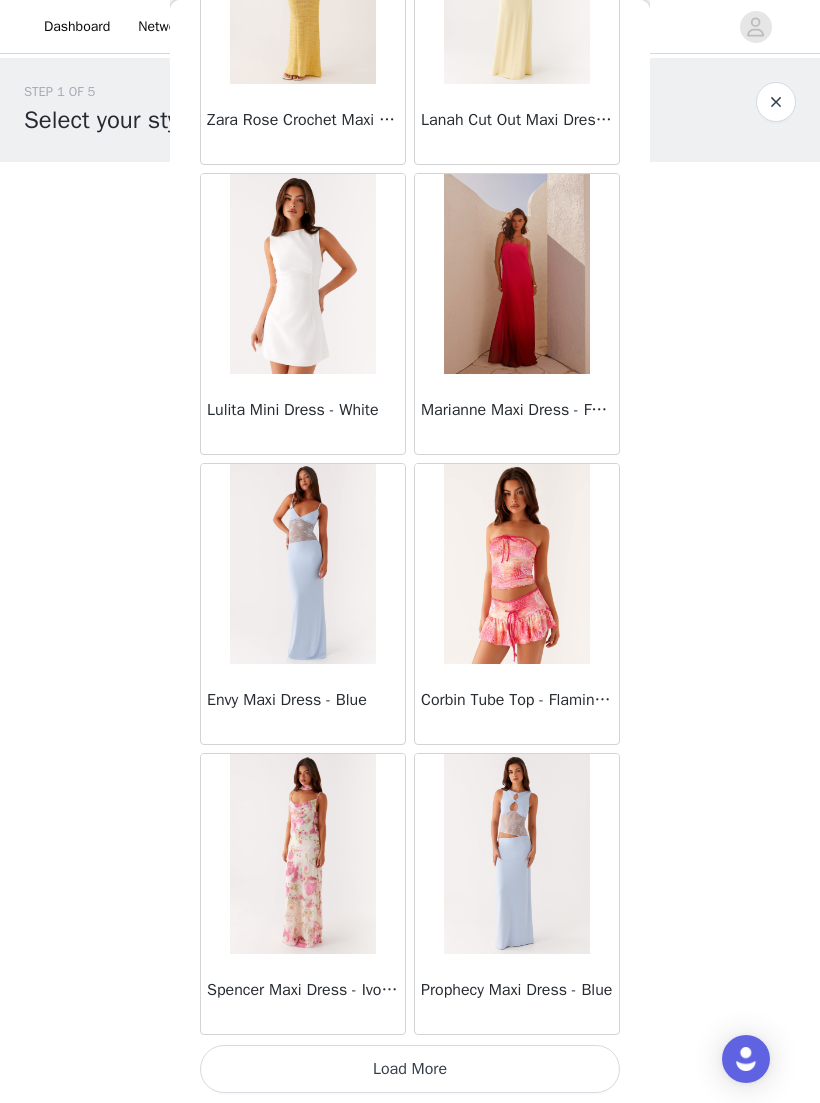 scroll, scrollTop: 25157, scrollLeft: 0, axis: vertical 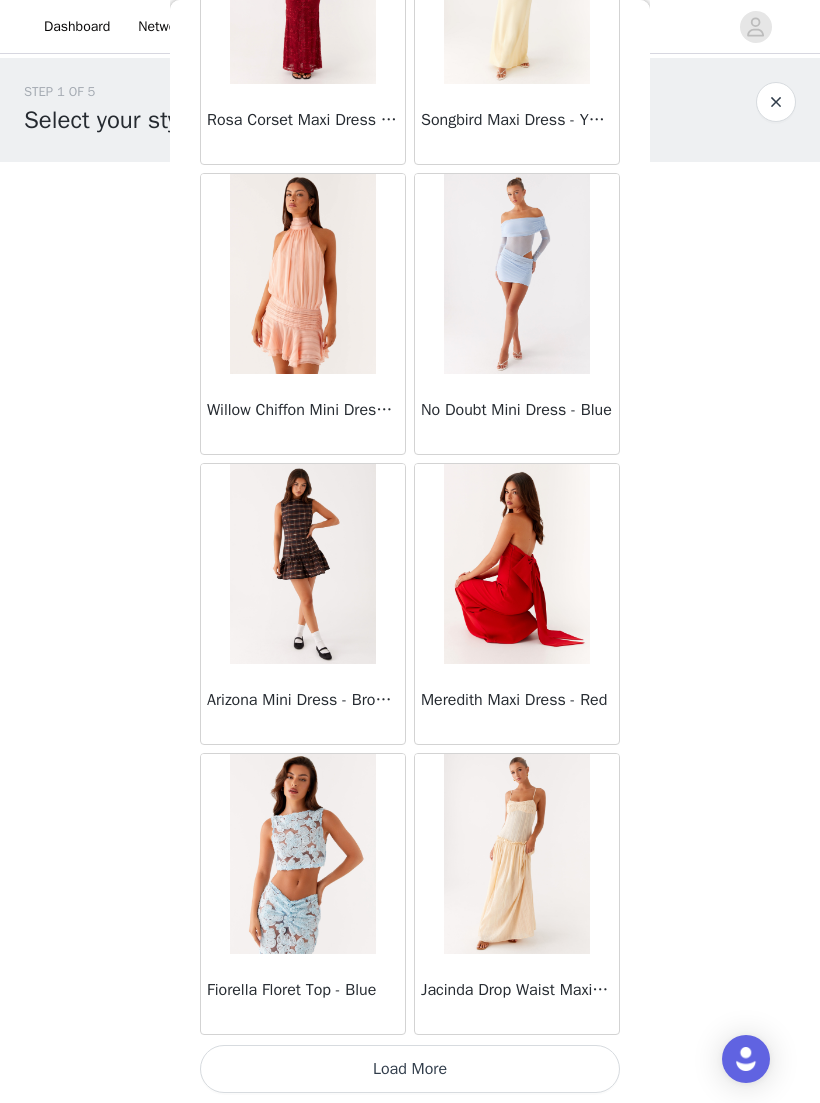 click on "Load More" at bounding box center (410, 1069) 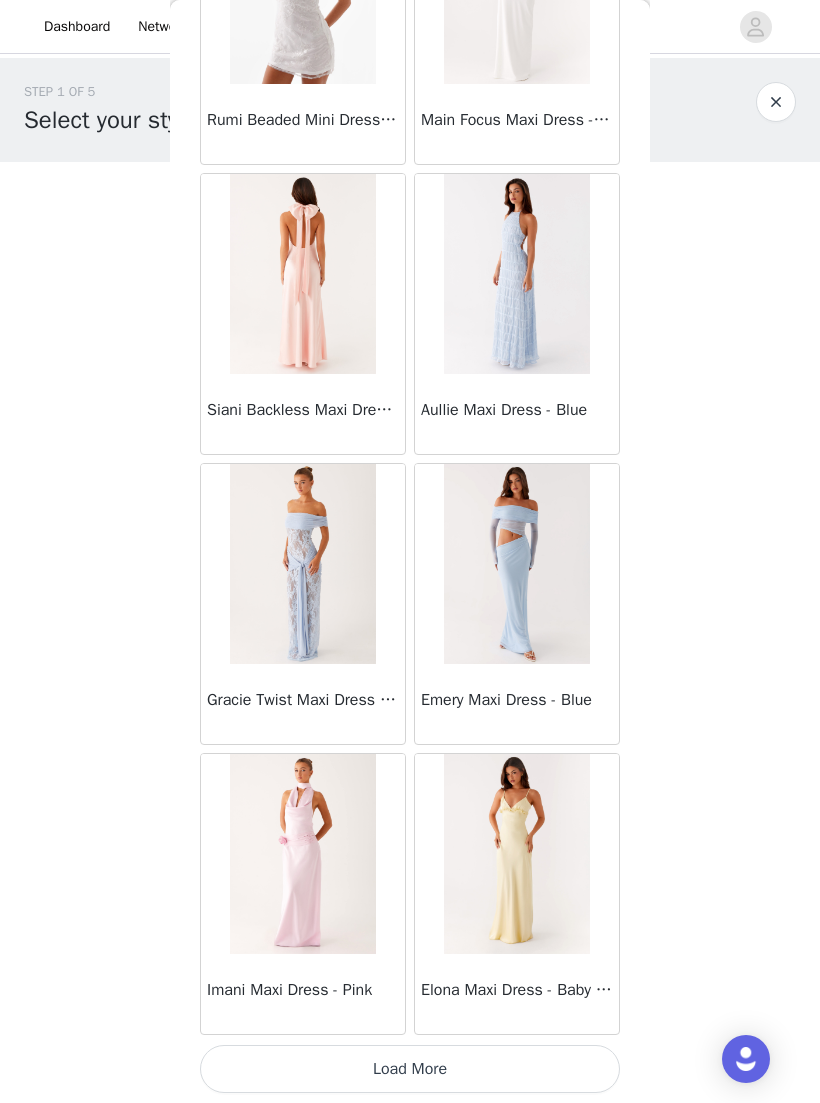 click on "Load More" at bounding box center [410, 1069] 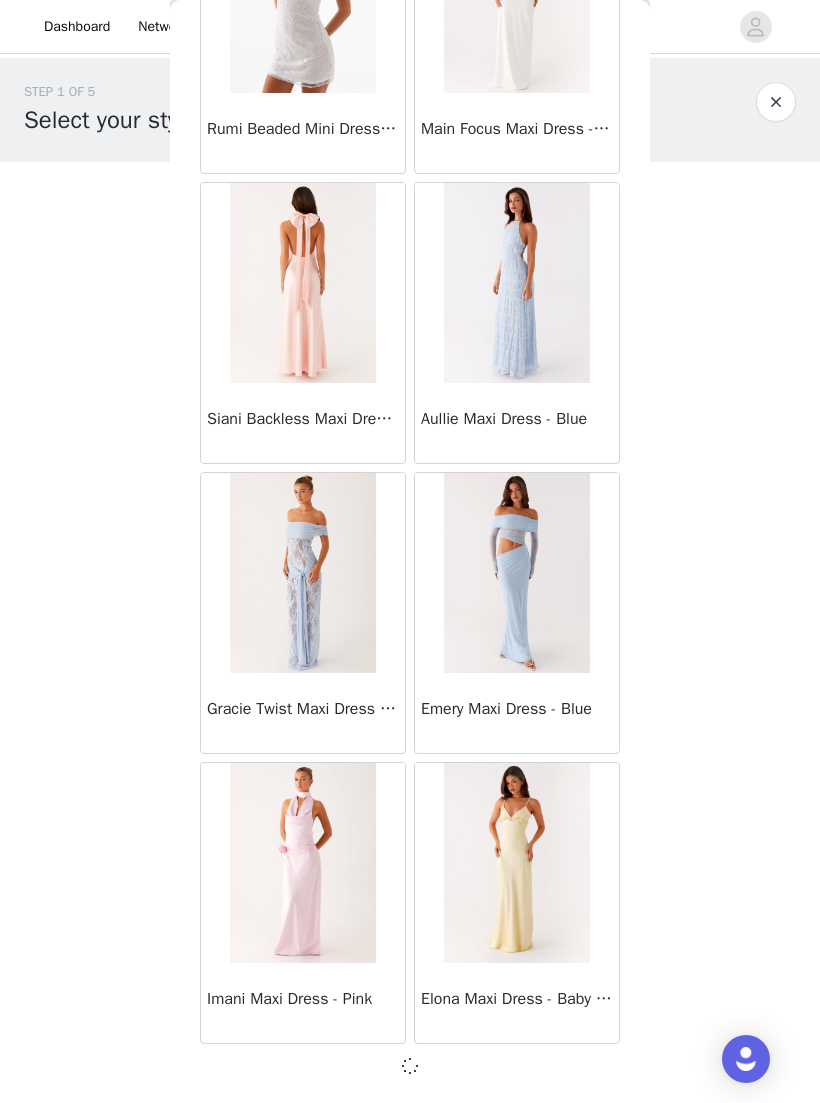 scroll, scrollTop: 30948, scrollLeft: 0, axis: vertical 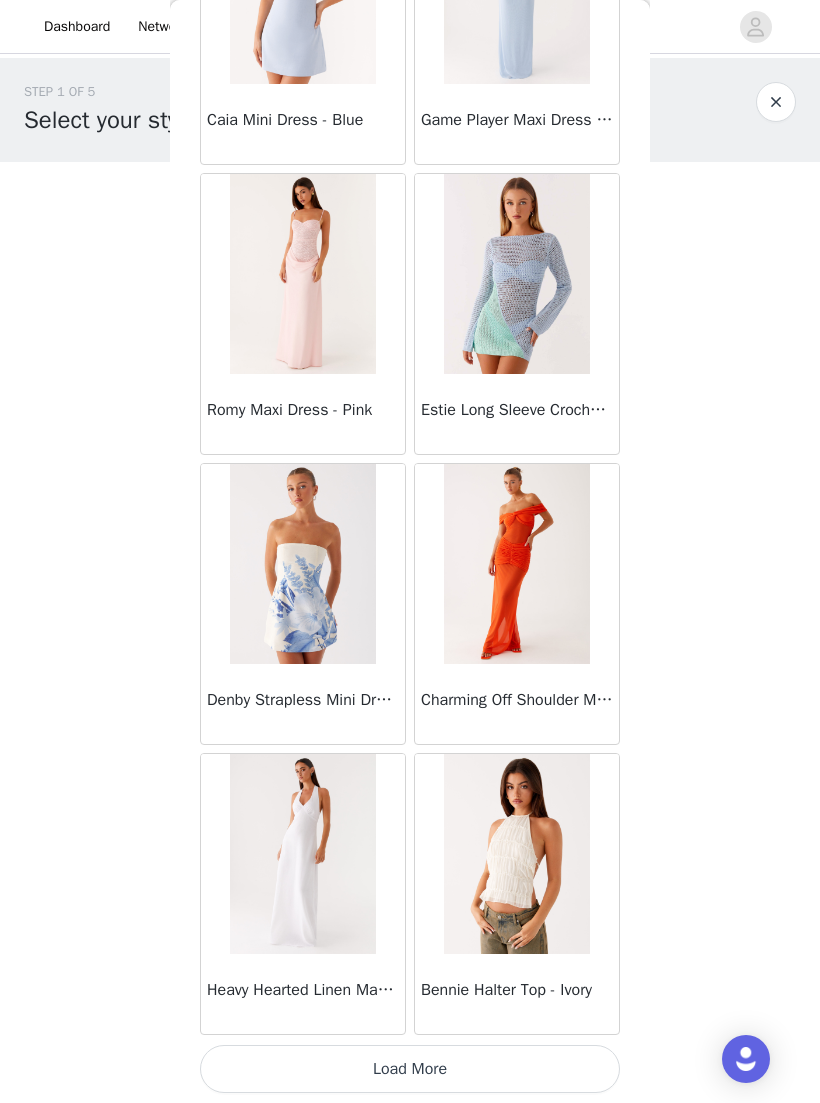 click on "Load More" at bounding box center [410, 1069] 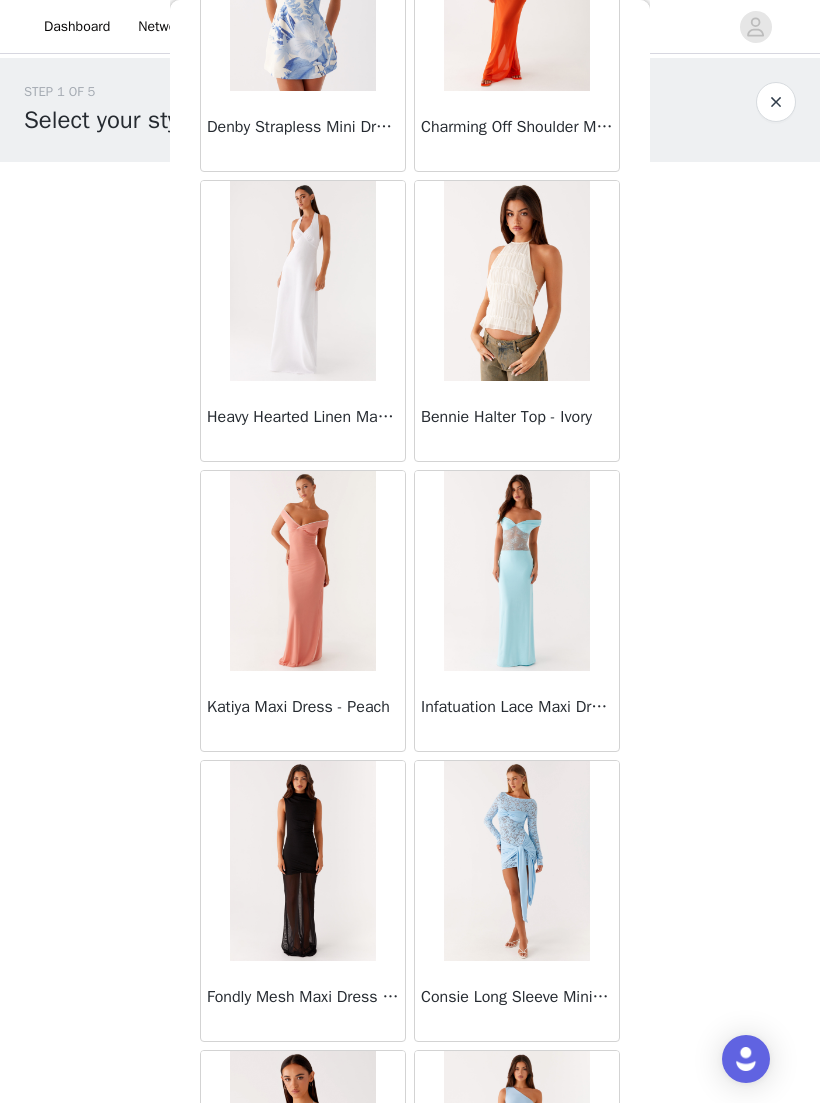 scroll, scrollTop: 34493, scrollLeft: 0, axis: vertical 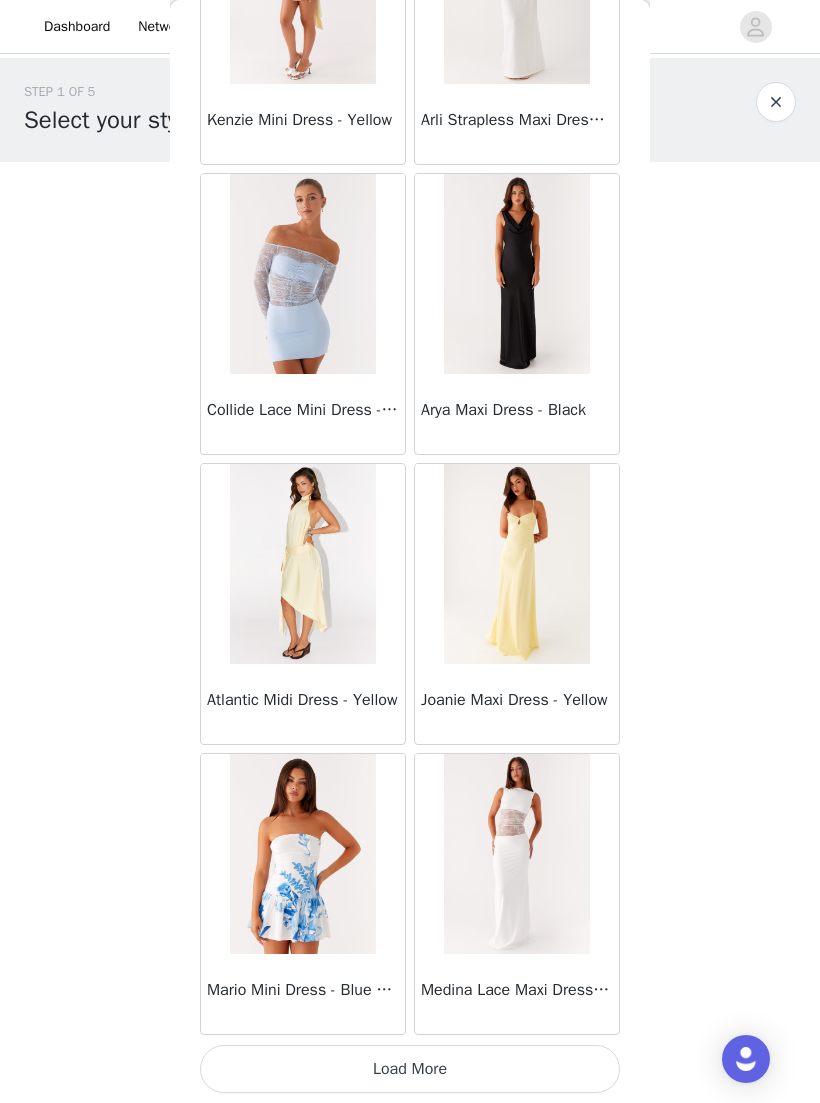 click on "Load More" at bounding box center (410, 1069) 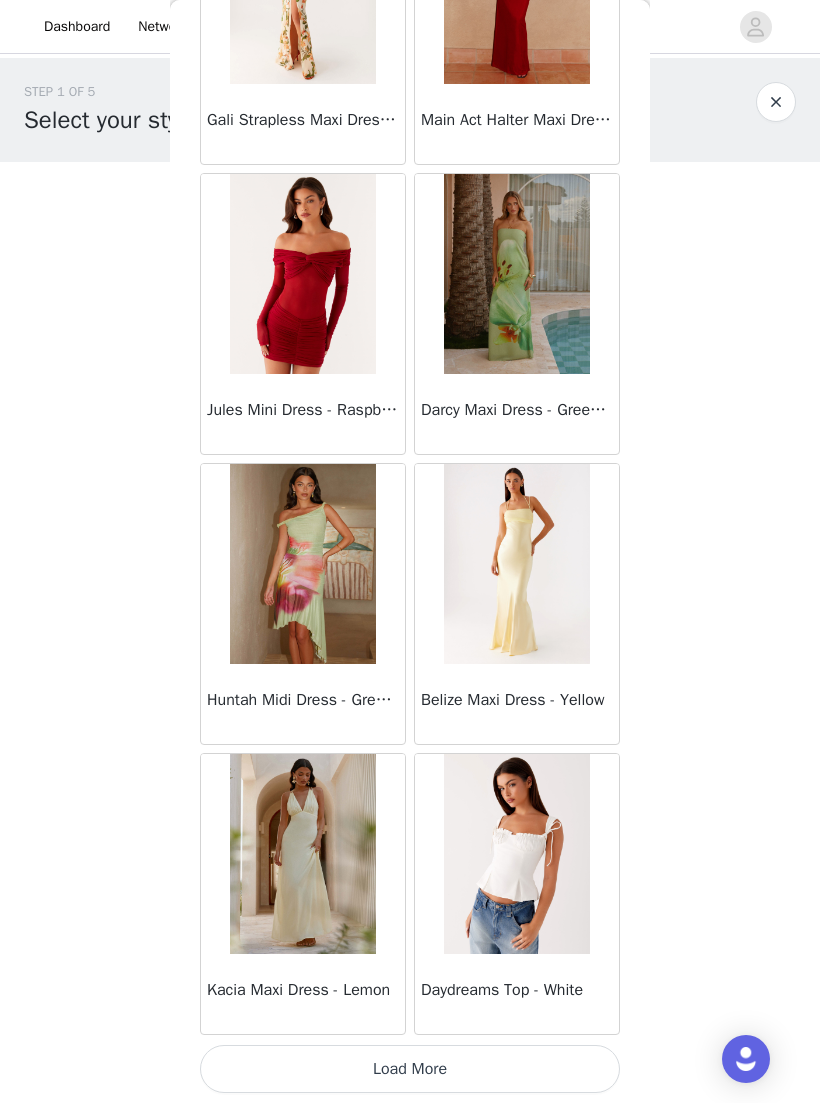 scroll, scrollTop: 39657, scrollLeft: 0, axis: vertical 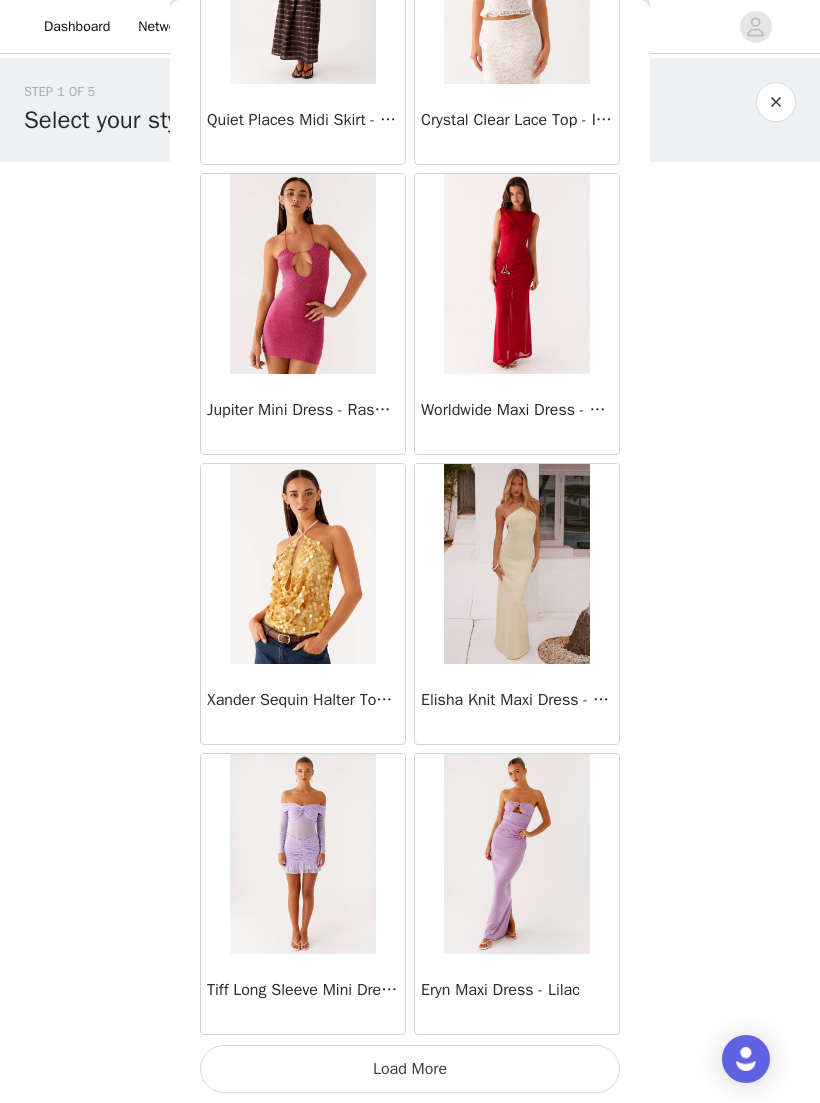 click on "Load More" at bounding box center (410, 1069) 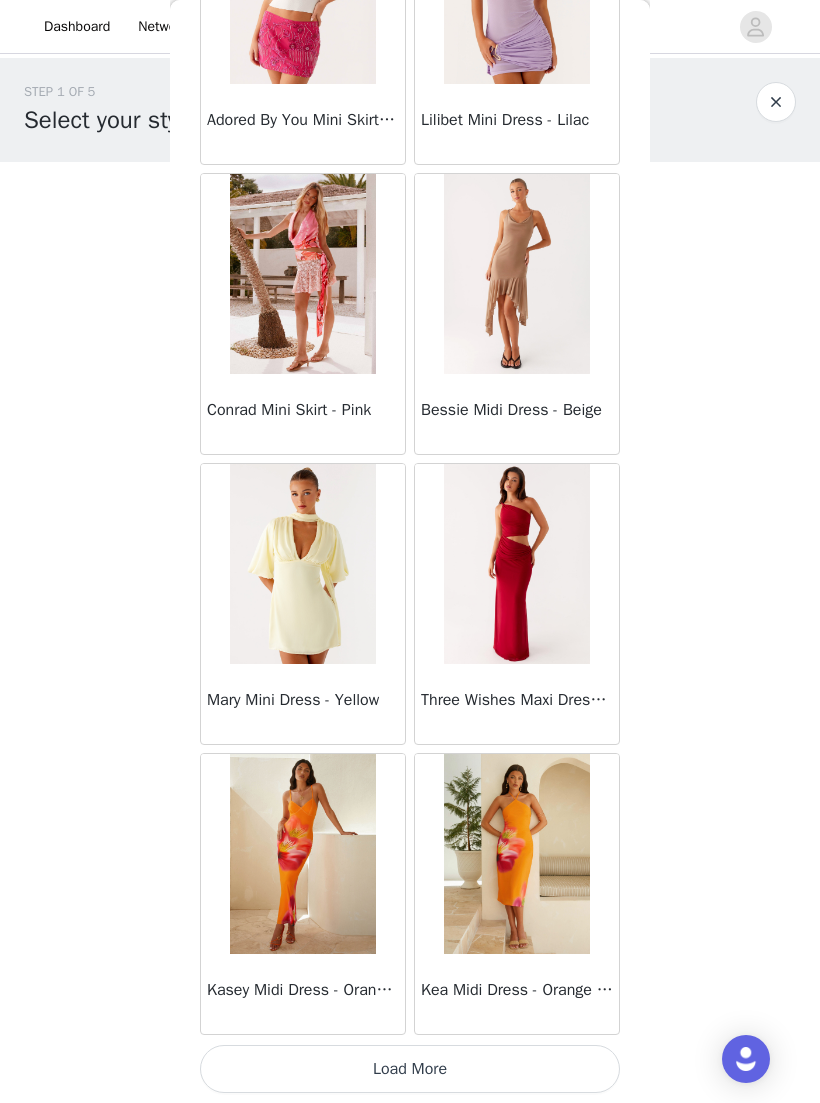click on "Load More" at bounding box center [410, 1069] 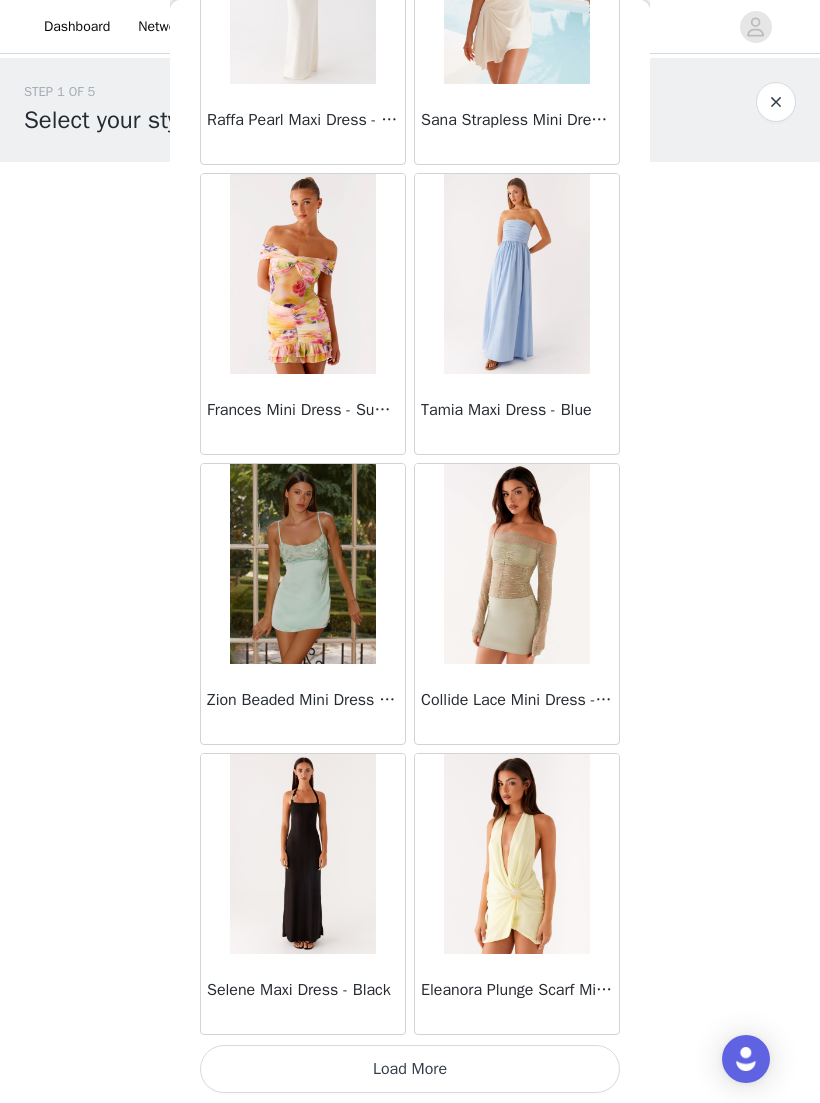 click on "Load More" at bounding box center (410, 1069) 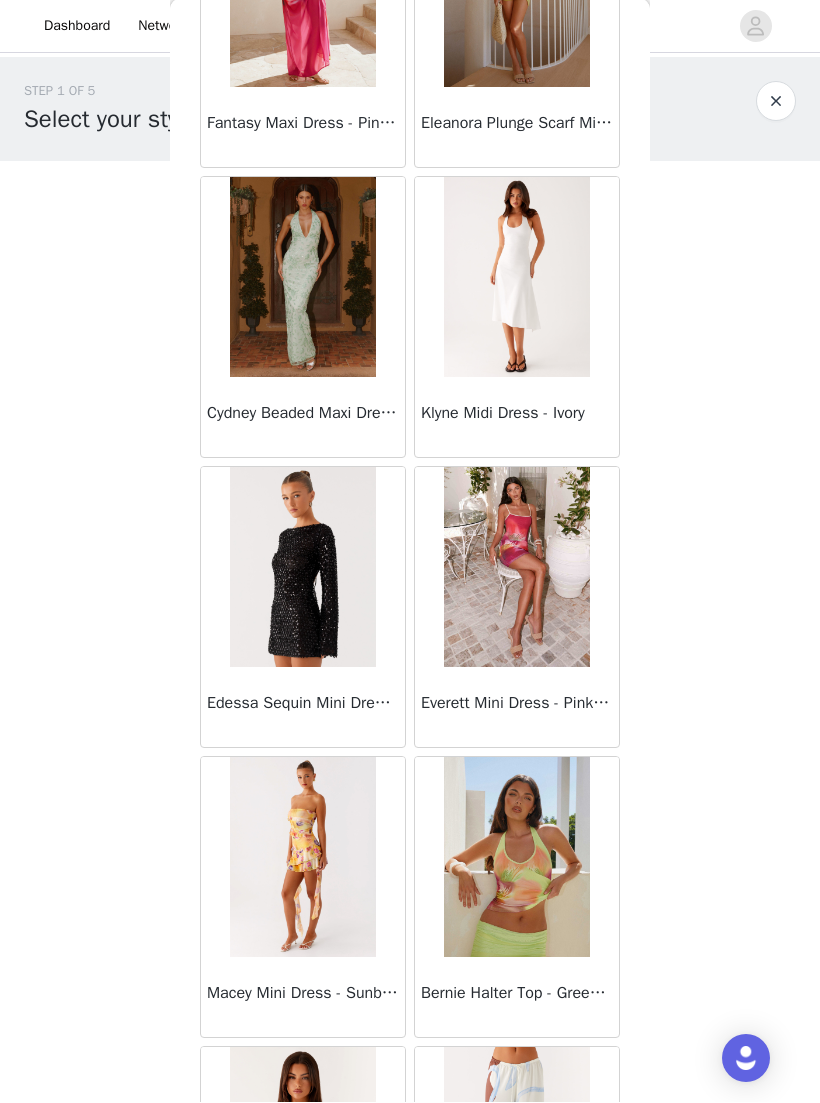 scroll, scrollTop: 49836, scrollLeft: 0, axis: vertical 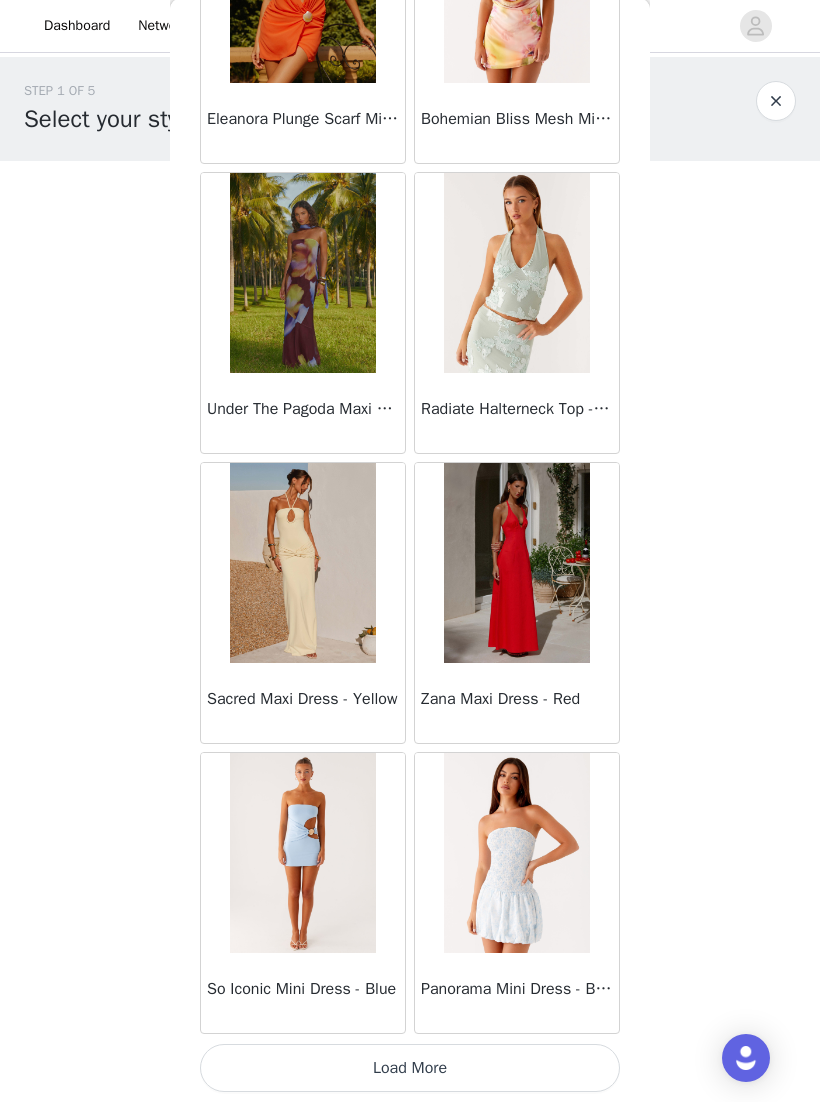 click on "Load More" at bounding box center [410, 1069] 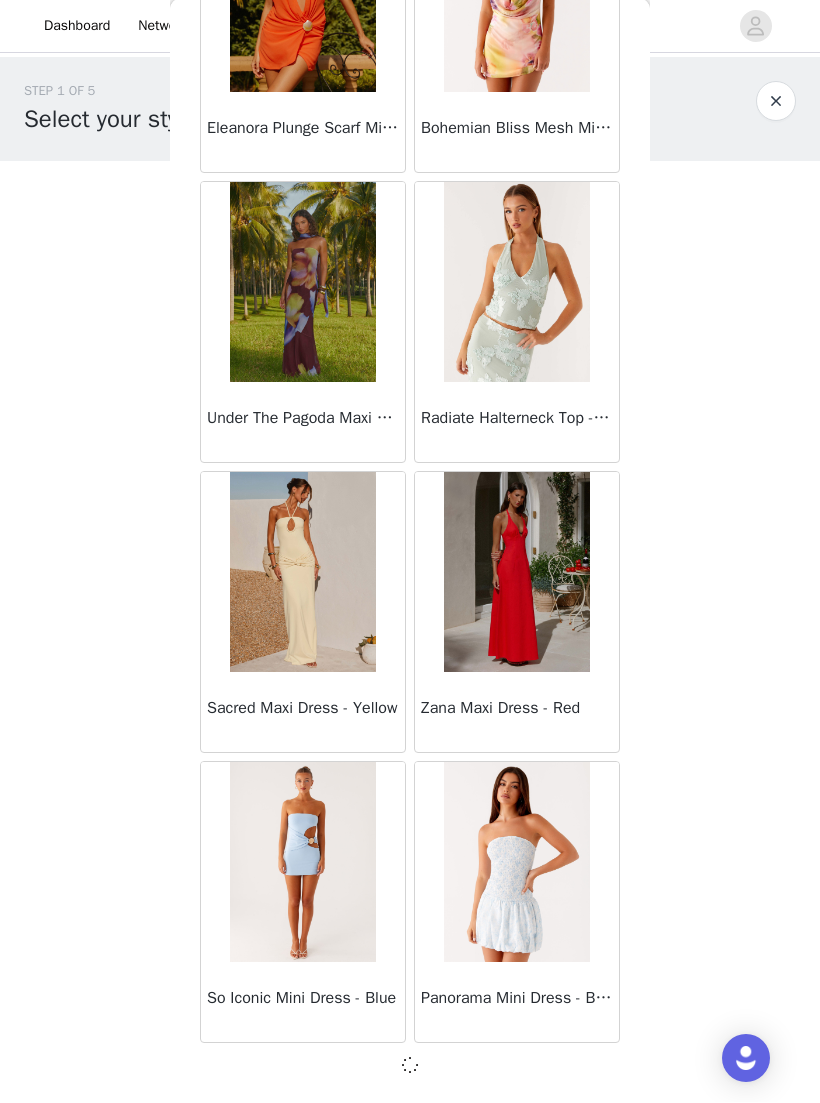 scroll, scrollTop: 51248, scrollLeft: 0, axis: vertical 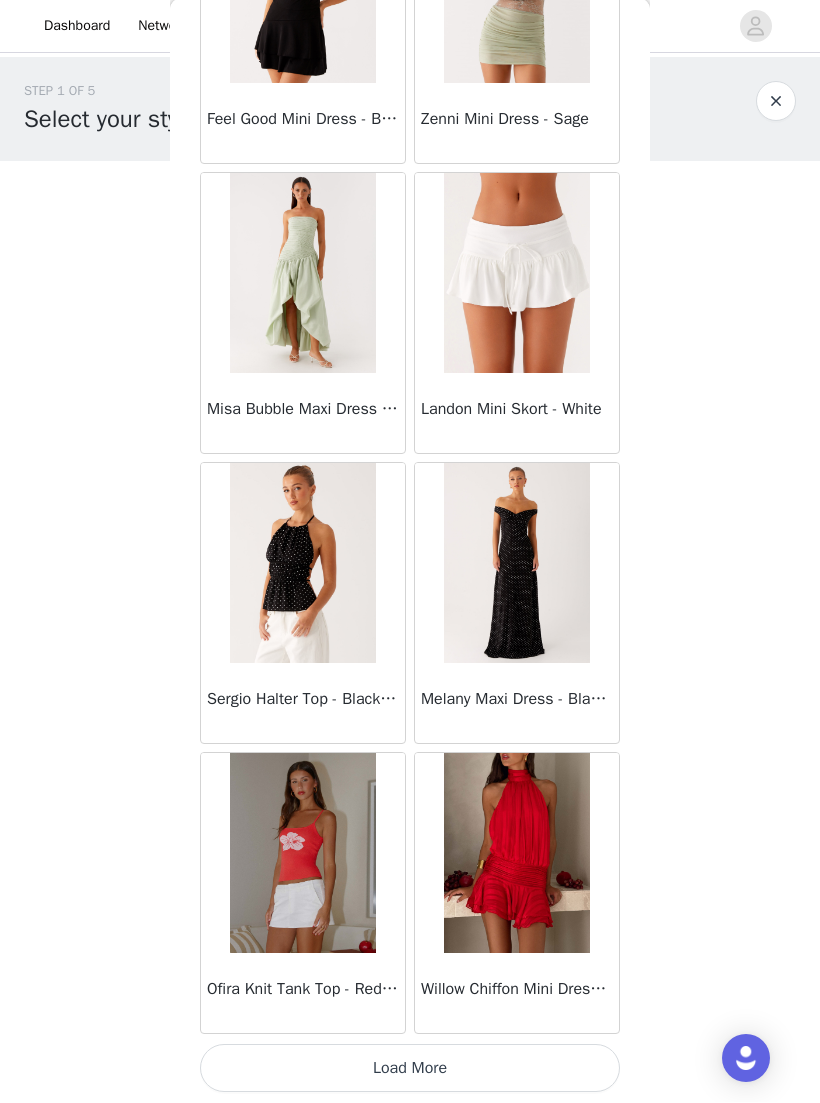 click on "Load More" at bounding box center (410, 1069) 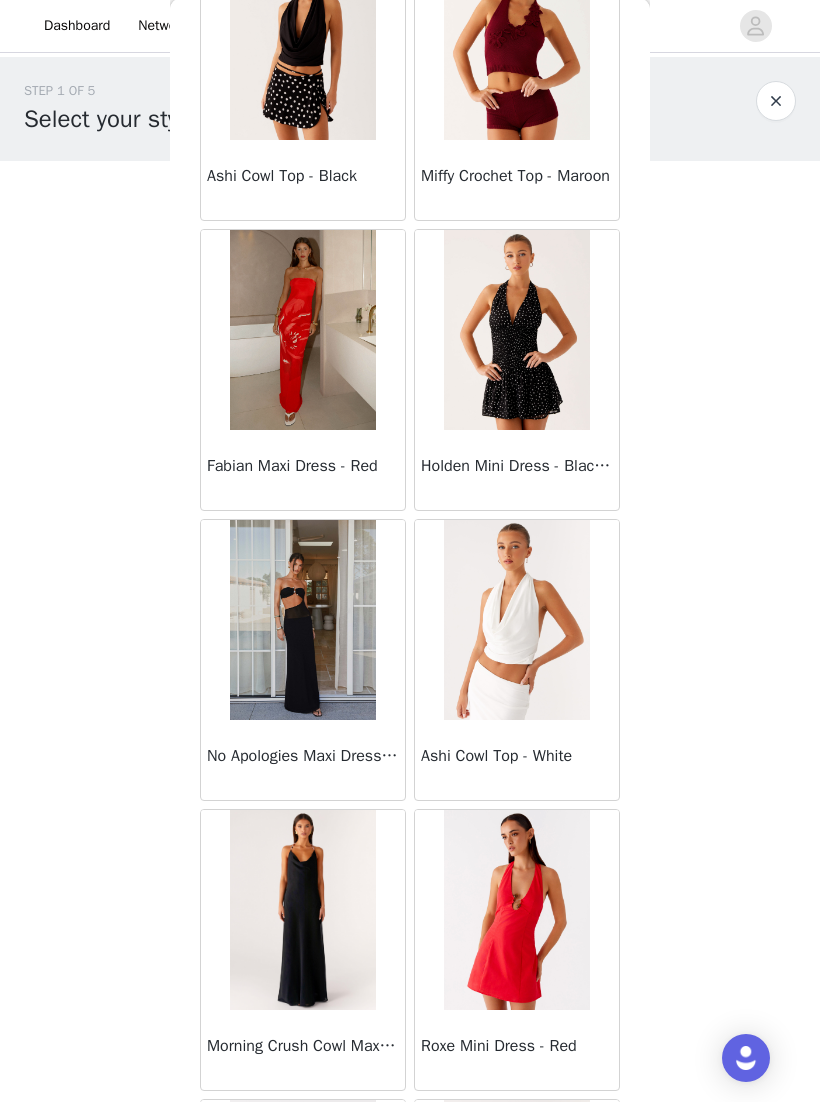 scroll, scrollTop: 55258, scrollLeft: 0, axis: vertical 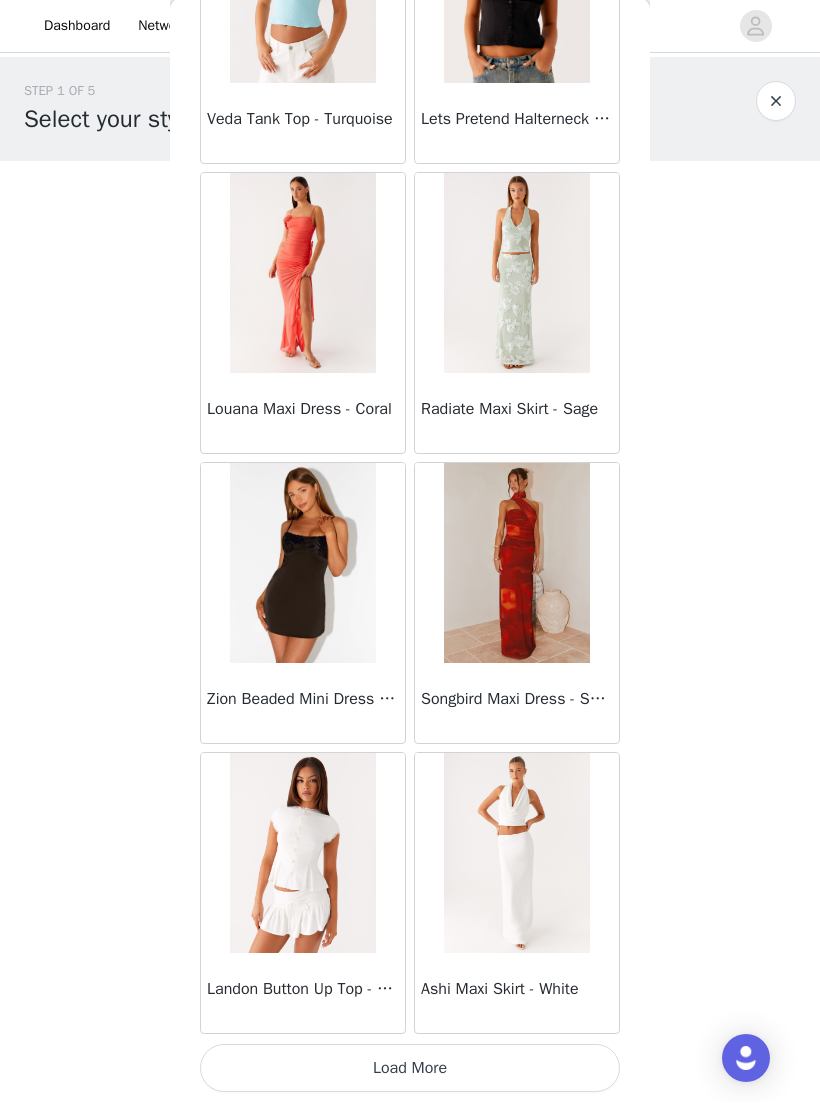 click on "Load More" at bounding box center (410, 1069) 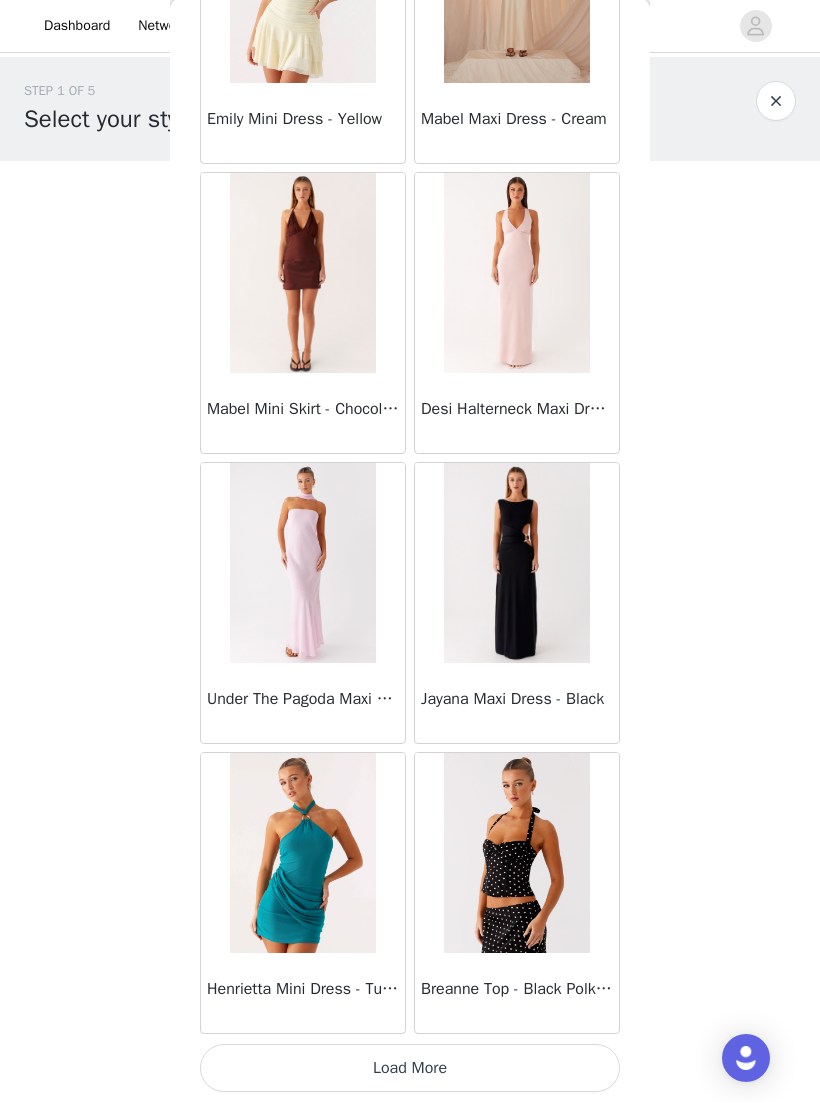 click on "Load More" at bounding box center [410, 1069] 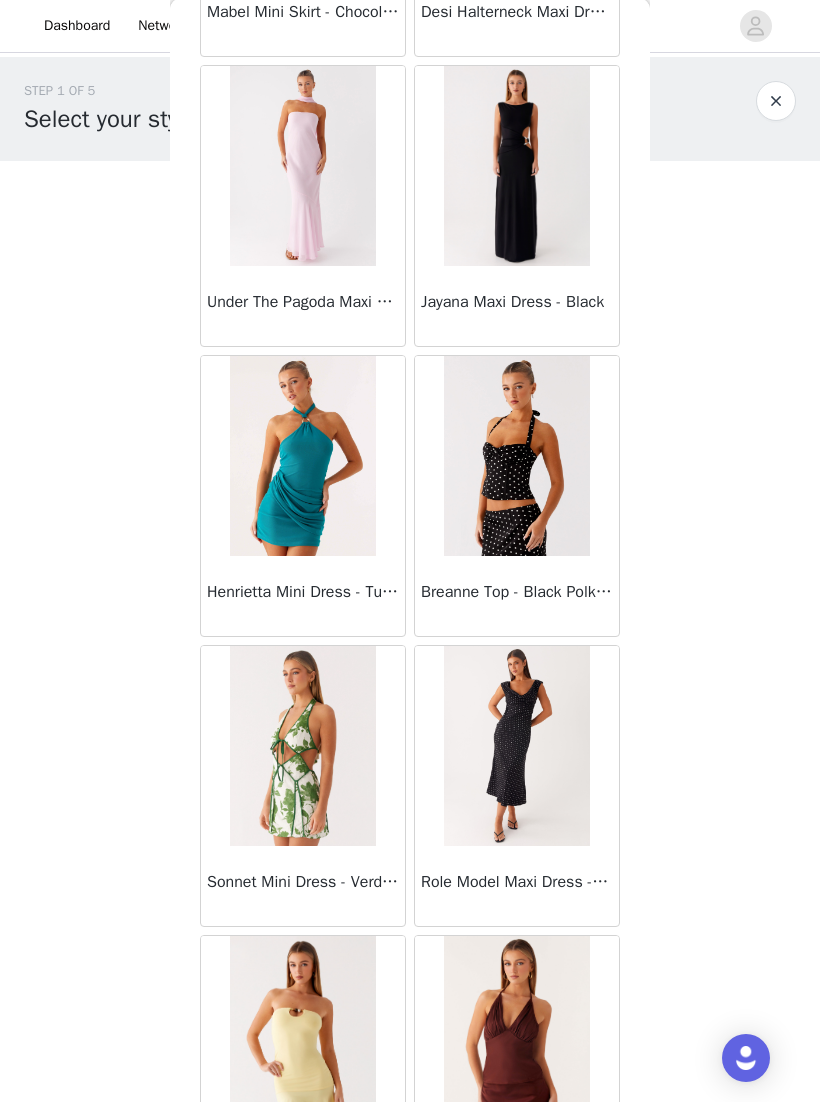 scroll, scrollTop: 60387, scrollLeft: 0, axis: vertical 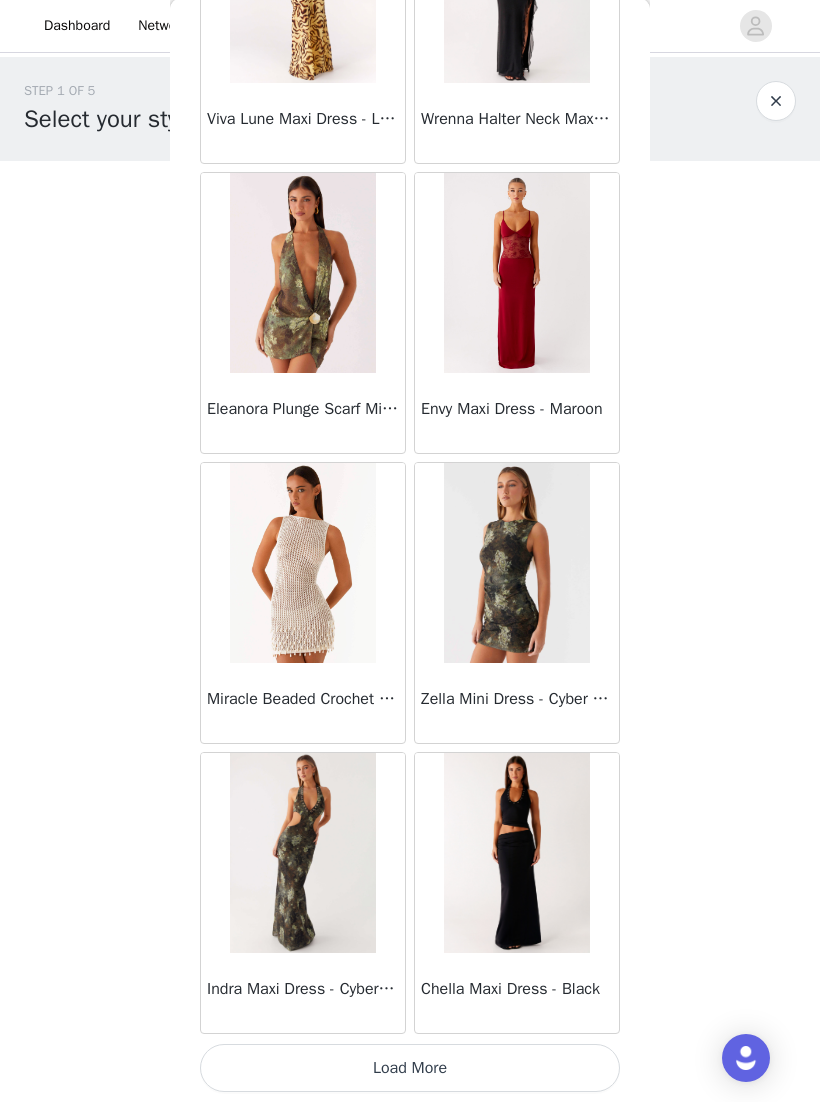 click on "Load More" at bounding box center (410, 1069) 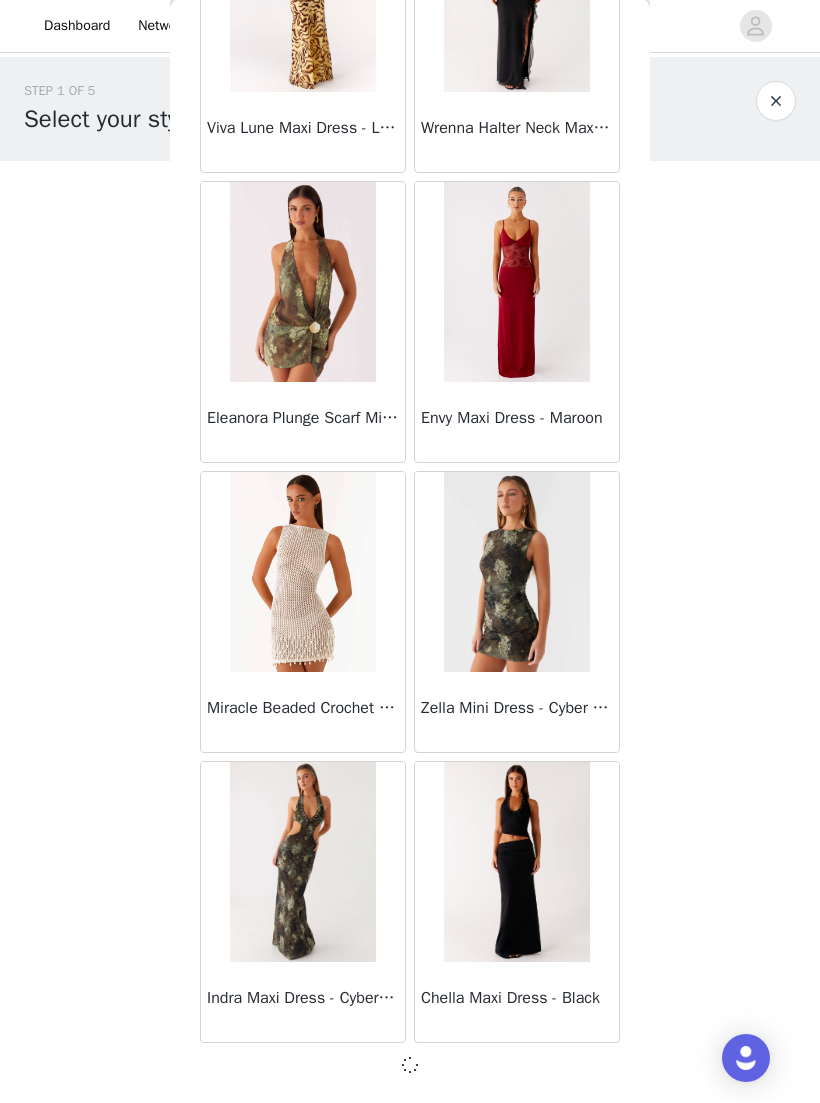 scroll, scrollTop: 62848, scrollLeft: 0, axis: vertical 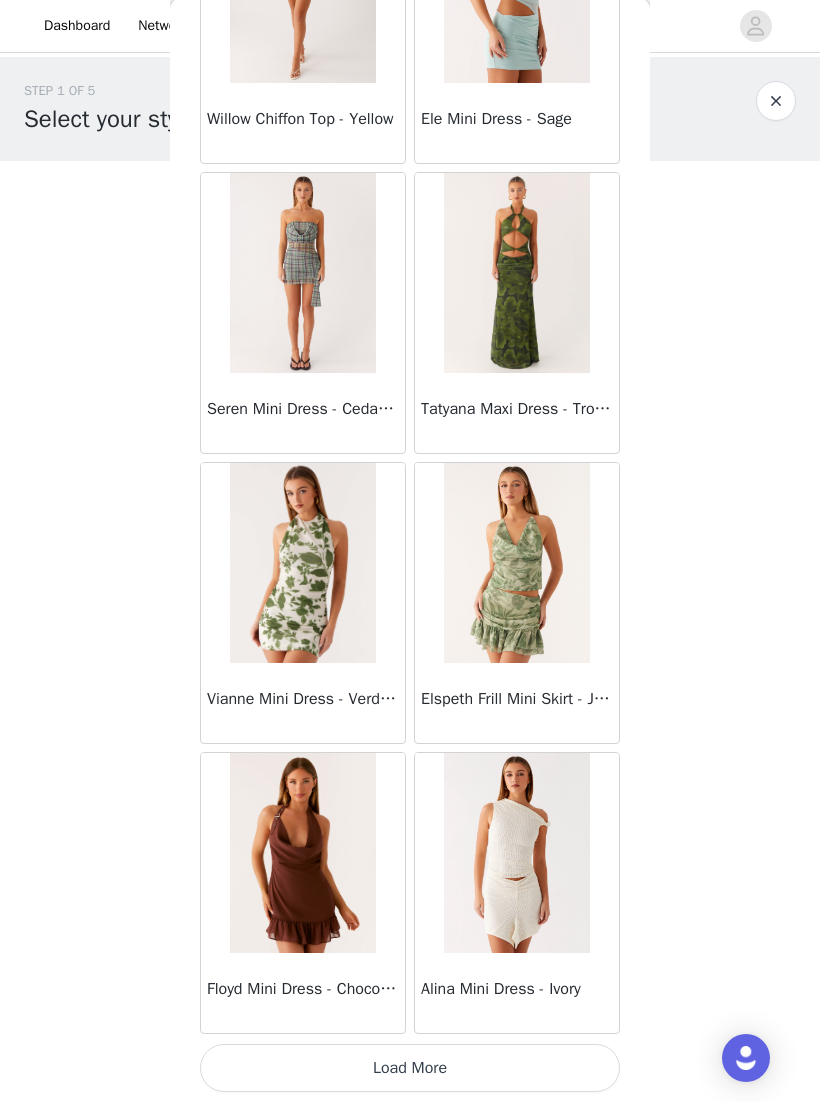 click on "Load More" at bounding box center [410, 1069] 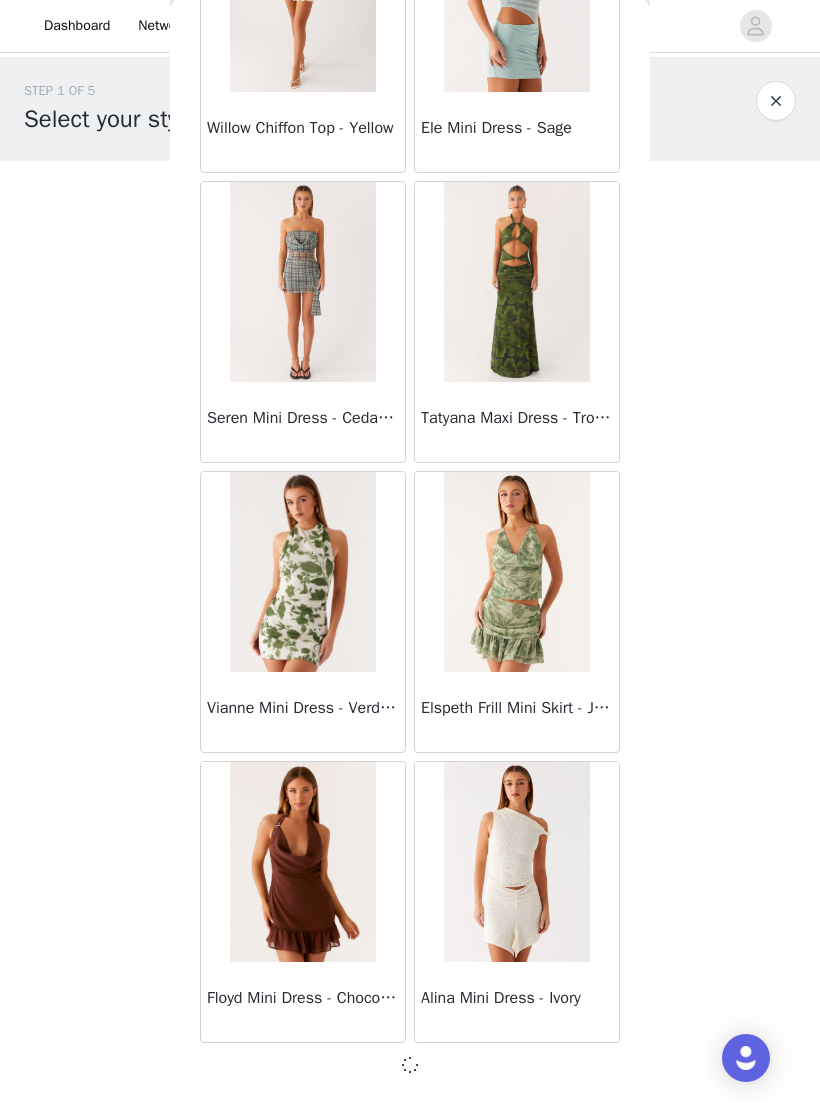 scroll, scrollTop: 65748, scrollLeft: 0, axis: vertical 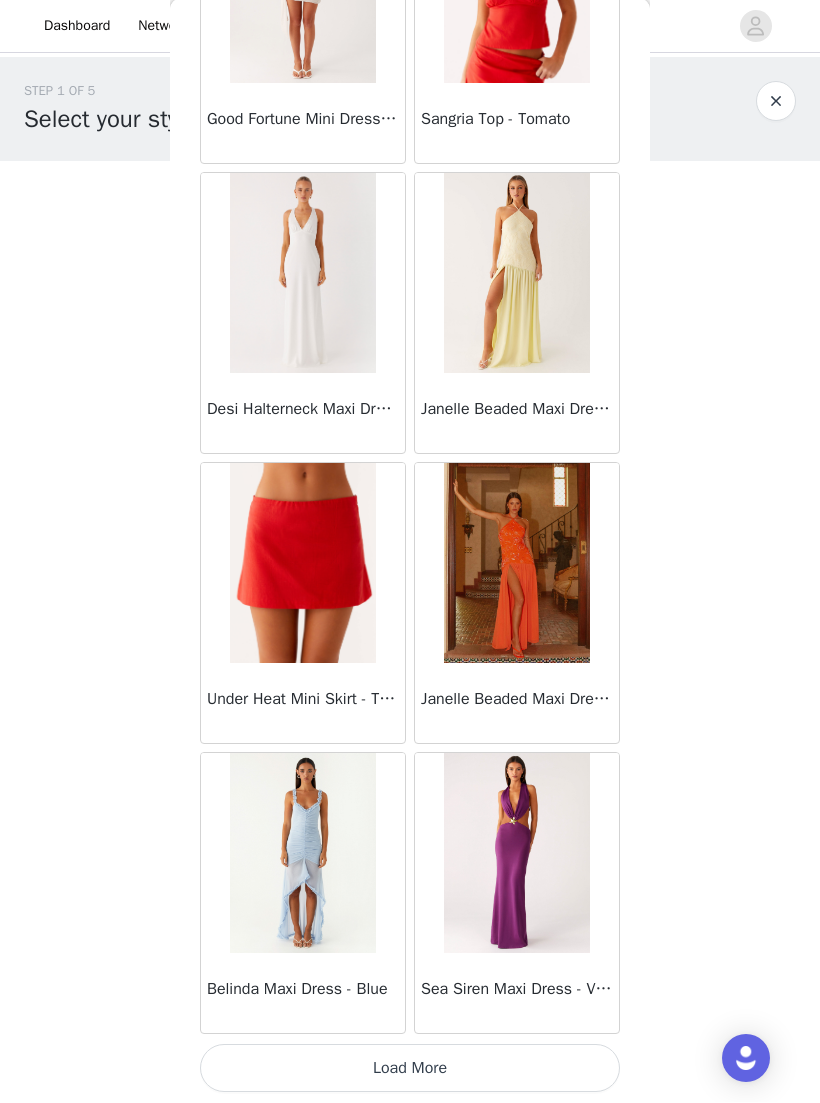 click on "Load More" at bounding box center (410, 1069) 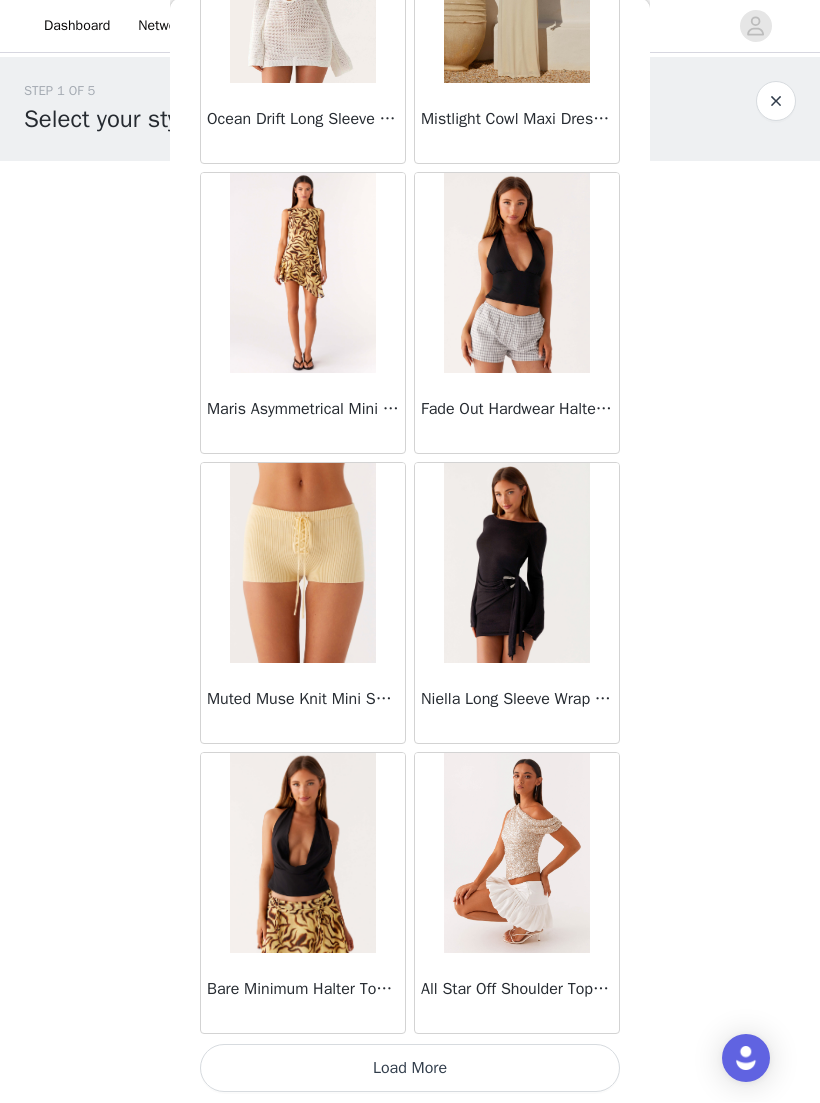 scroll, scrollTop: 71557, scrollLeft: 0, axis: vertical 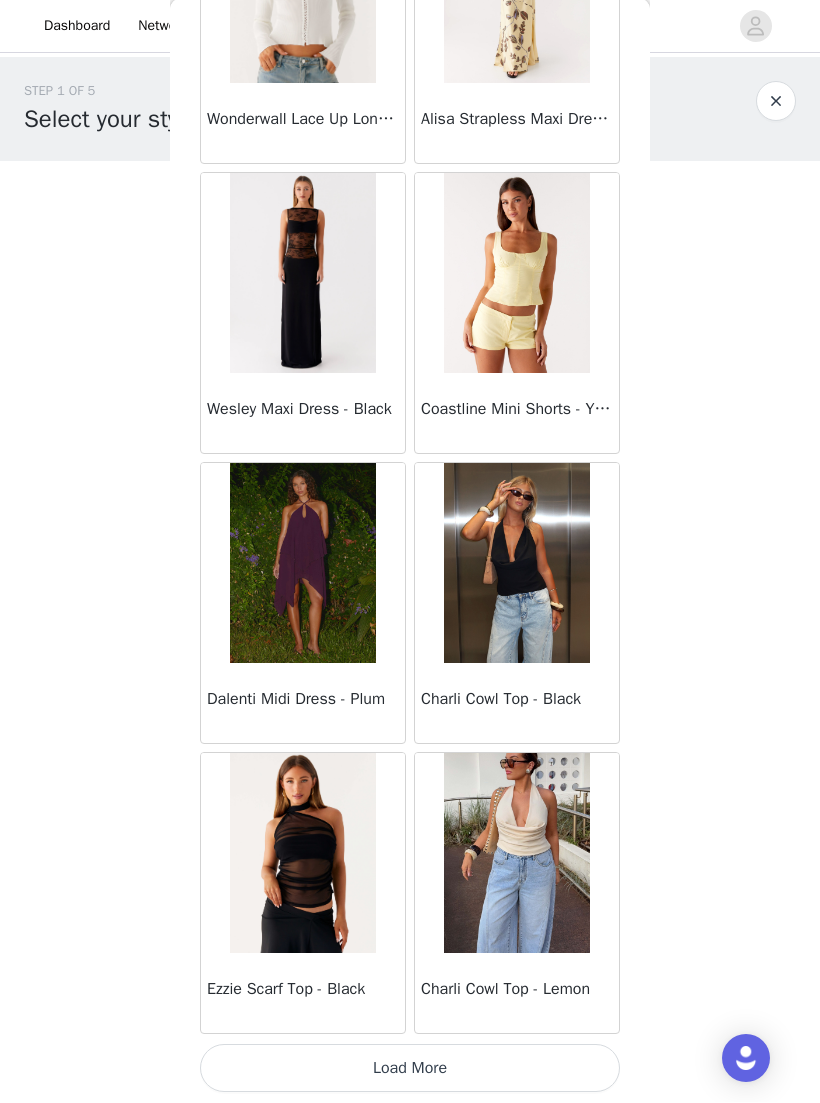 click on "Charli Cowl Top - Lemon" at bounding box center [517, 994] 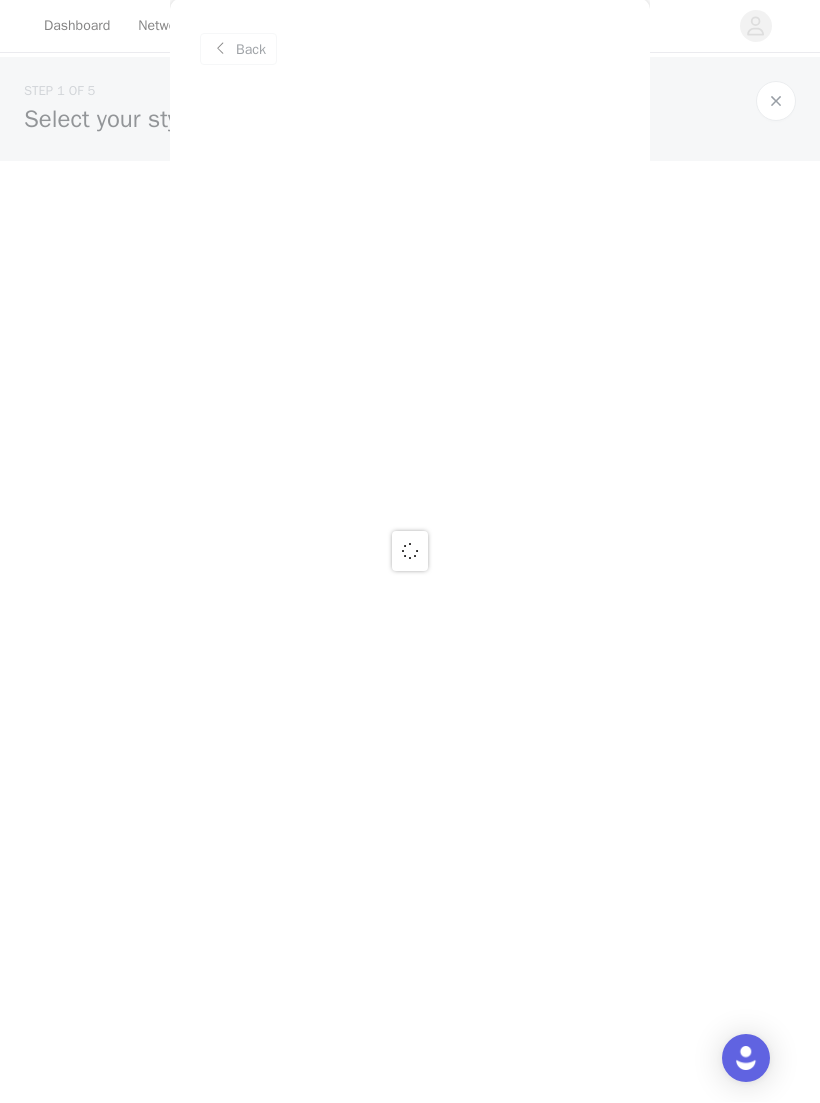 scroll, scrollTop: 0, scrollLeft: 0, axis: both 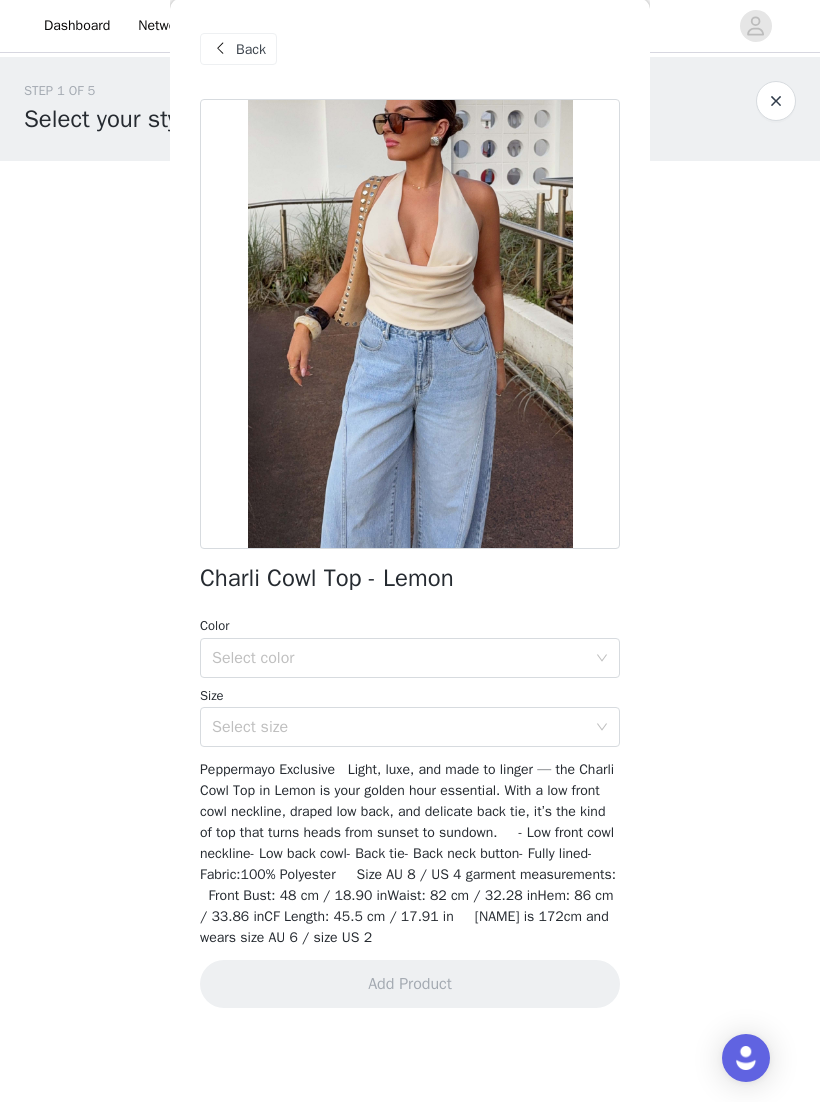click on "Back" at bounding box center [251, 50] 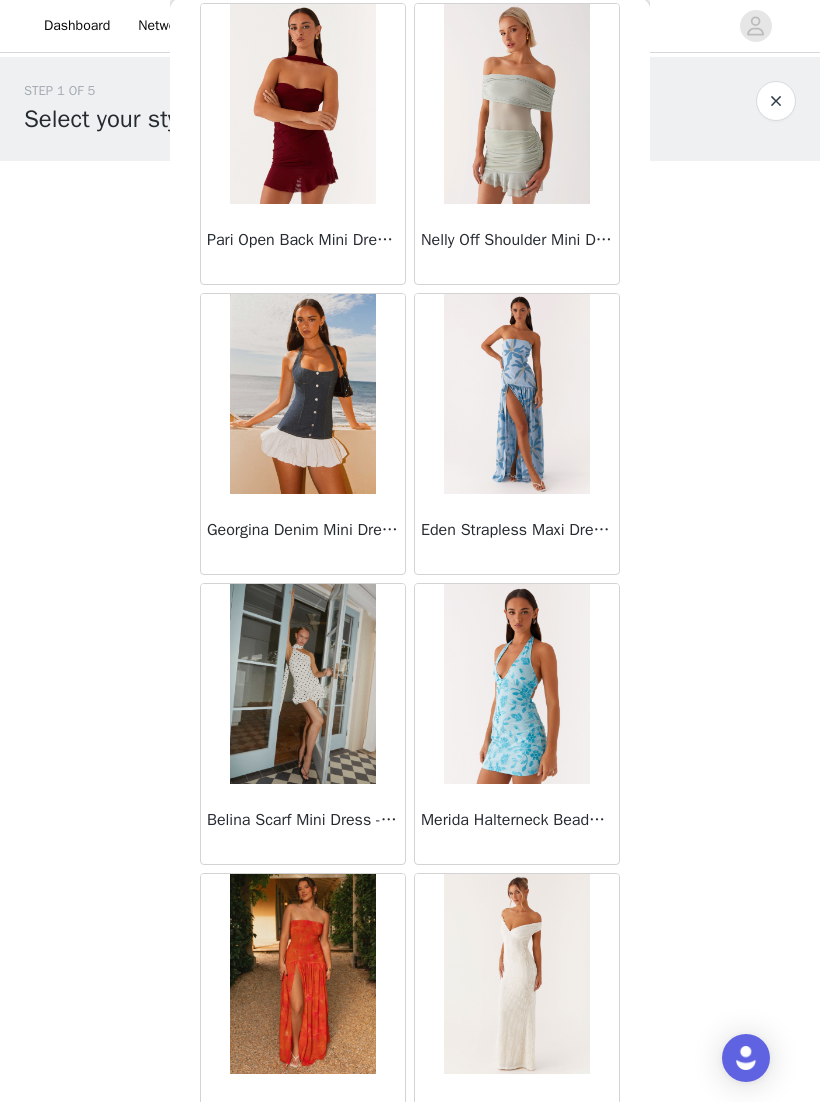 scroll, scrollTop: 9076, scrollLeft: 0, axis: vertical 